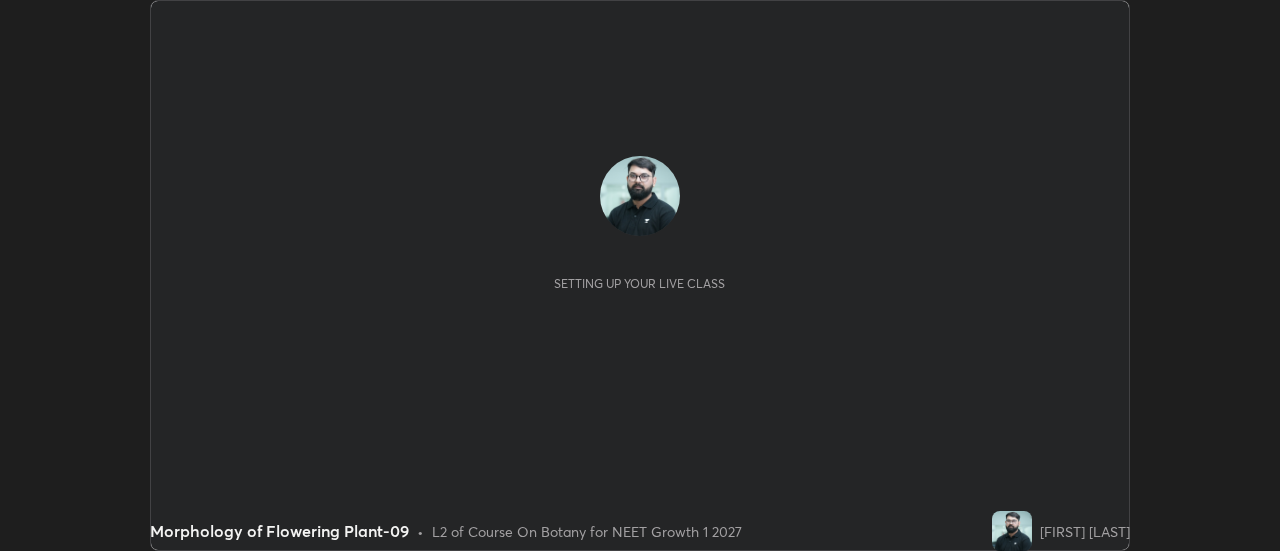 scroll, scrollTop: 0, scrollLeft: 0, axis: both 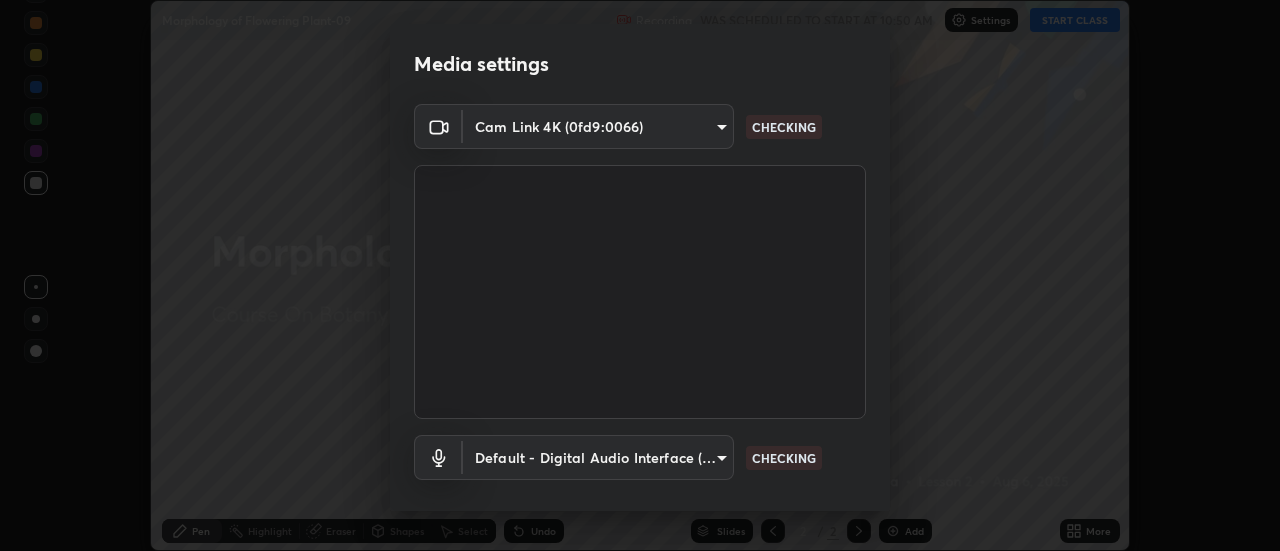 type on "28859c64a8e3d58139daa62c4cbb3a58b4059ef2bfed964700f789928c4fc7db" 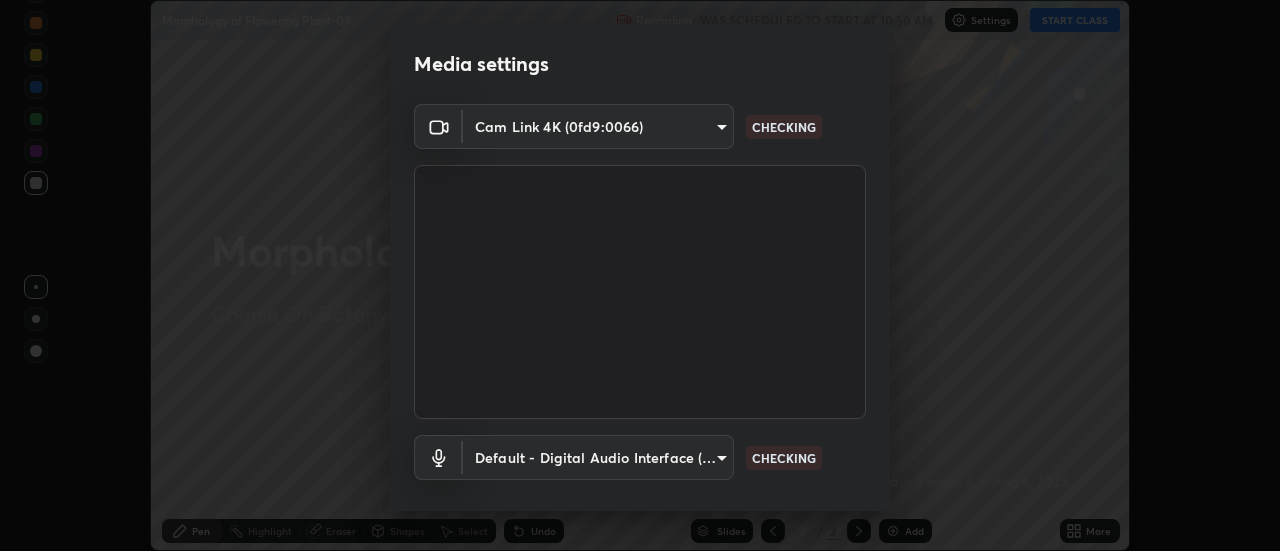 click at bounding box center (640, 292) 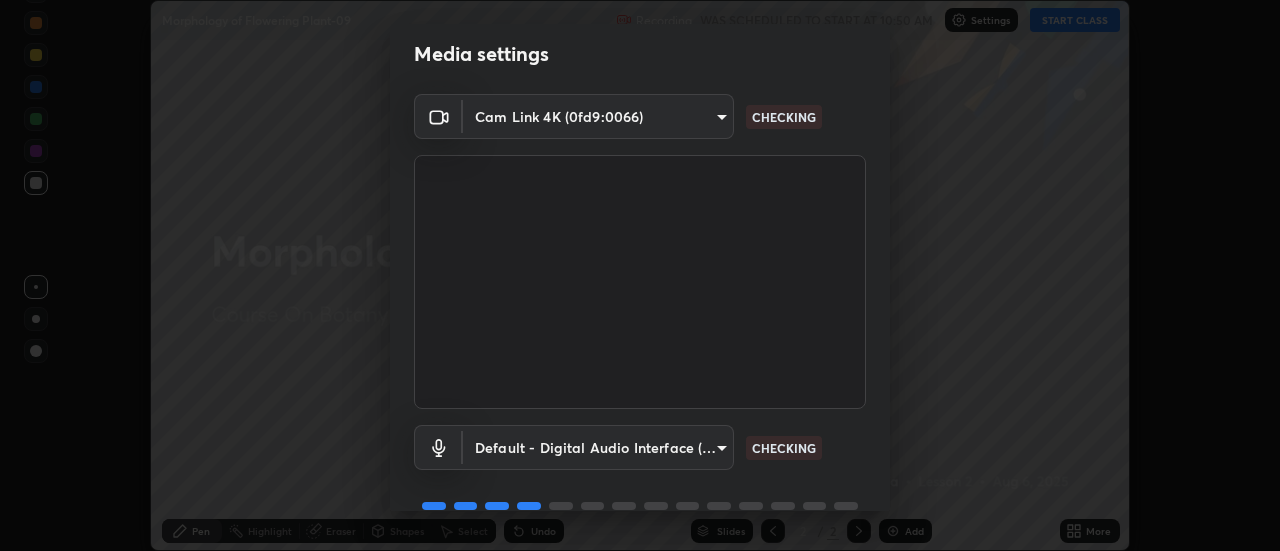click on "Erase all Morphology of Flowering Plant-09 Recording WAS SCHEDULED TO START AT  10:50 AM Settings START CLASS Setting up your live class Morphology of Flowering Plant-09 • L2 of Course On Botany for NEET Growth 1 2027 [FIRST] [LAST] Pen Highlight Eraser Shapes Select Undo Slides 2 / 2 Add More No doubts shared Encourage your learners to ask a doubt for better clarity Report an issue Reason for reporting Buffering Chat not working Audio - Video sync issue Educator video quality low ​ Attach an image Report Media settings Cam Link 4K (0fd9:0066) 28859c64a8e3d58139daa62c4cbb3a58b4059ef2bfed964700f789928c4fc7db CHECKING Default - Digital Audio Interface (8- Cam Link 4K) default CHECKING 1 / 5 Next" at bounding box center [640, 275] 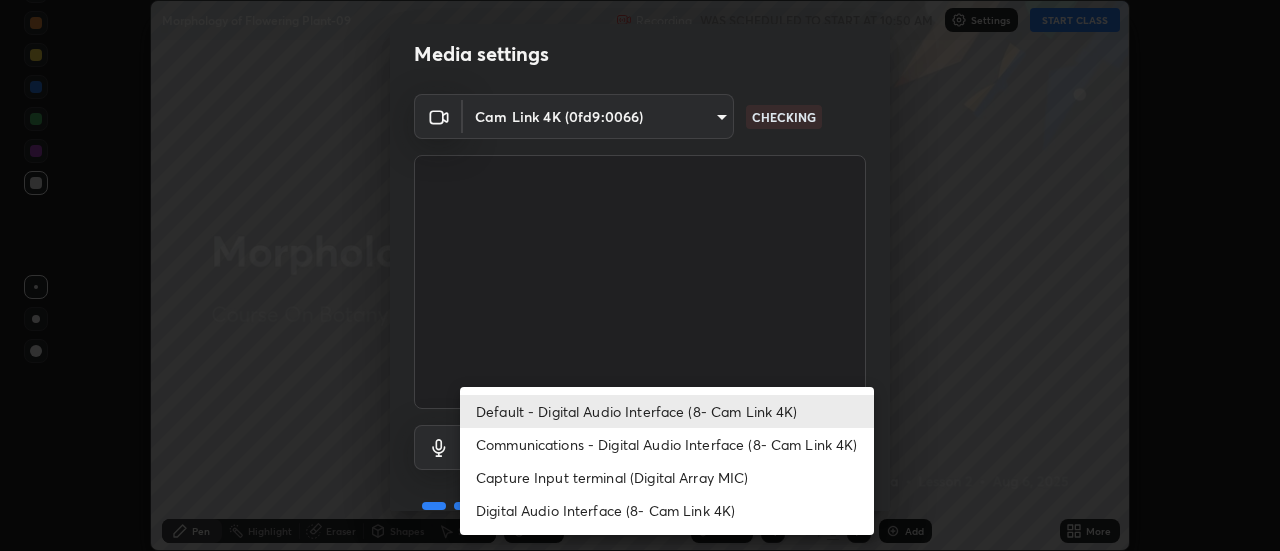 click on "Digital Audio Interface (8- Cam Link 4K)" at bounding box center [667, 510] 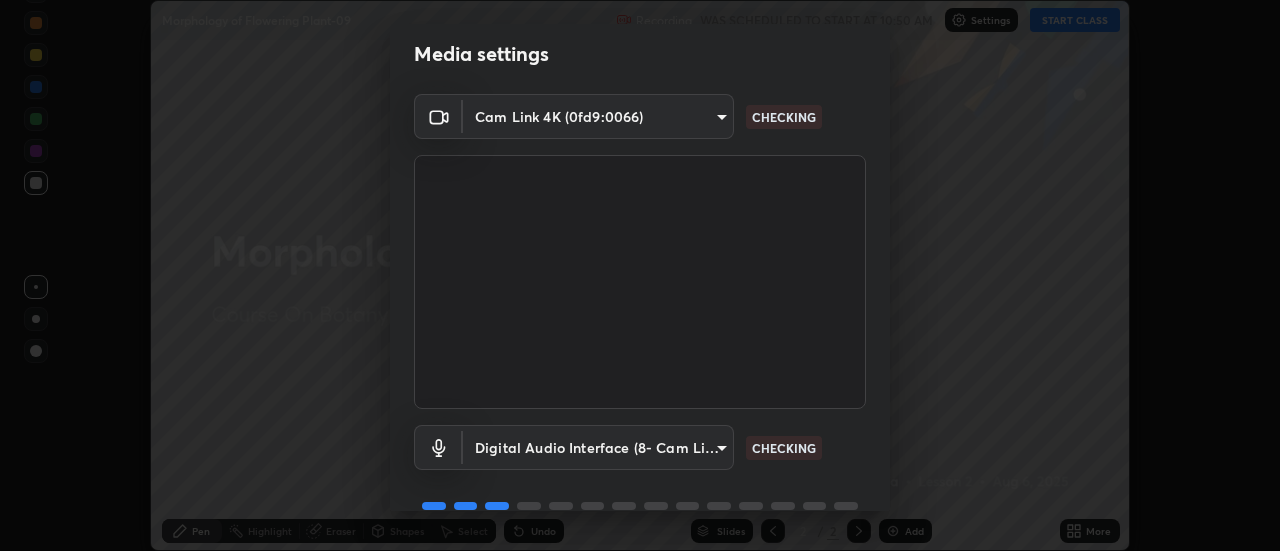 scroll, scrollTop: 105, scrollLeft: 0, axis: vertical 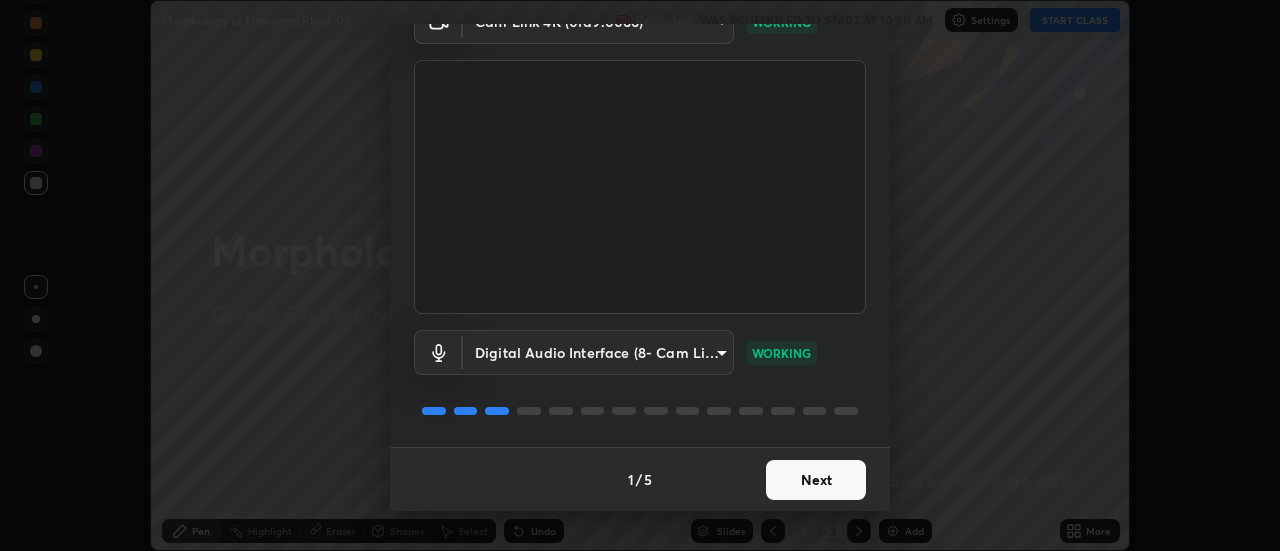 click on "Next" at bounding box center (816, 480) 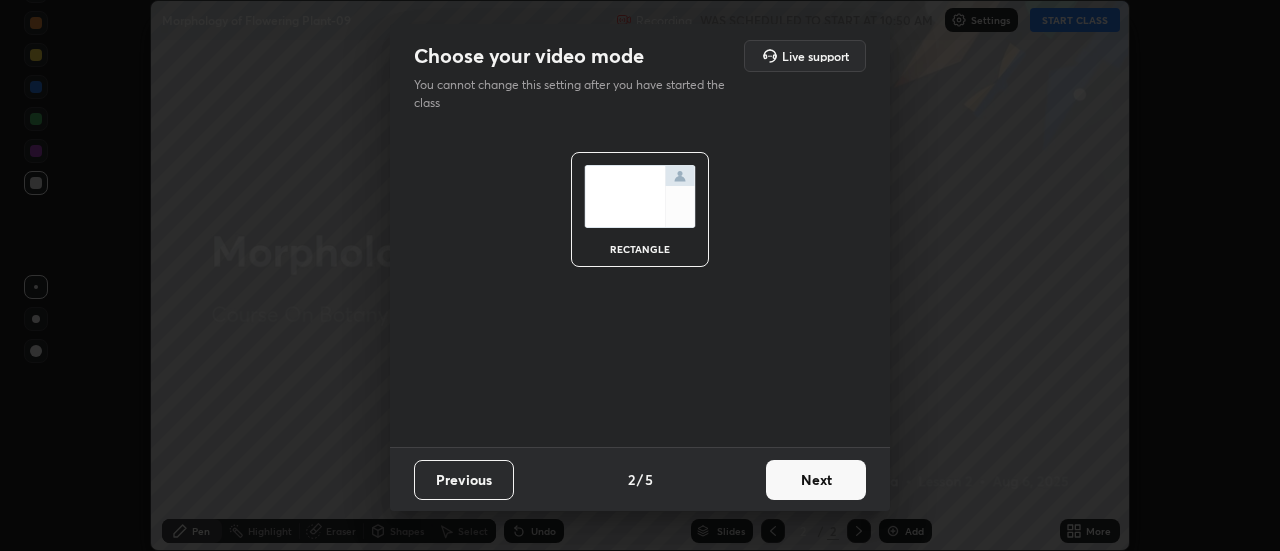 scroll, scrollTop: 0, scrollLeft: 0, axis: both 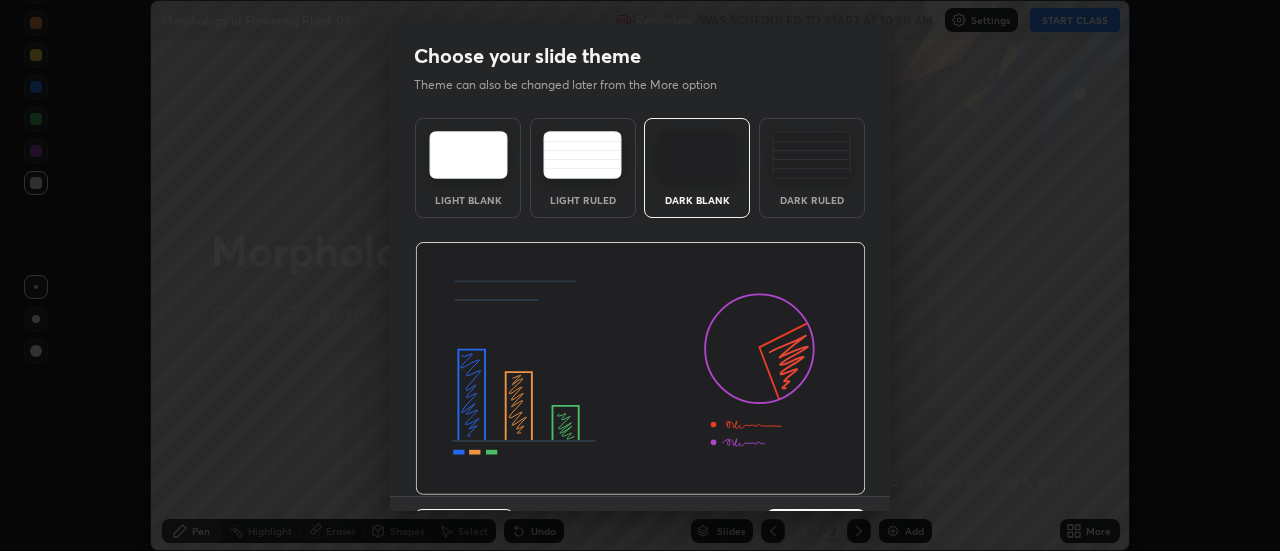 click at bounding box center [640, 369] 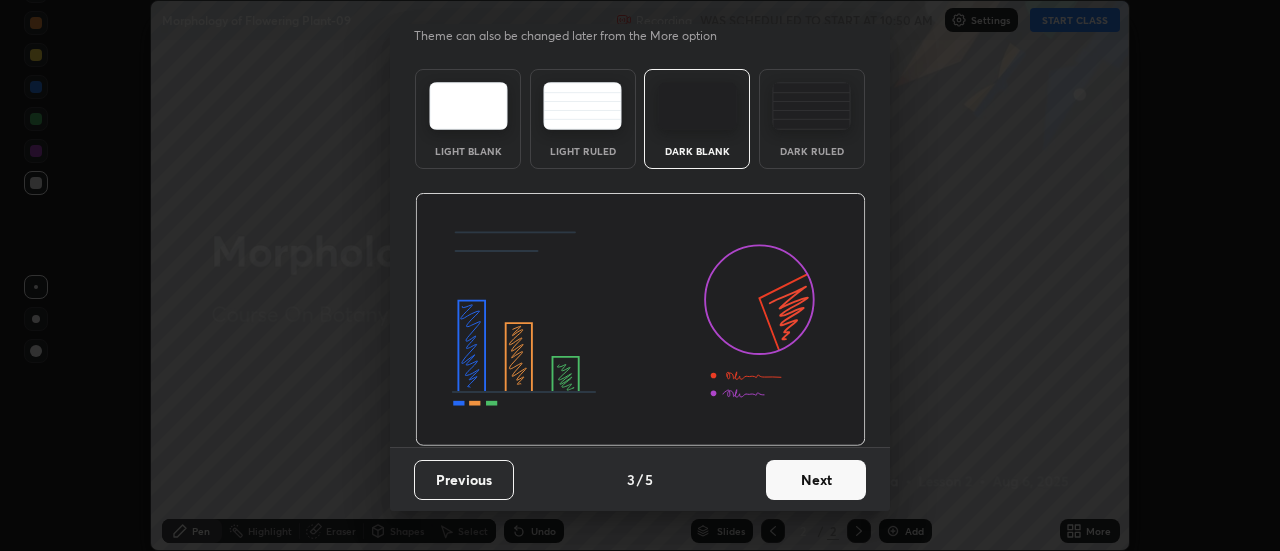 click on "Next" at bounding box center [816, 480] 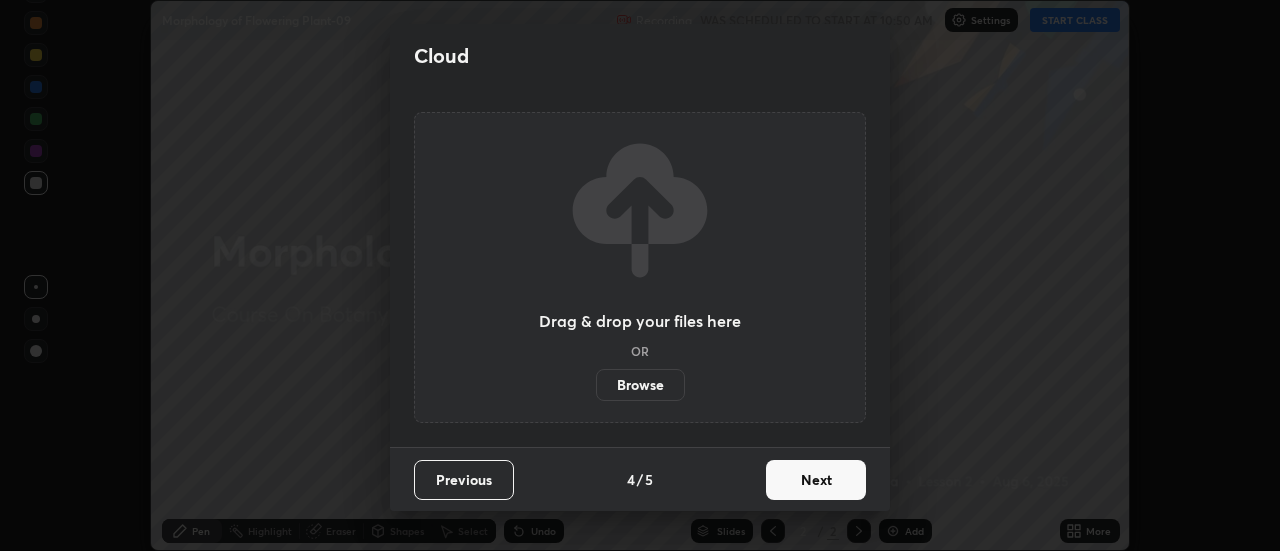 click on "Next" at bounding box center (816, 480) 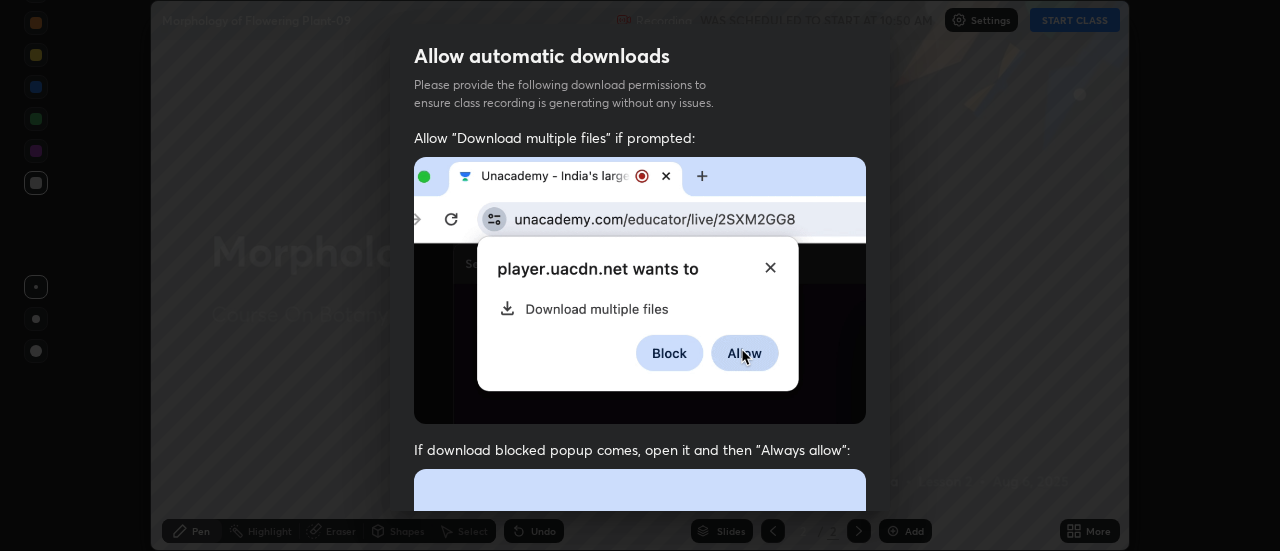 click at bounding box center (640, 687) 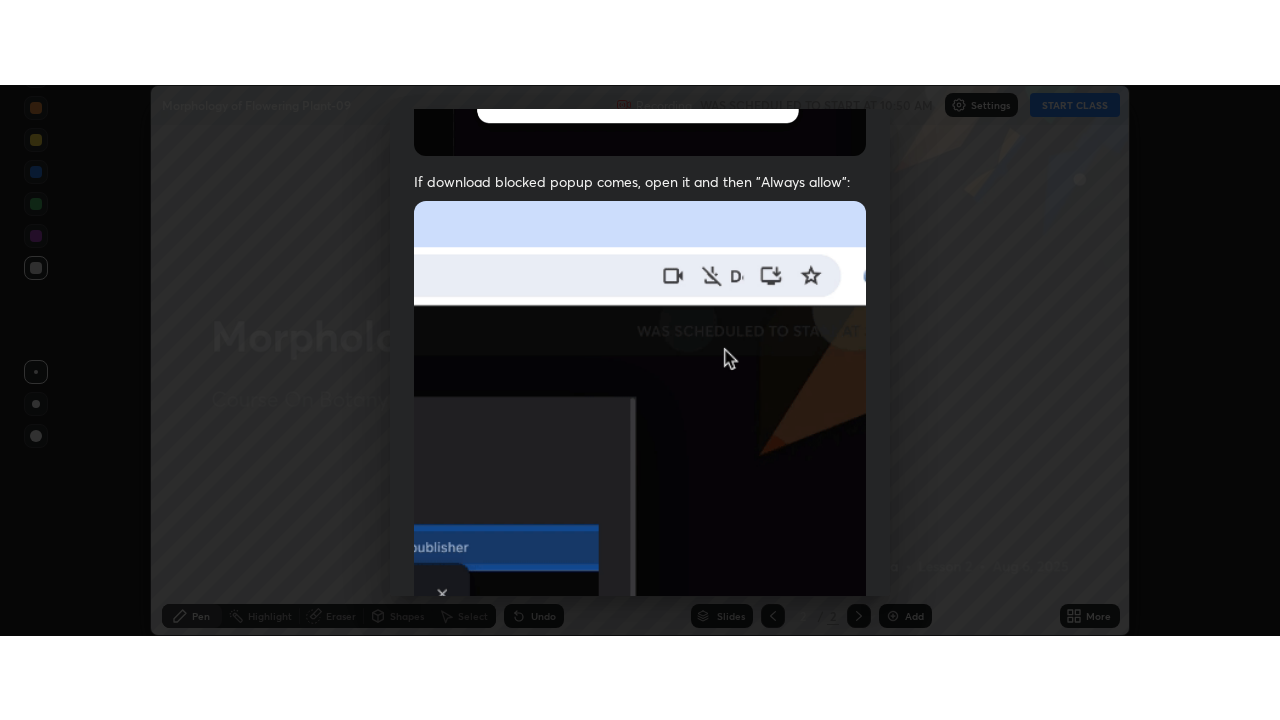scroll, scrollTop: 513, scrollLeft: 0, axis: vertical 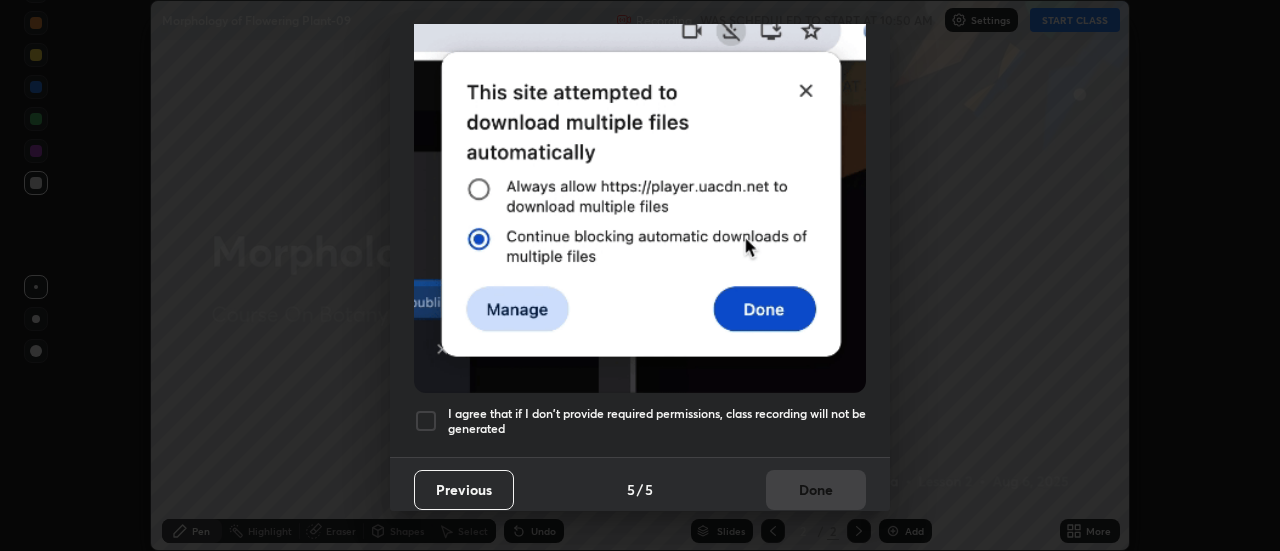 click on "I agree that if I don't provide required permissions, class recording will not be generated" at bounding box center [657, 421] 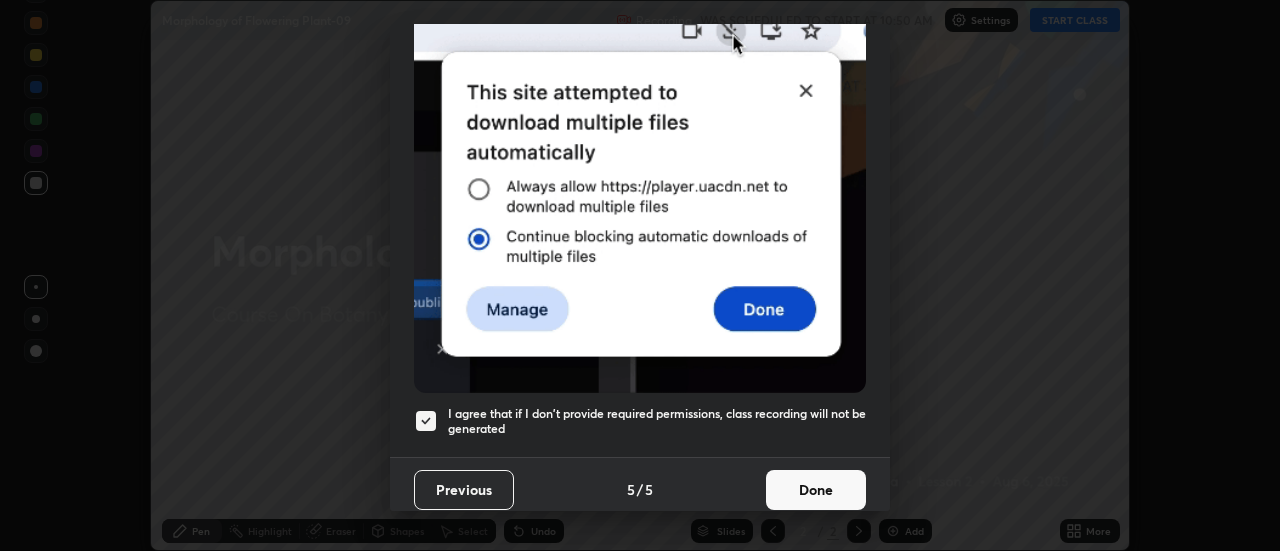 click on "Done" at bounding box center [816, 490] 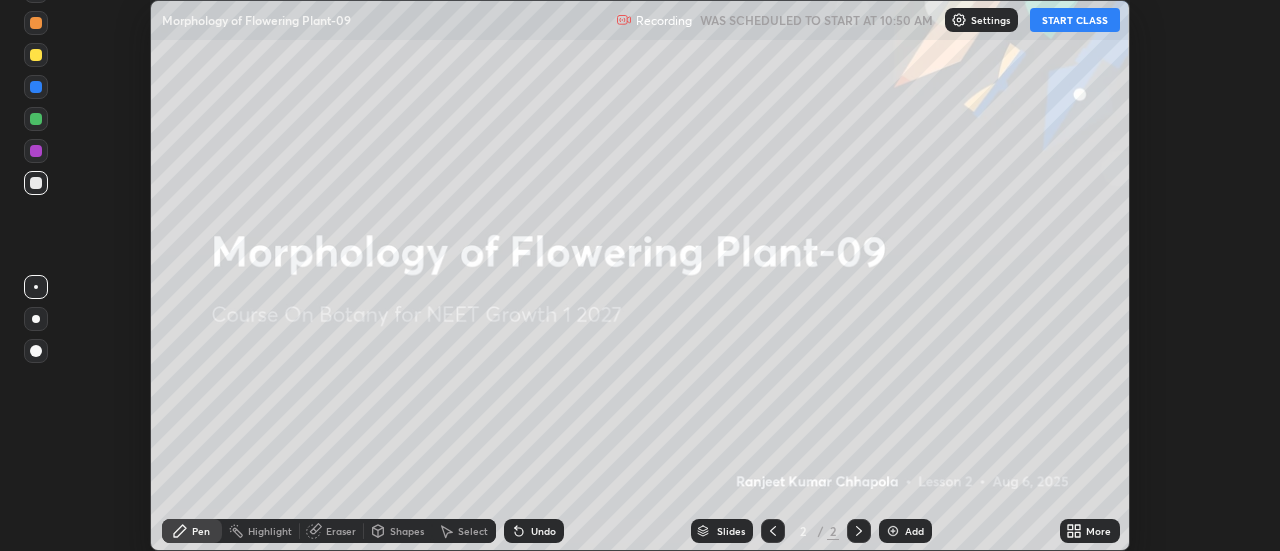 click 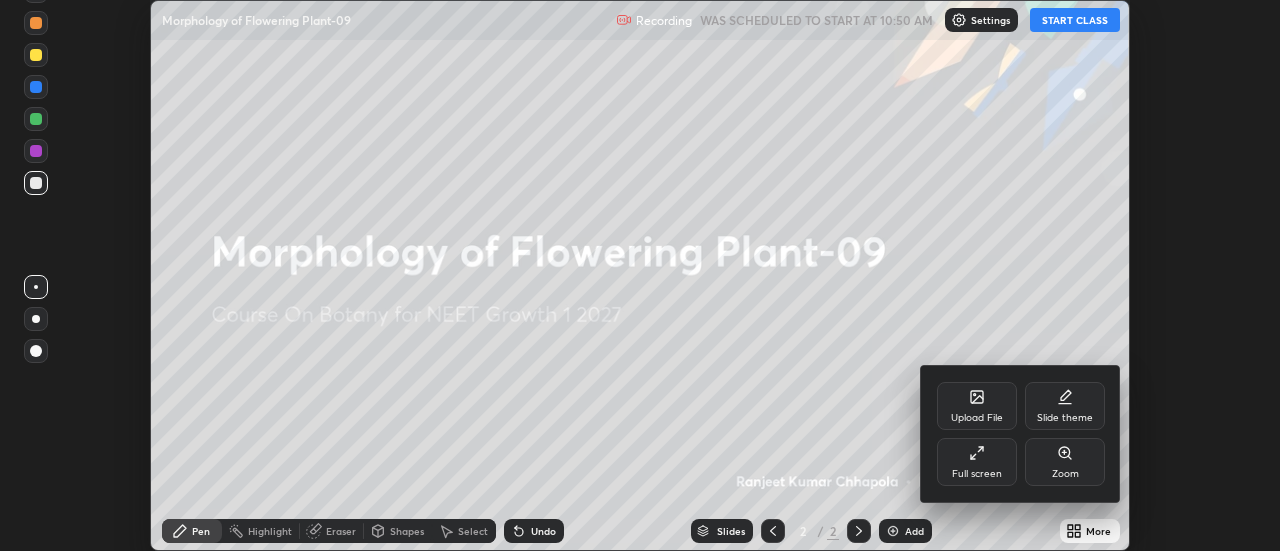 click 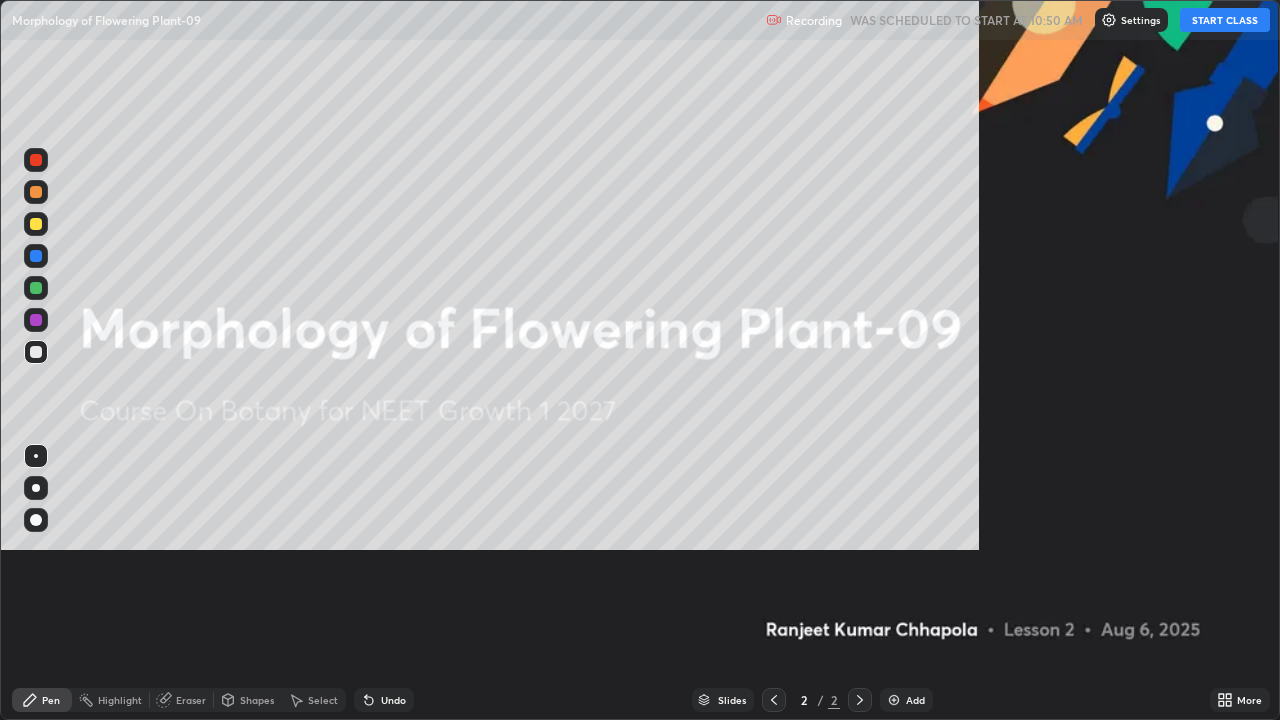 scroll, scrollTop: 99280, scrollLeft: 98720, axis: both 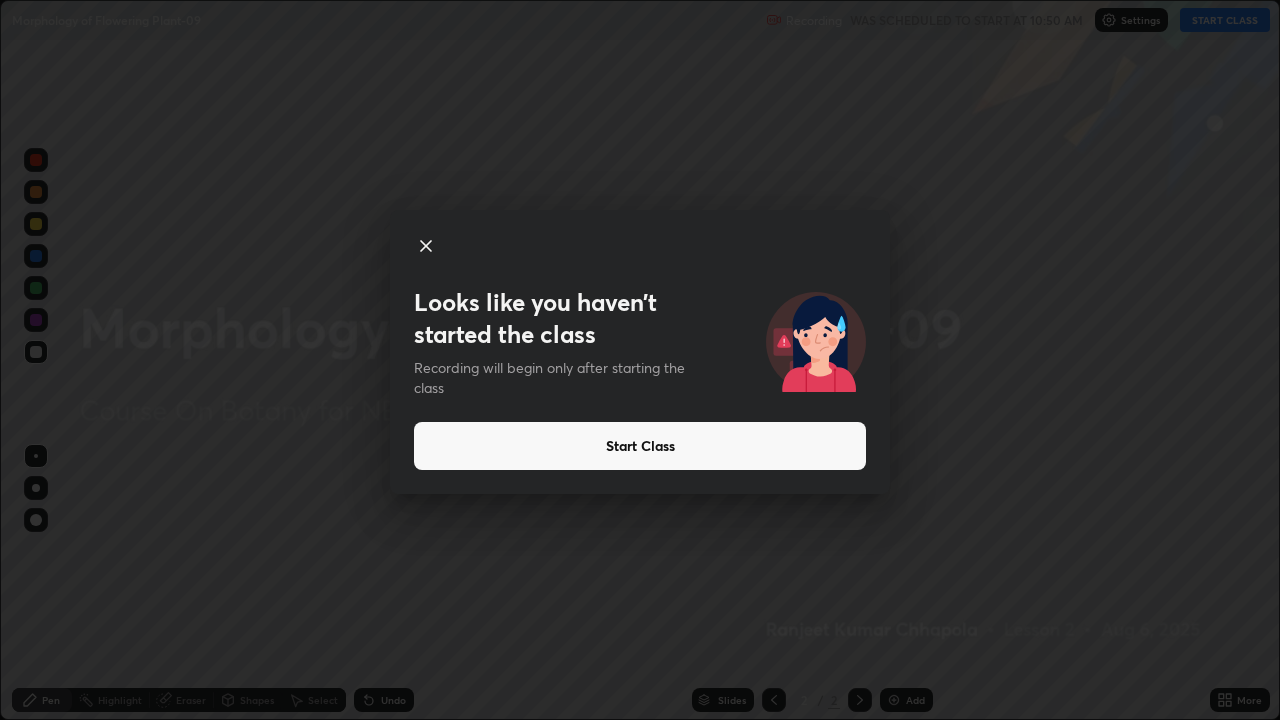 click on "Start Class" at bounding box center [640, 446] 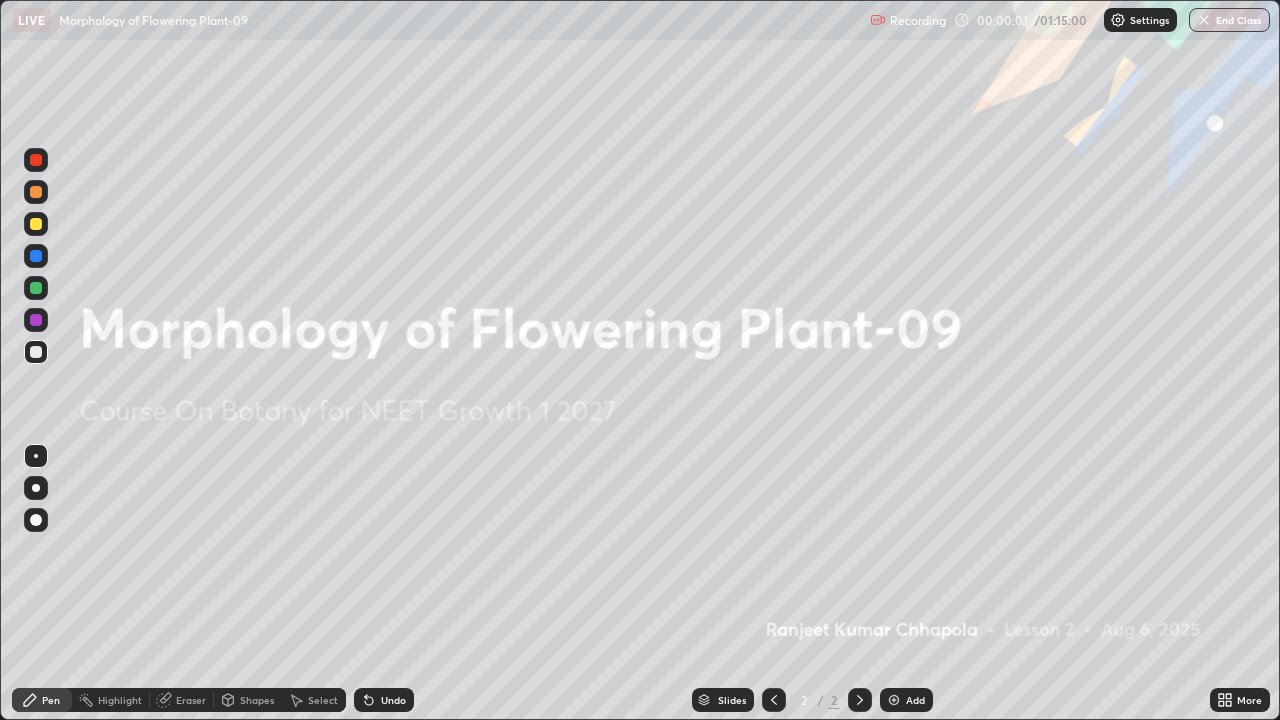 click 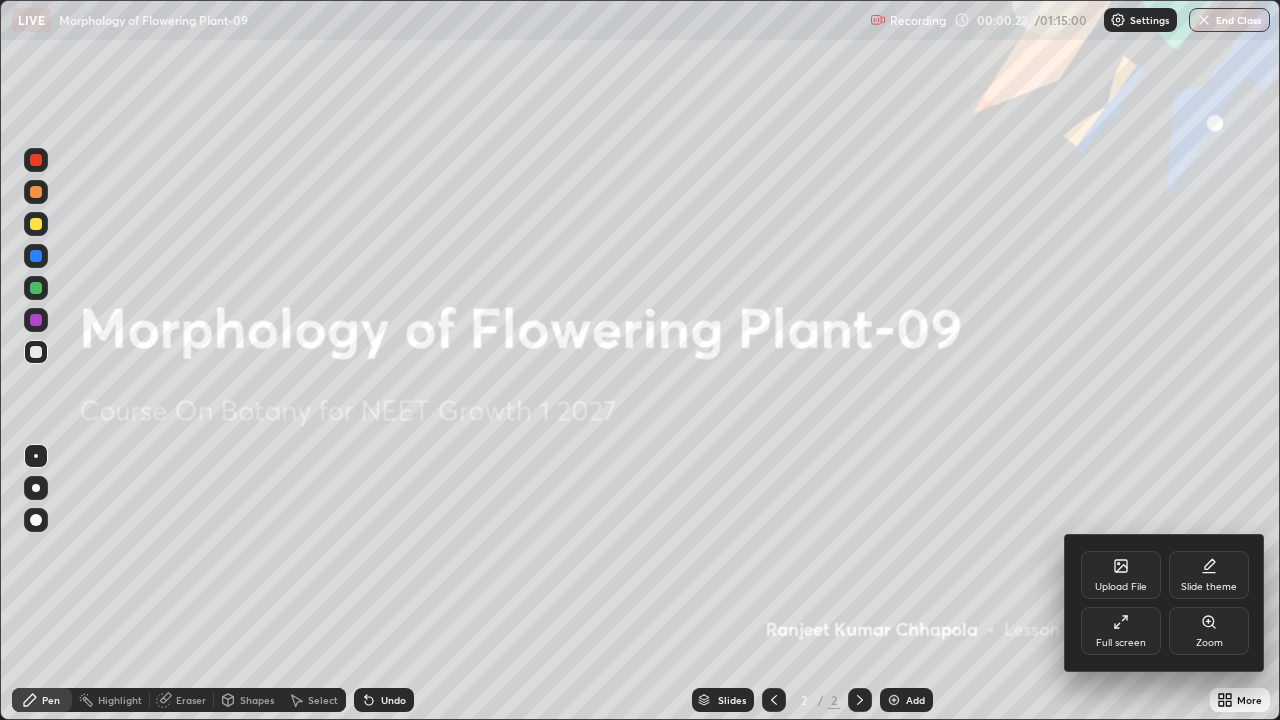 click on "Upload File" at bounding box center [1121, 575] 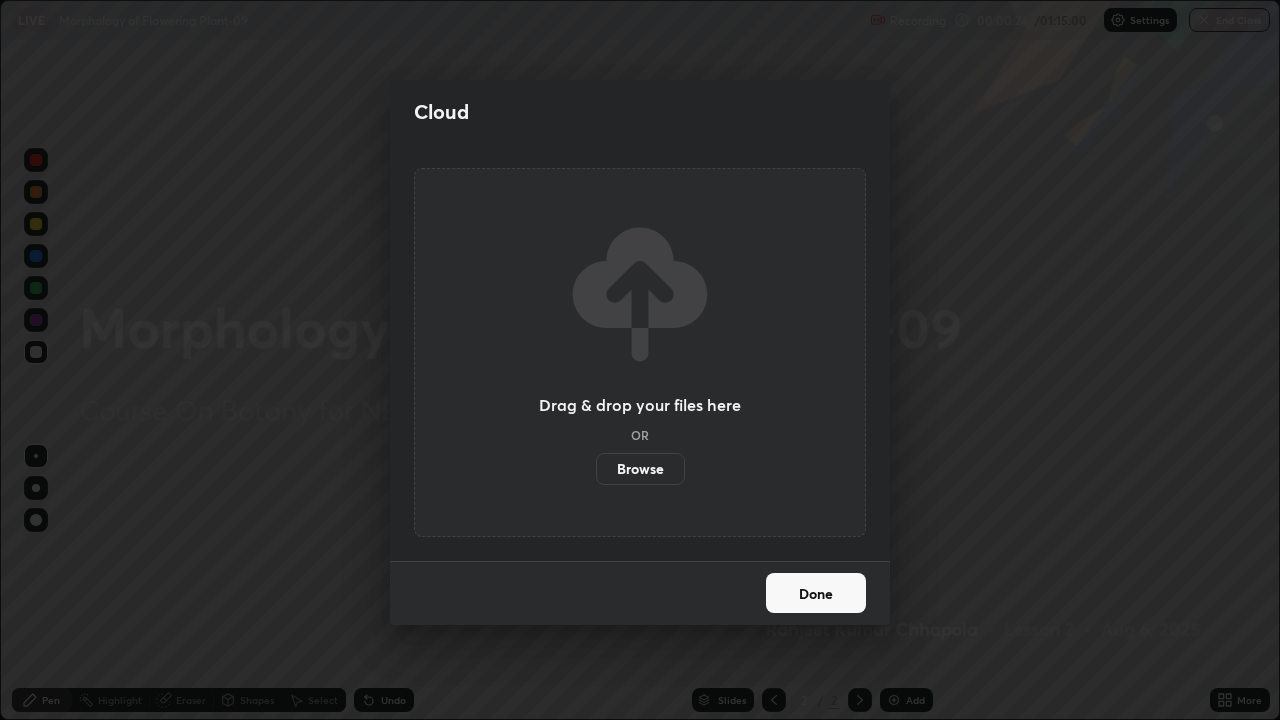 click on "Browse" at bounding box center (640, 469) 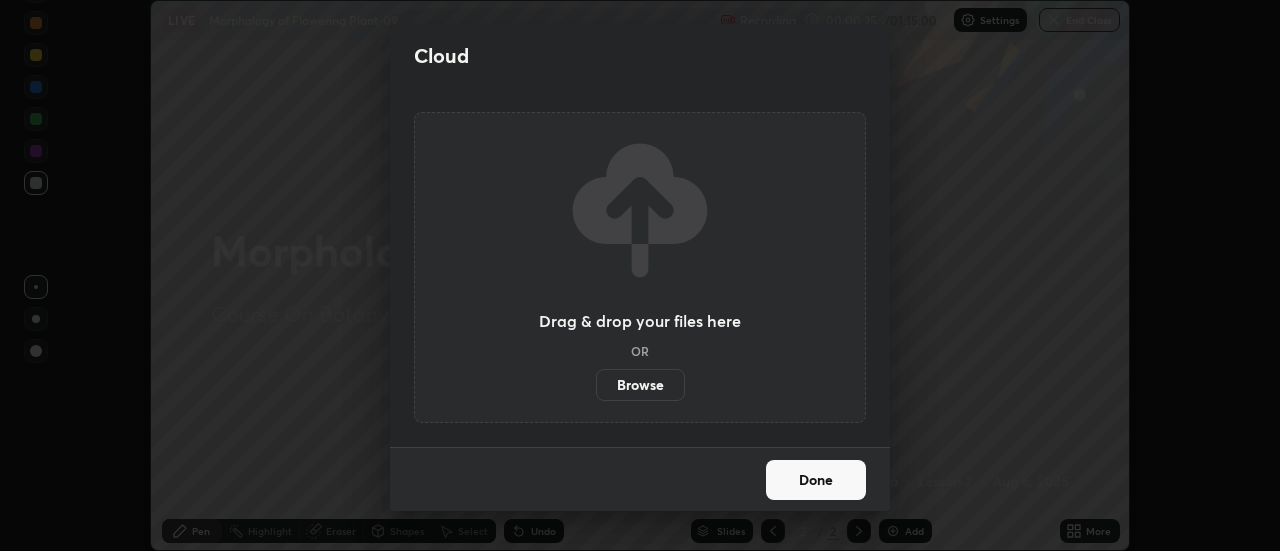 scroll, scrollTop: 551, scrollLeft: 1280, axis: both 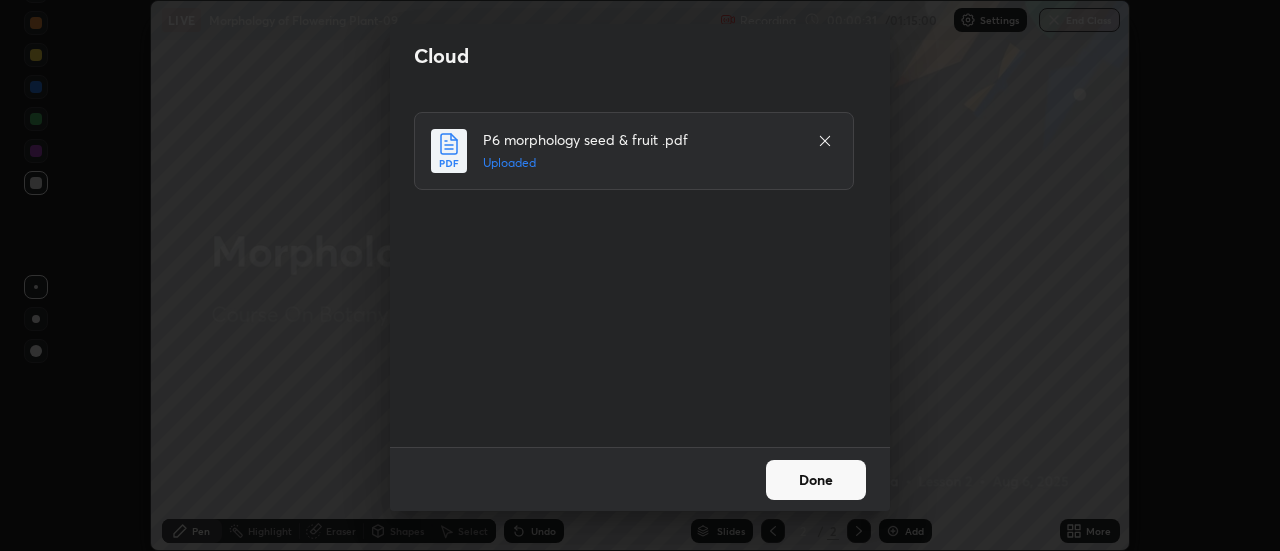 click on "Done" at bounding box center [816, 480] 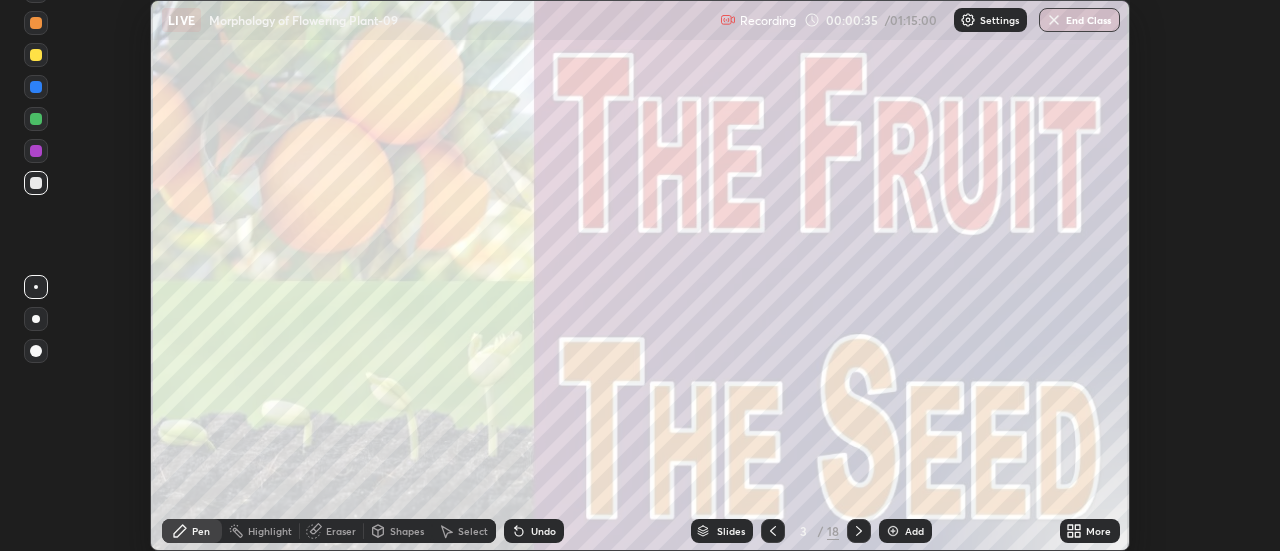 click 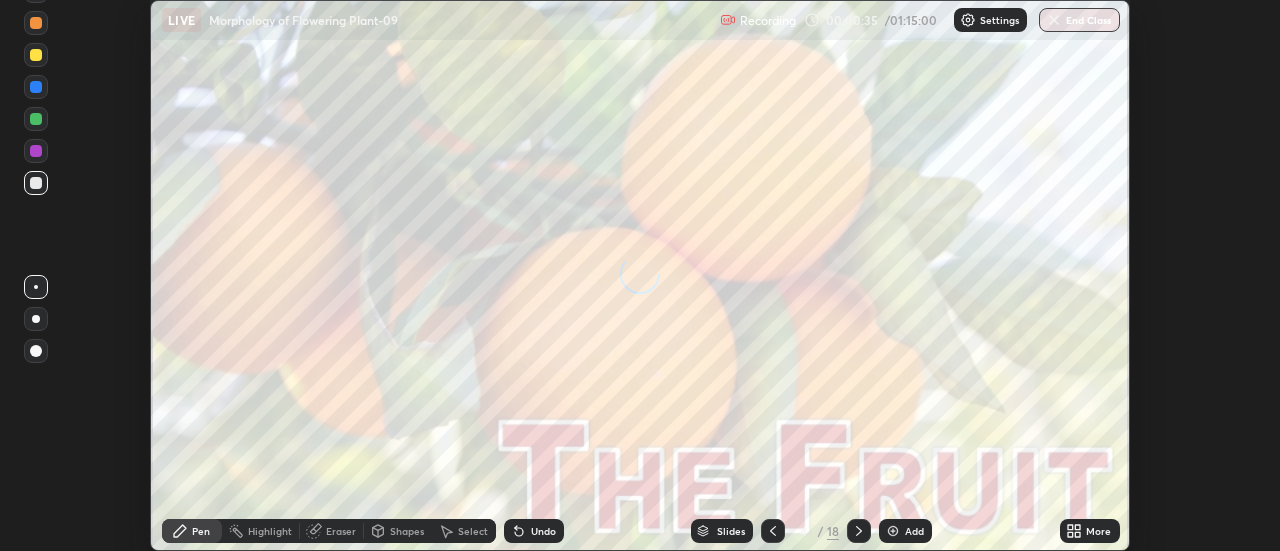 click 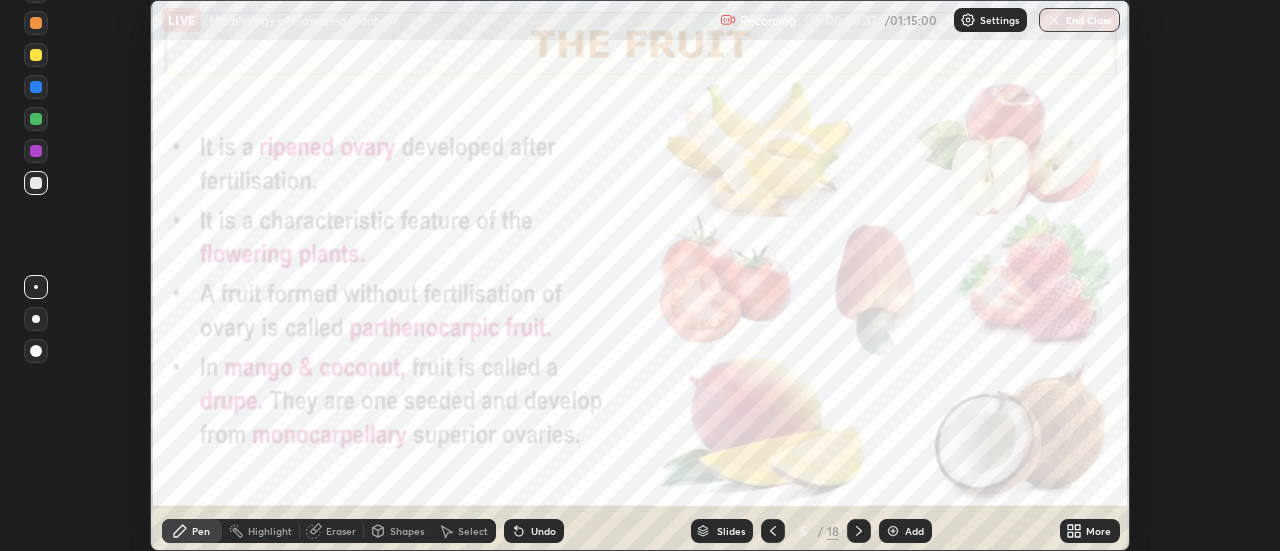 click 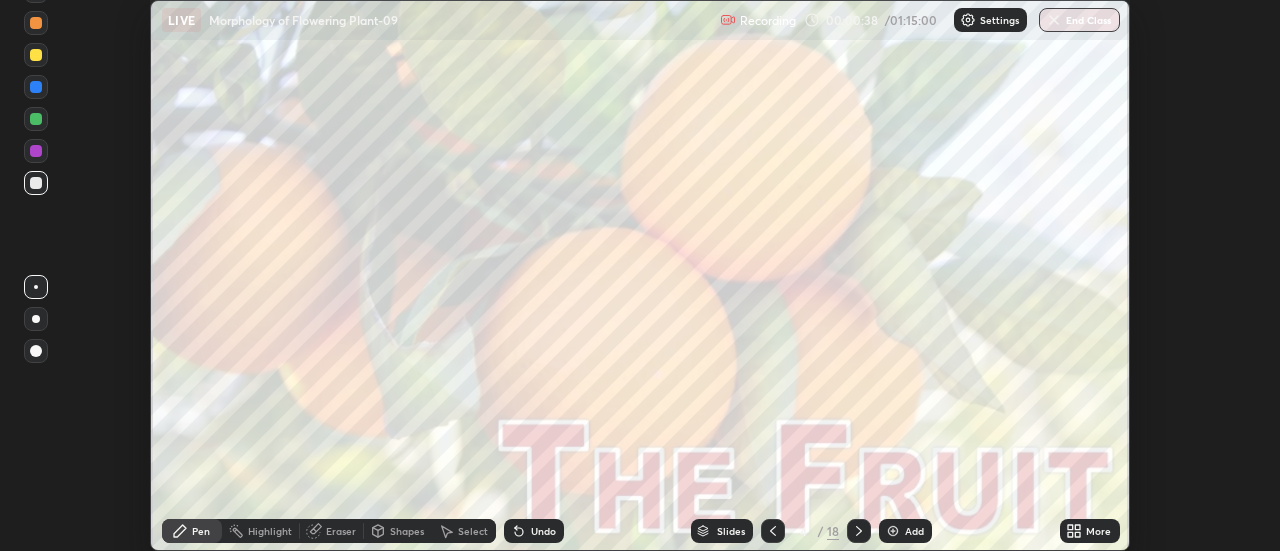 click 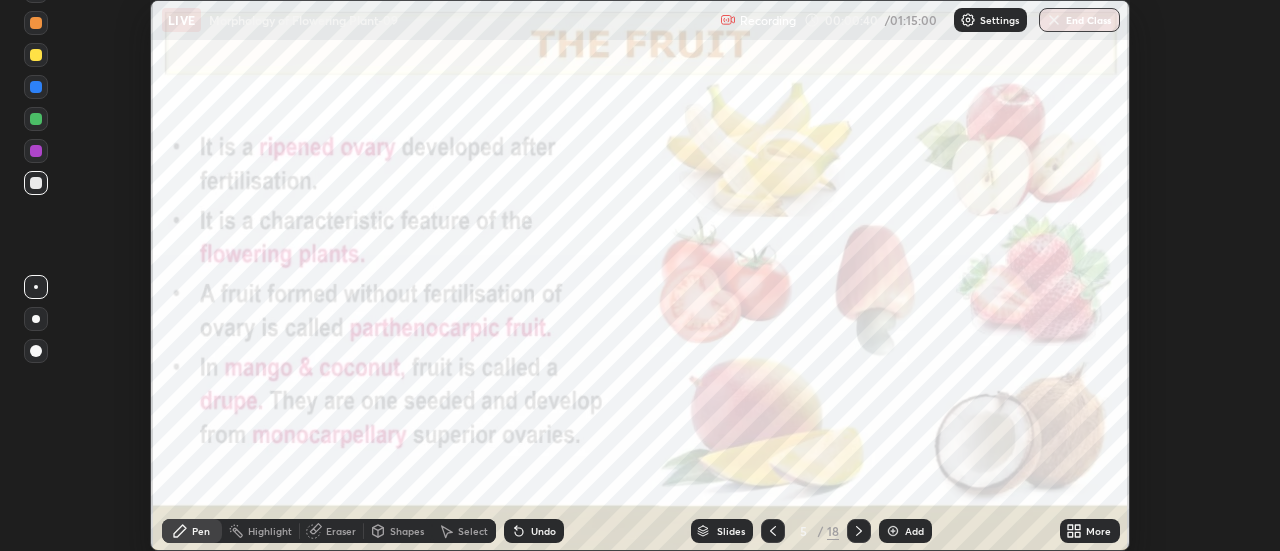 click 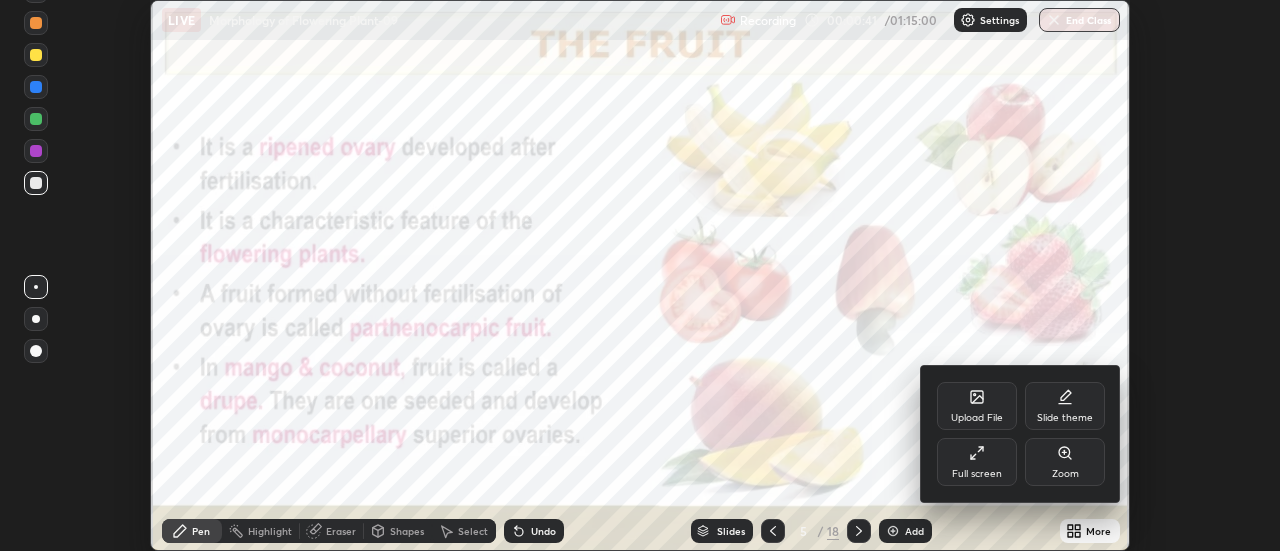 click on "Full screen" at bounding box center (977, 462) 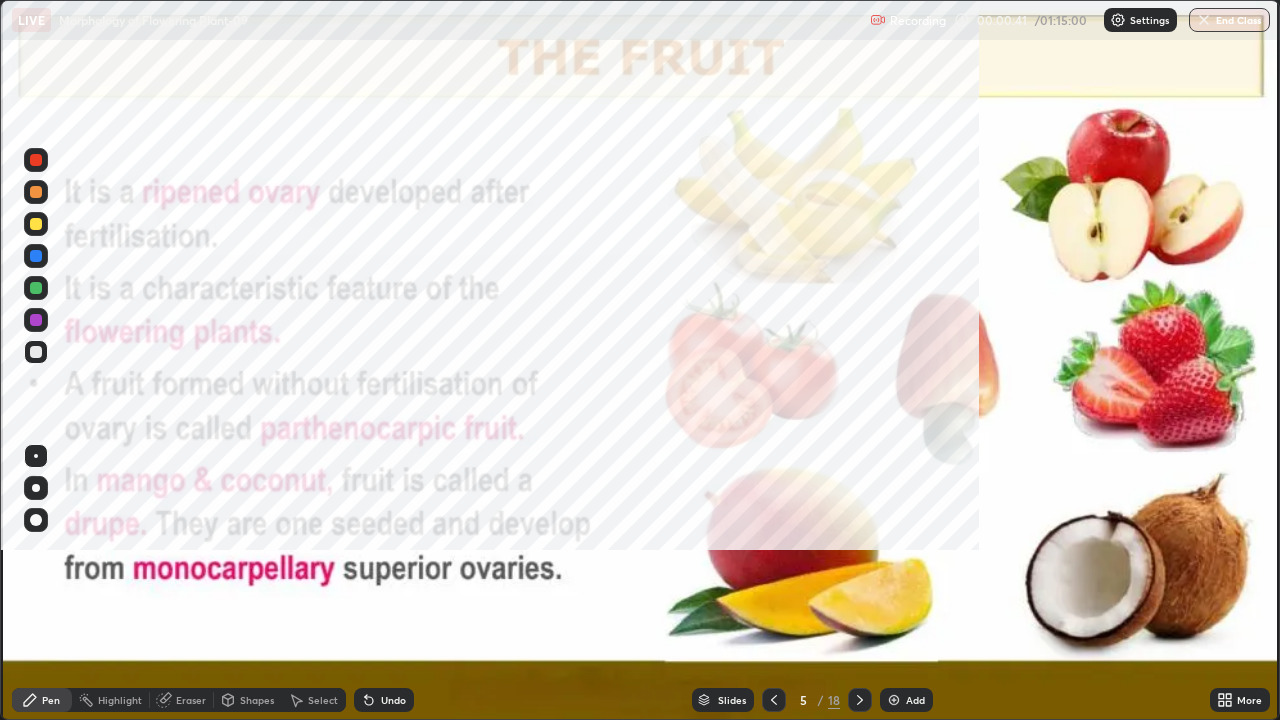 scroll, scrollTop: 99280, scrollLeft: 98720, axis: both 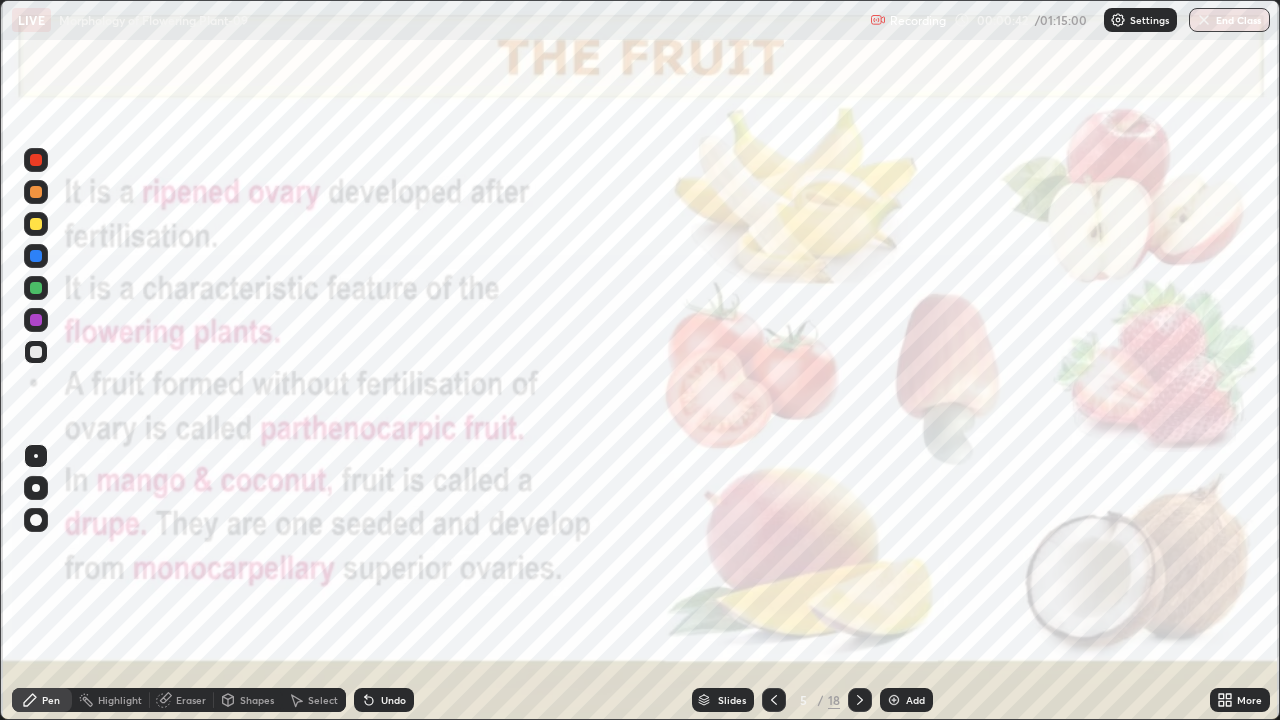 click 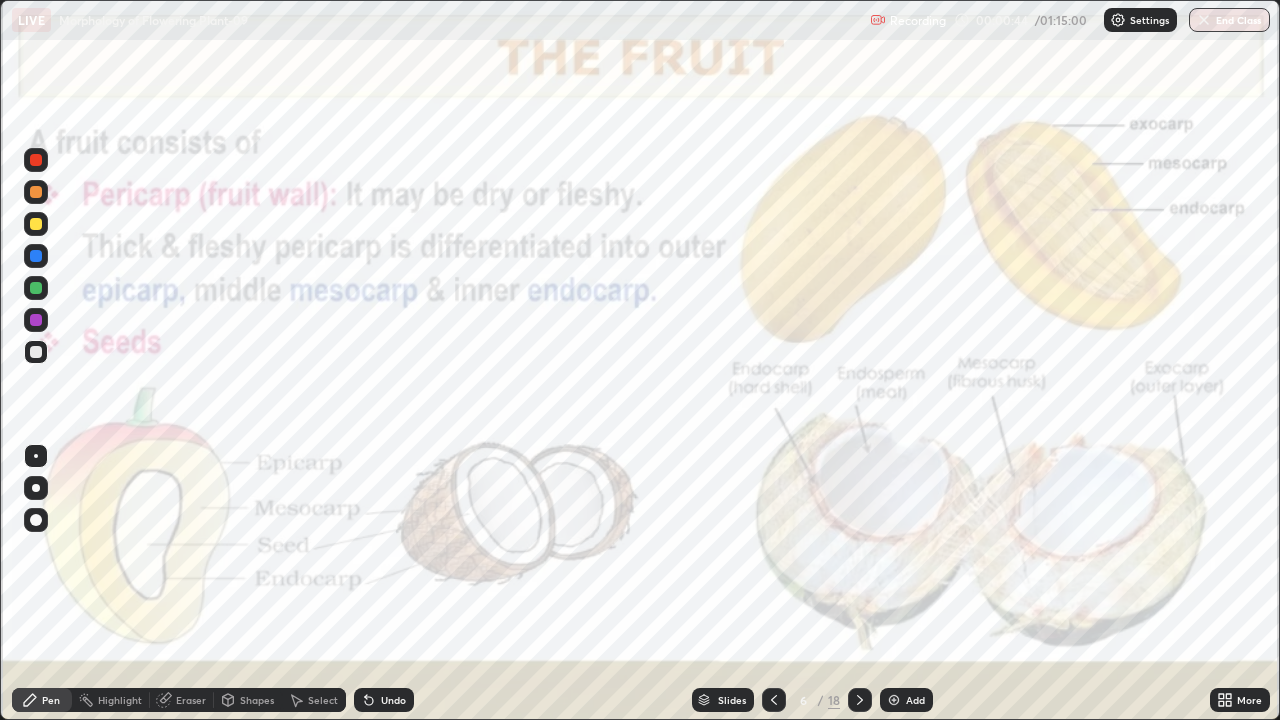 click at bounding box center (860, 700) 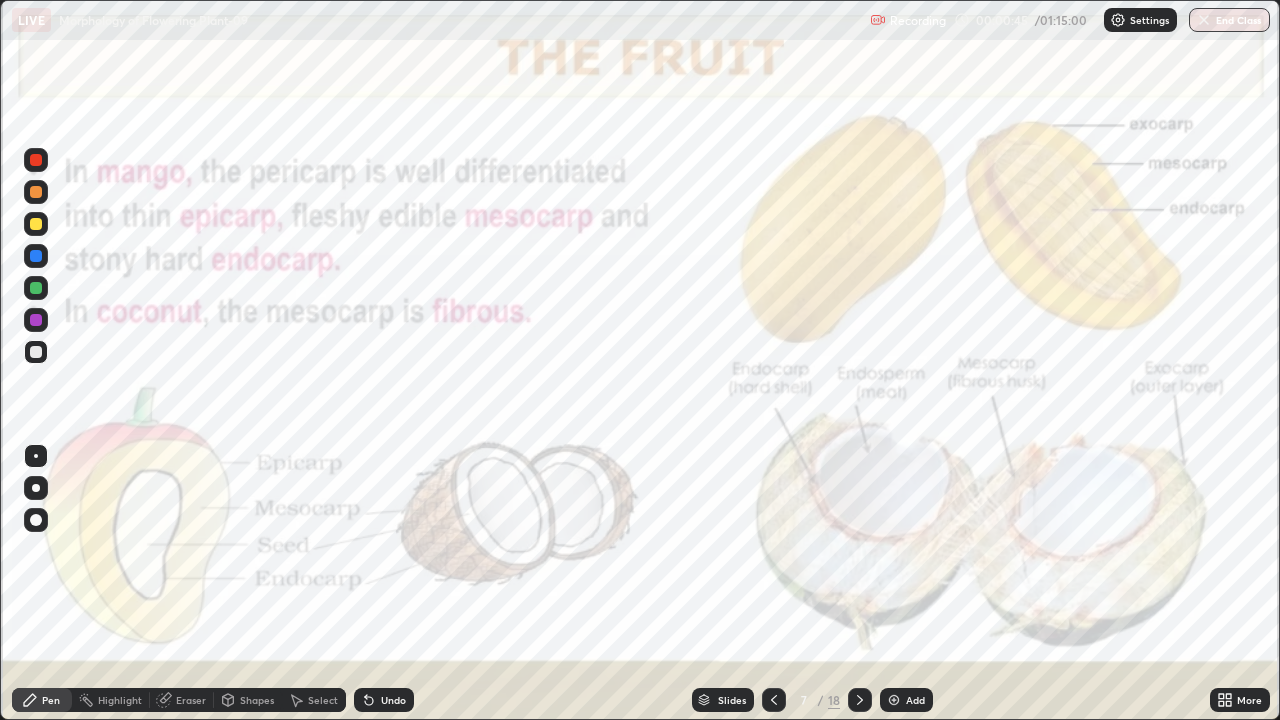click 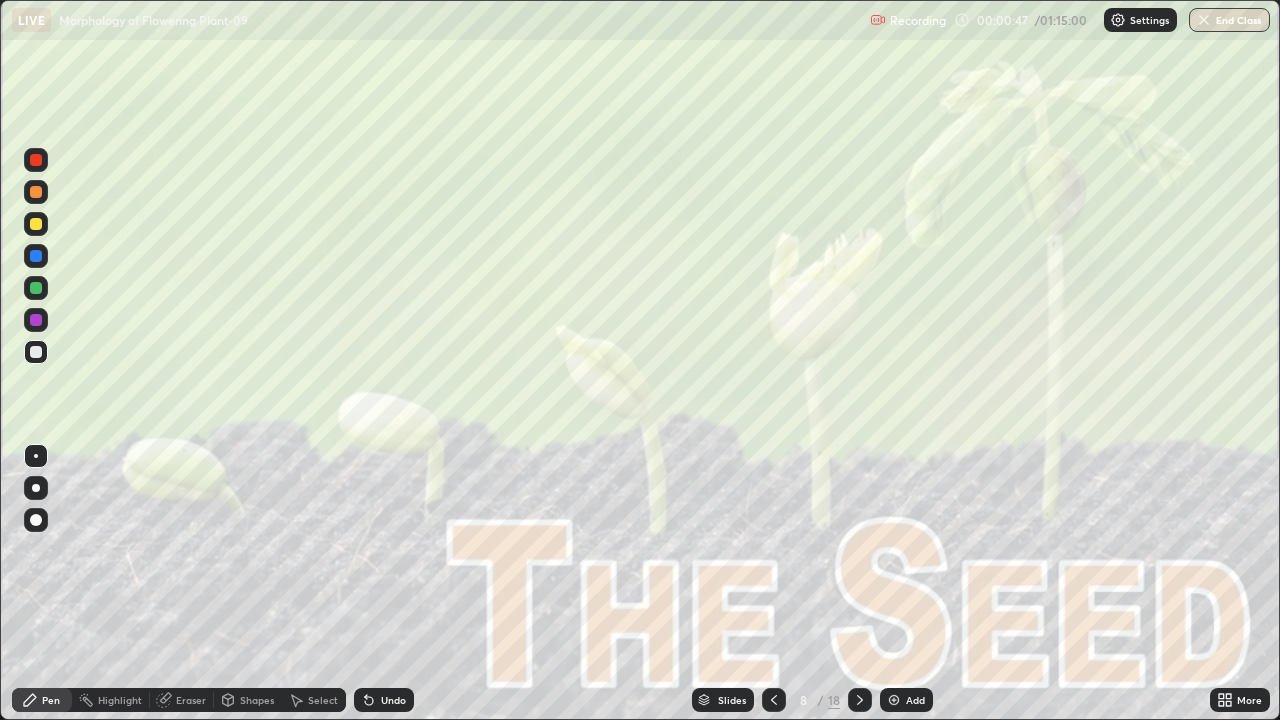 click 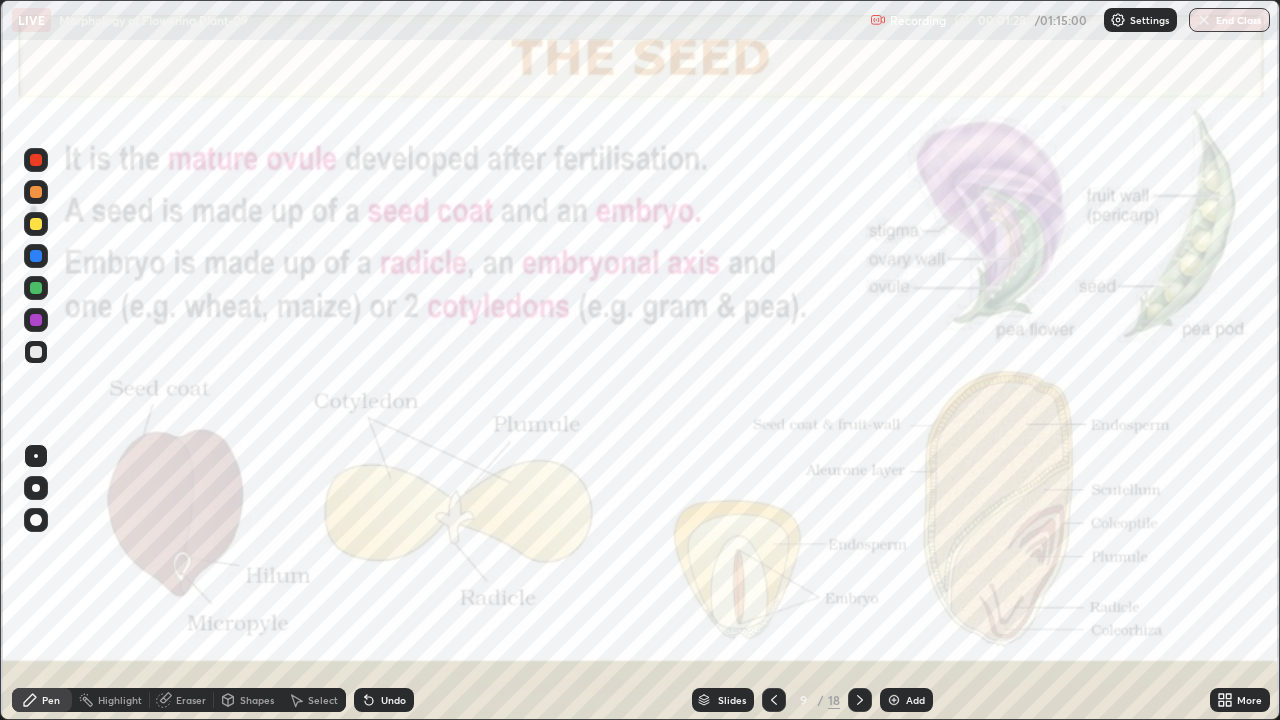 click on "Highlight" at bounding box center (120, 700) 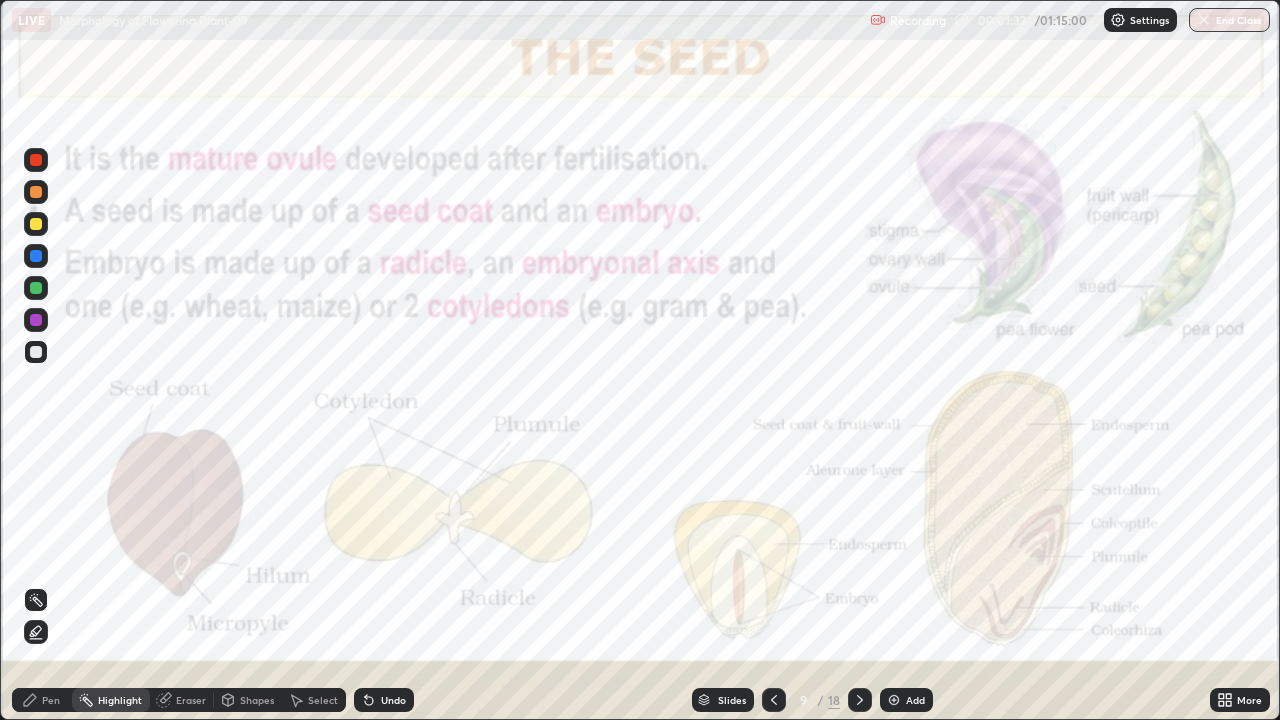 click at bounding box center (36, 224) 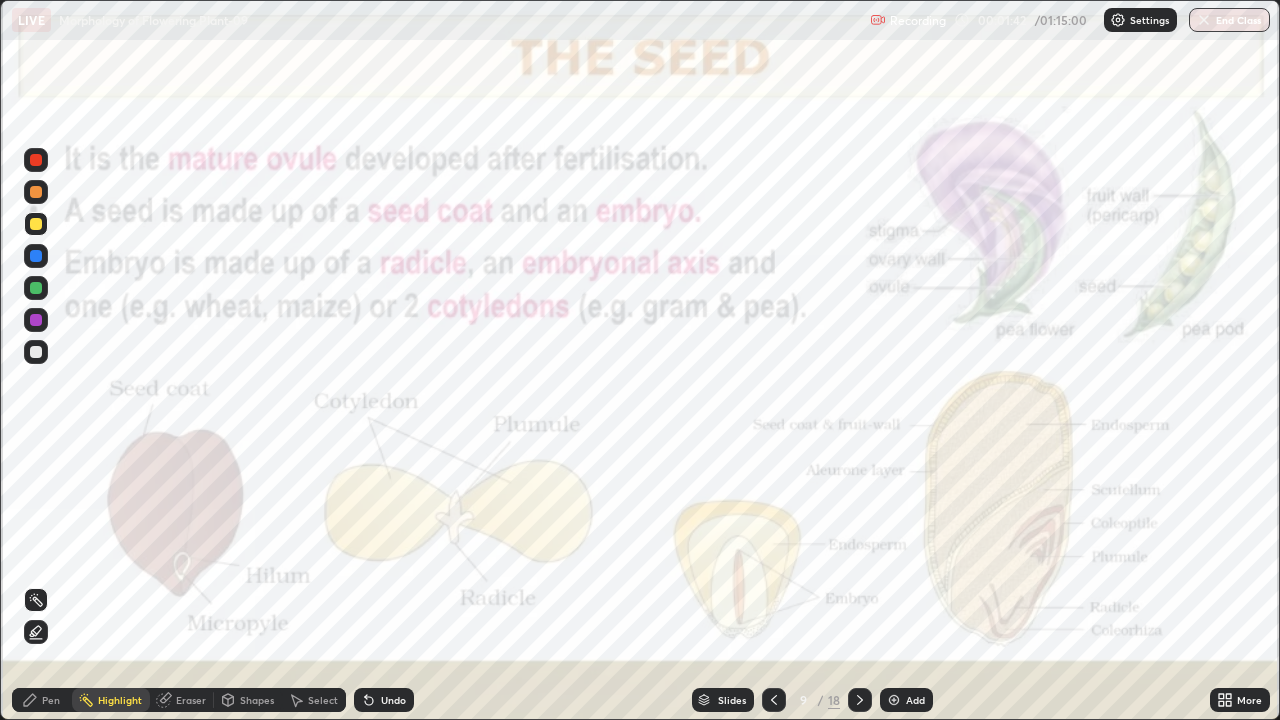 click at bounding box center (36, 352) 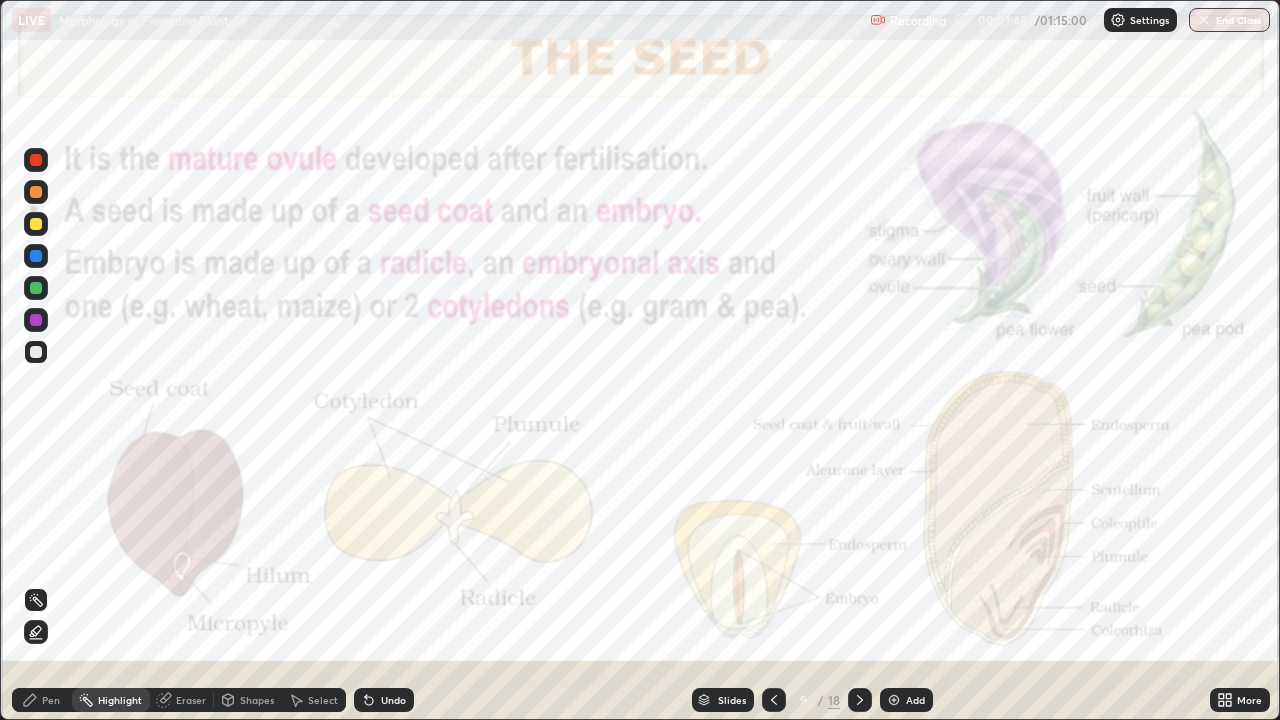 click on "Pen" at bounding box center (51, 700) 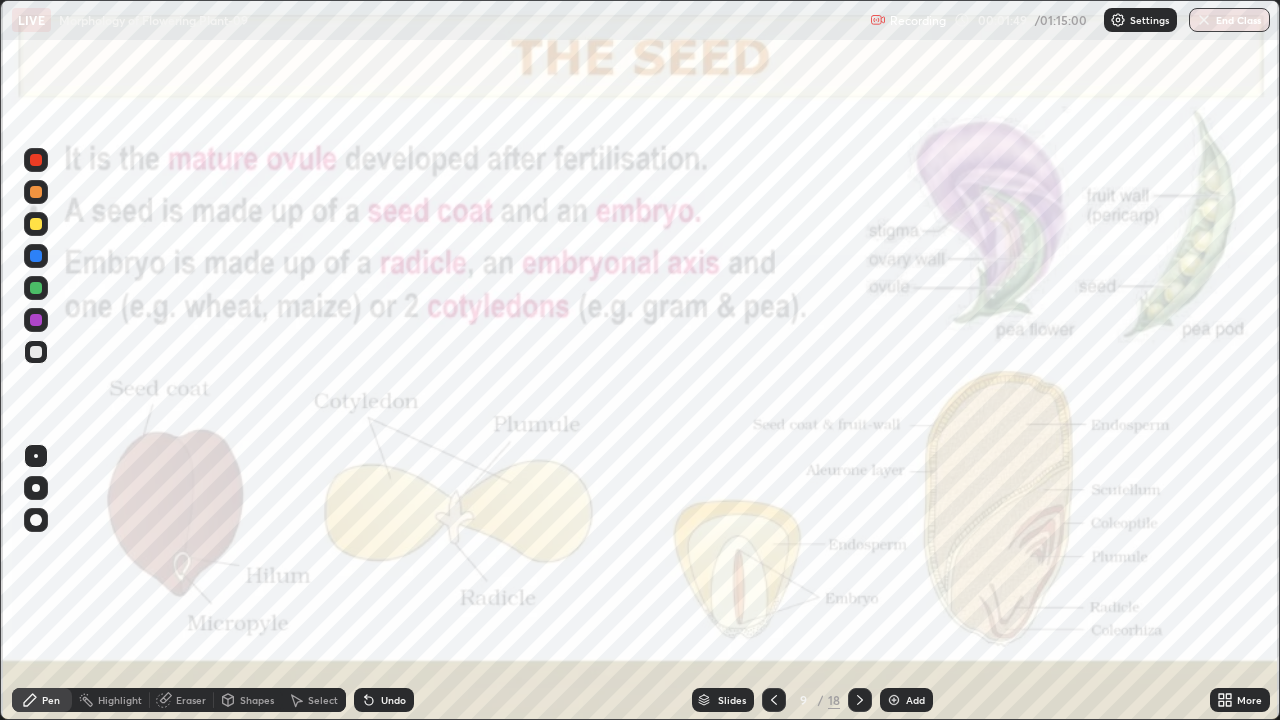click at bounding box center (36, 520) 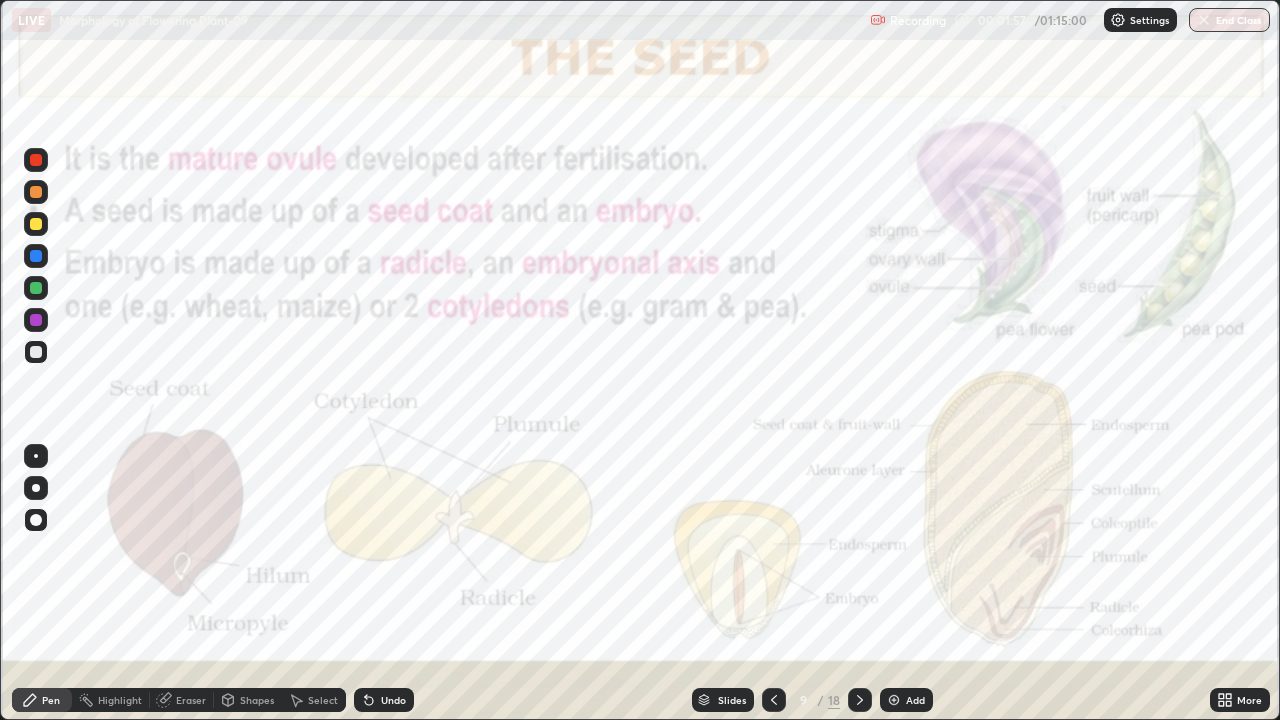 click at bounding box center (36, 456) 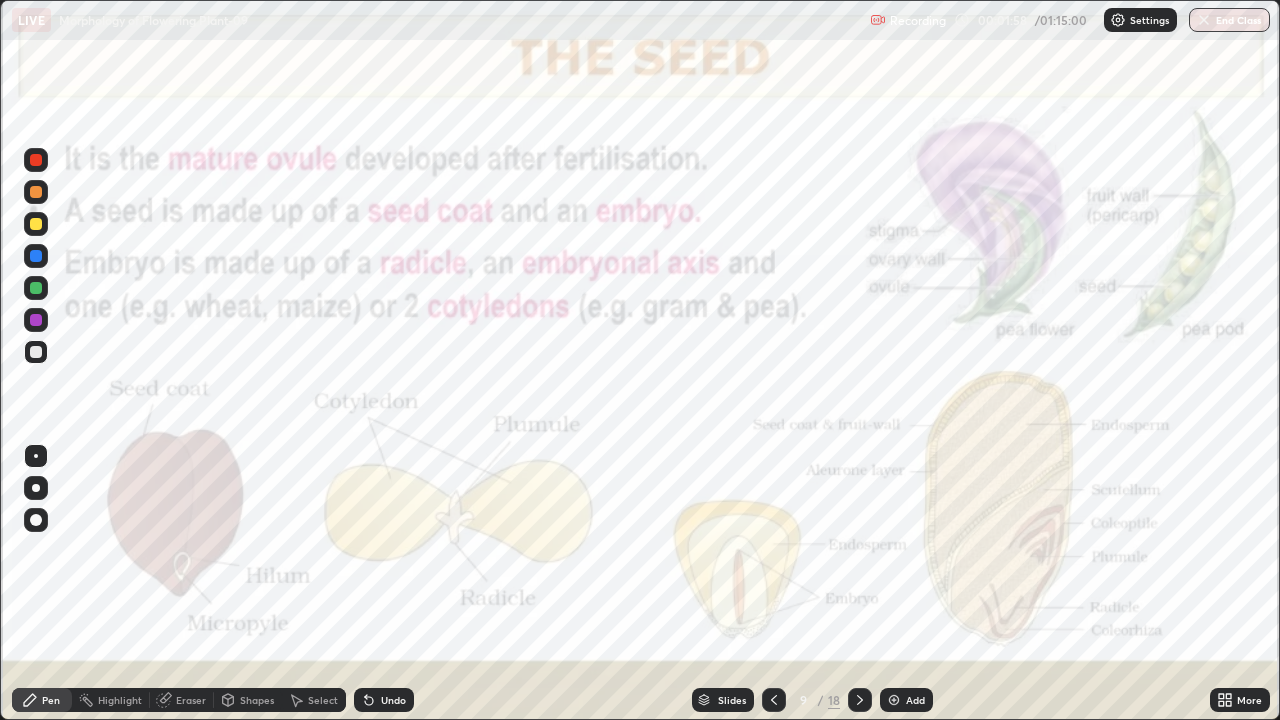 click at bounding box center [36, 320] 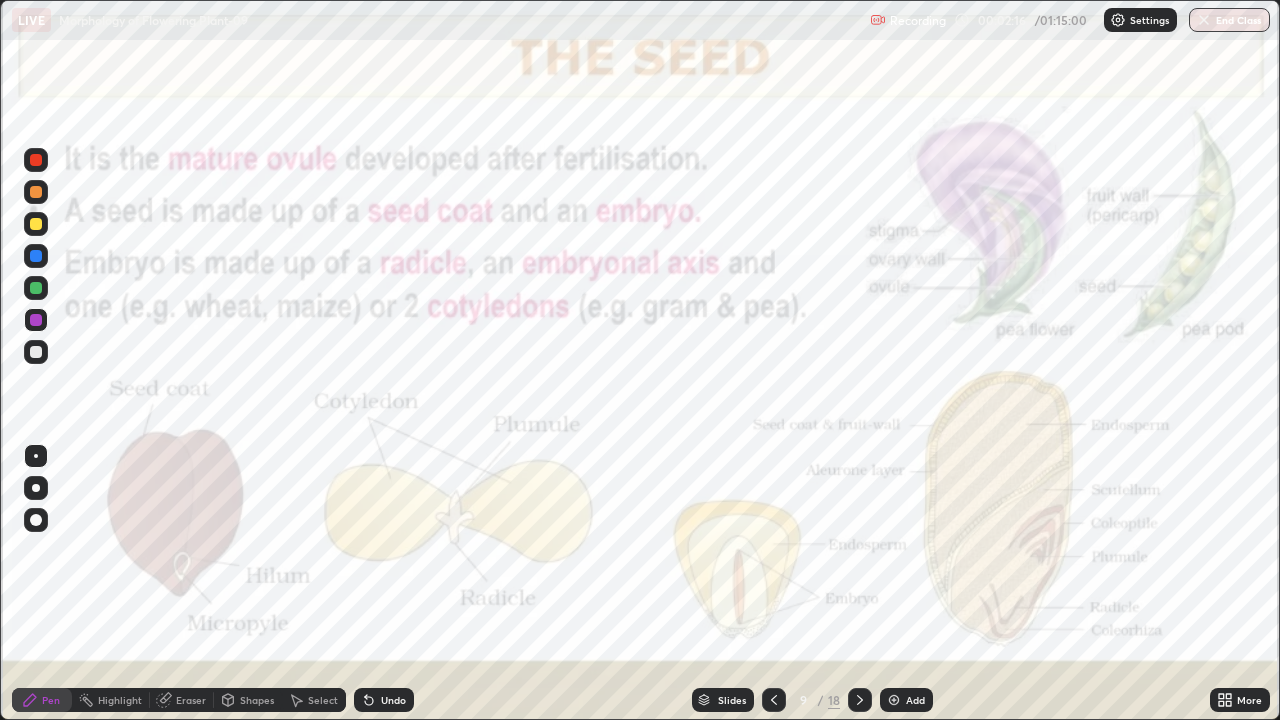 click on "Undo" at bounding box center (393, 700) 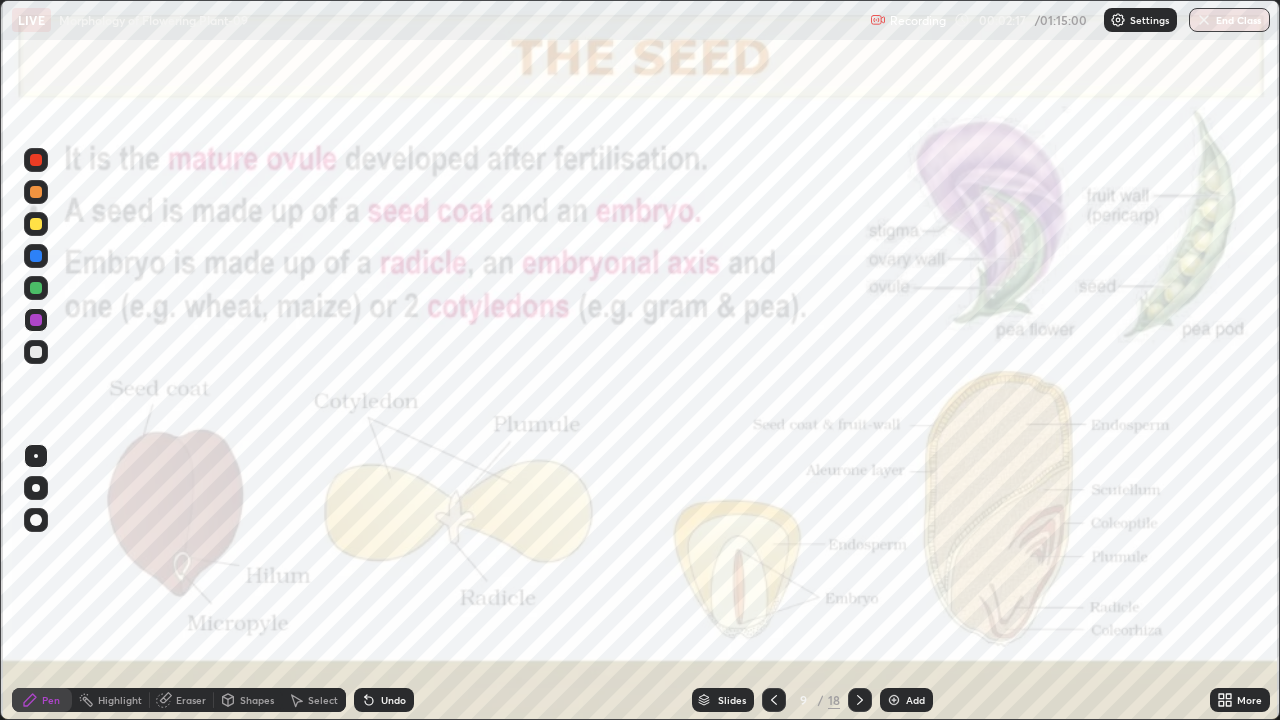 click on "Undo" at bounding box center (393, 700) 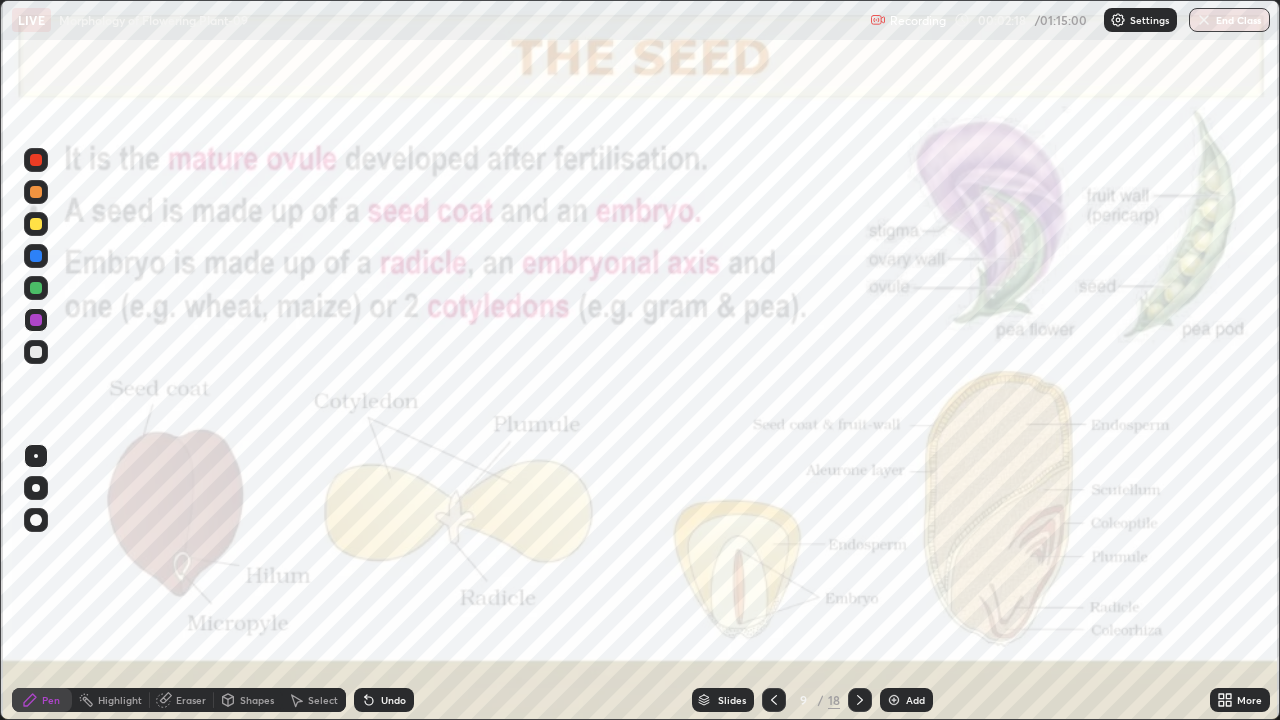 click on "Undo" at bounding box center [393, 700] 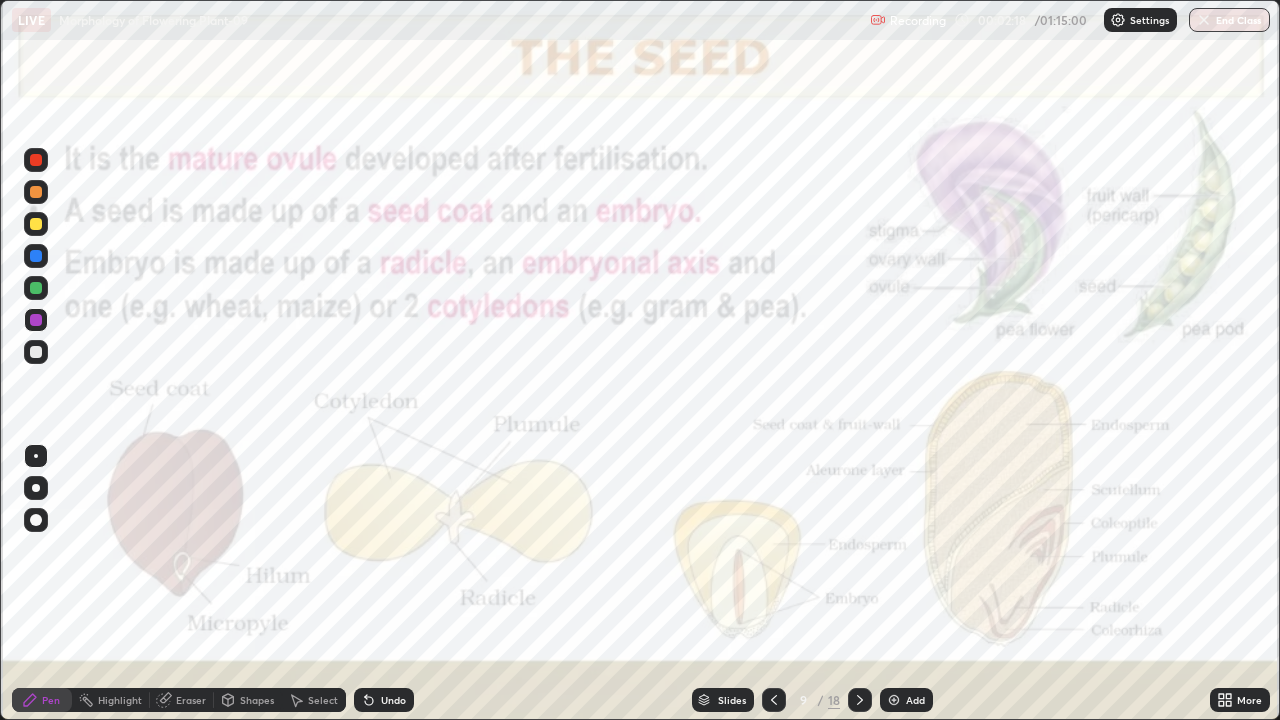 click on "Undo" at bounding box center (393, 700) 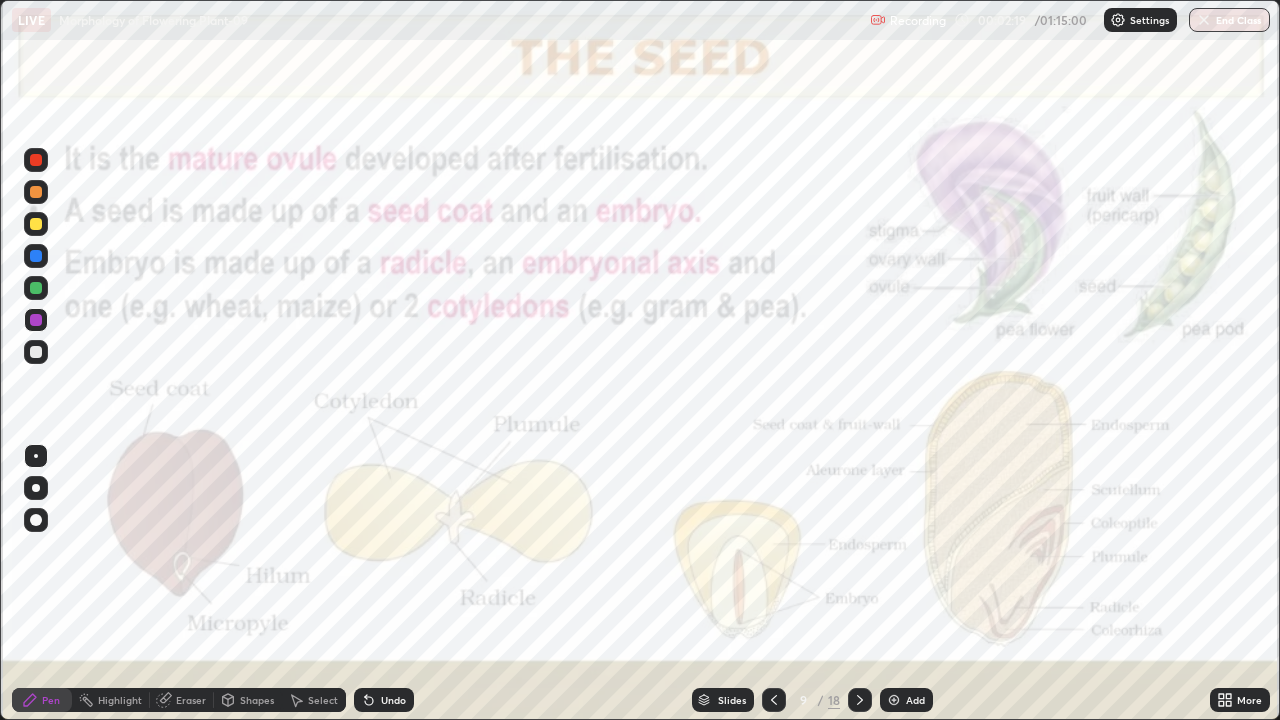 click on "Undo" at bounding box center [393, 700] 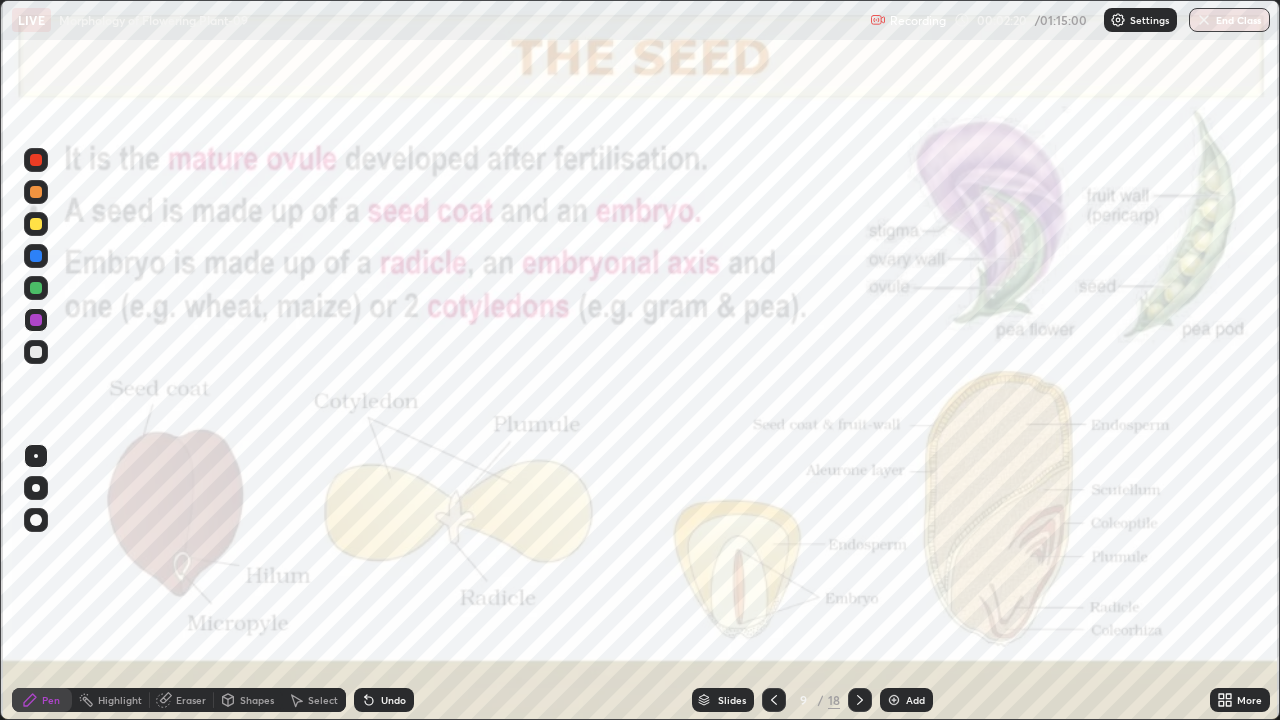 click on "Undo" at bounding box center (393, 700) 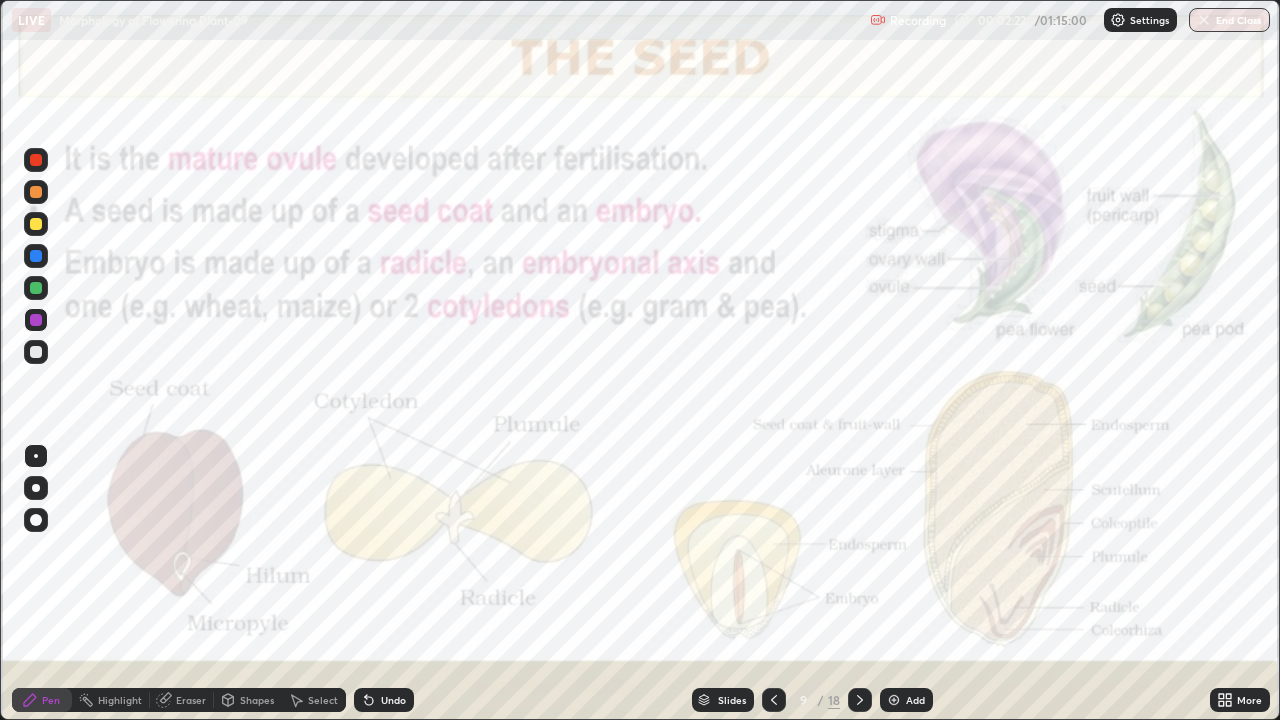 click at bounding box center (36, 488) 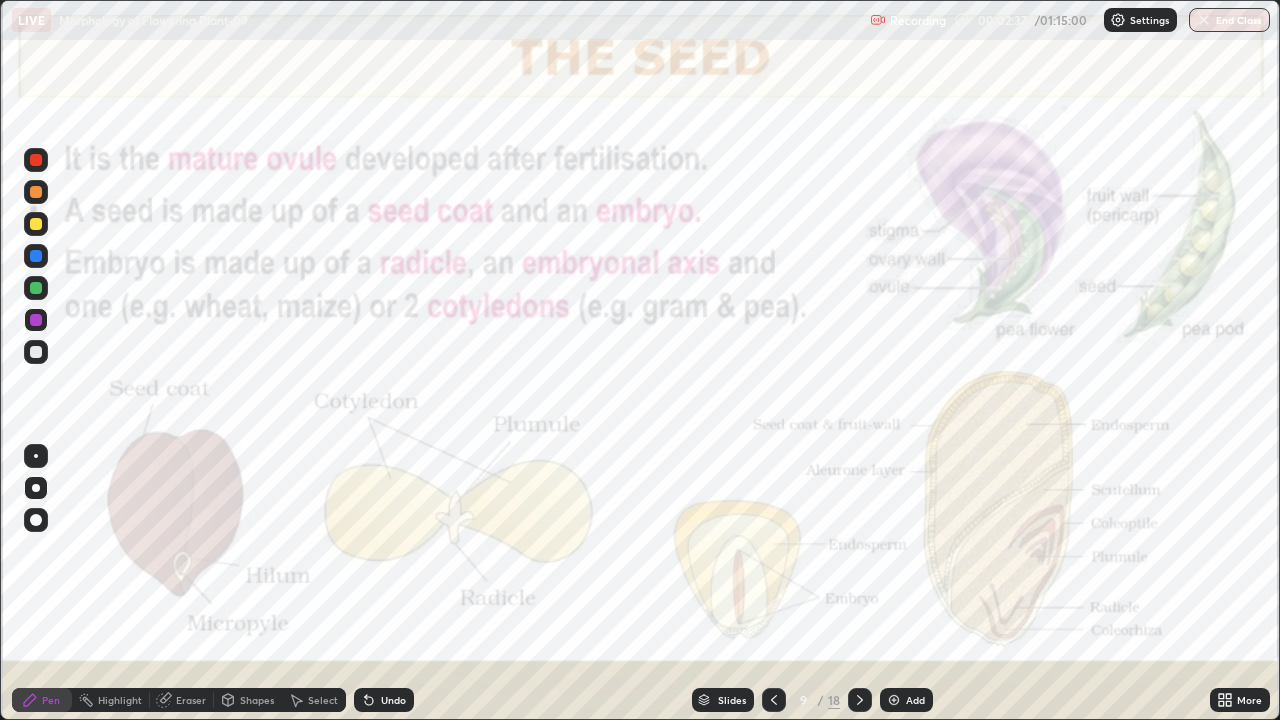 click on "Undo" at bounding box center [393, 700] 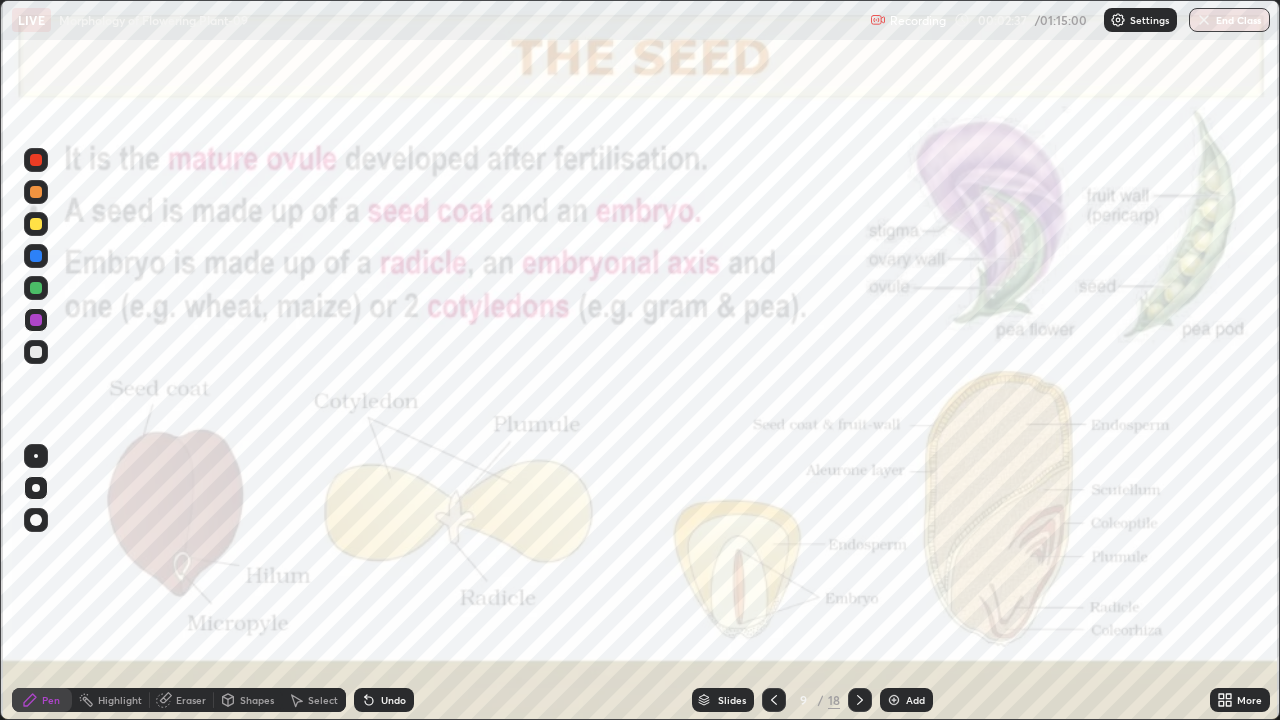 click 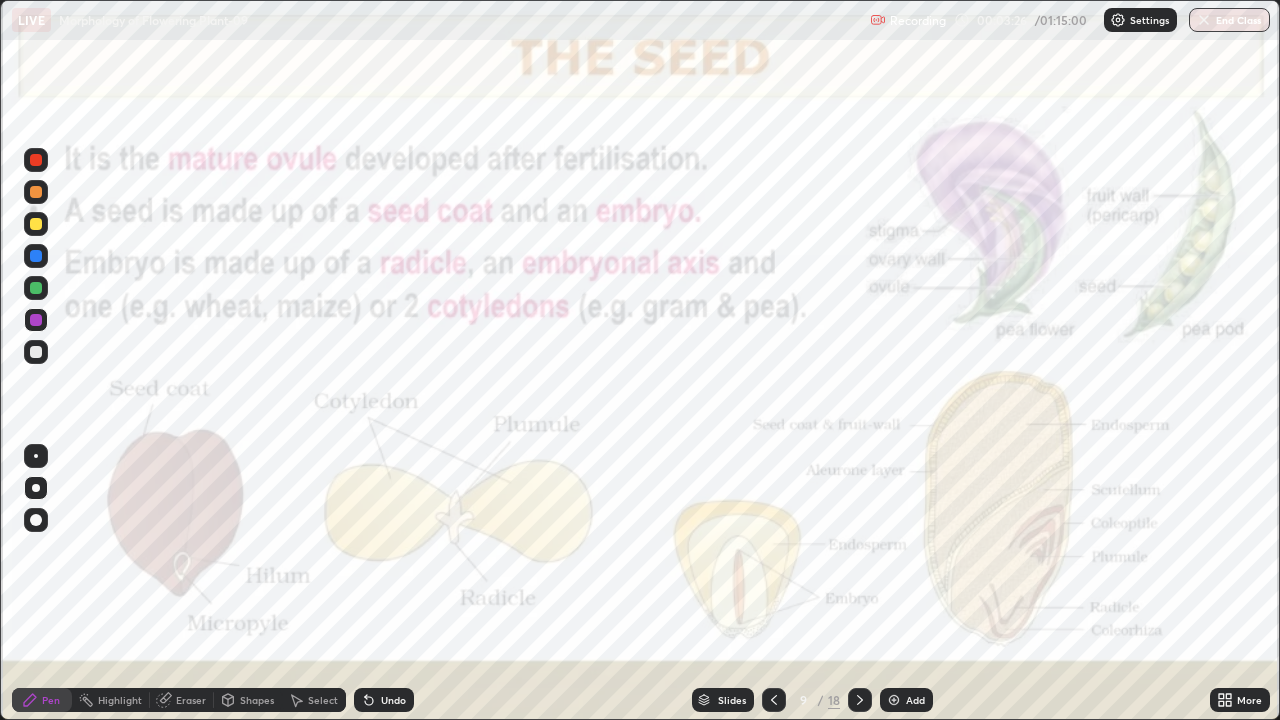 click on "Eraser" at bounding box center [191, 700] 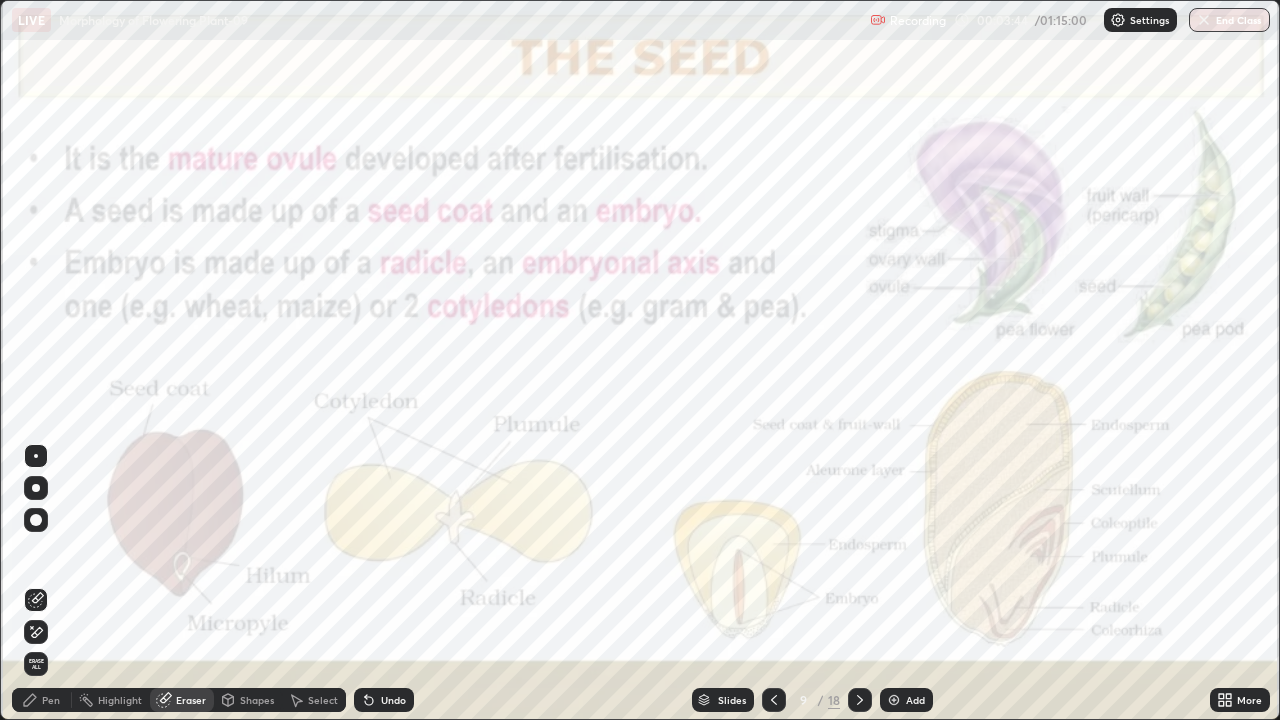 click 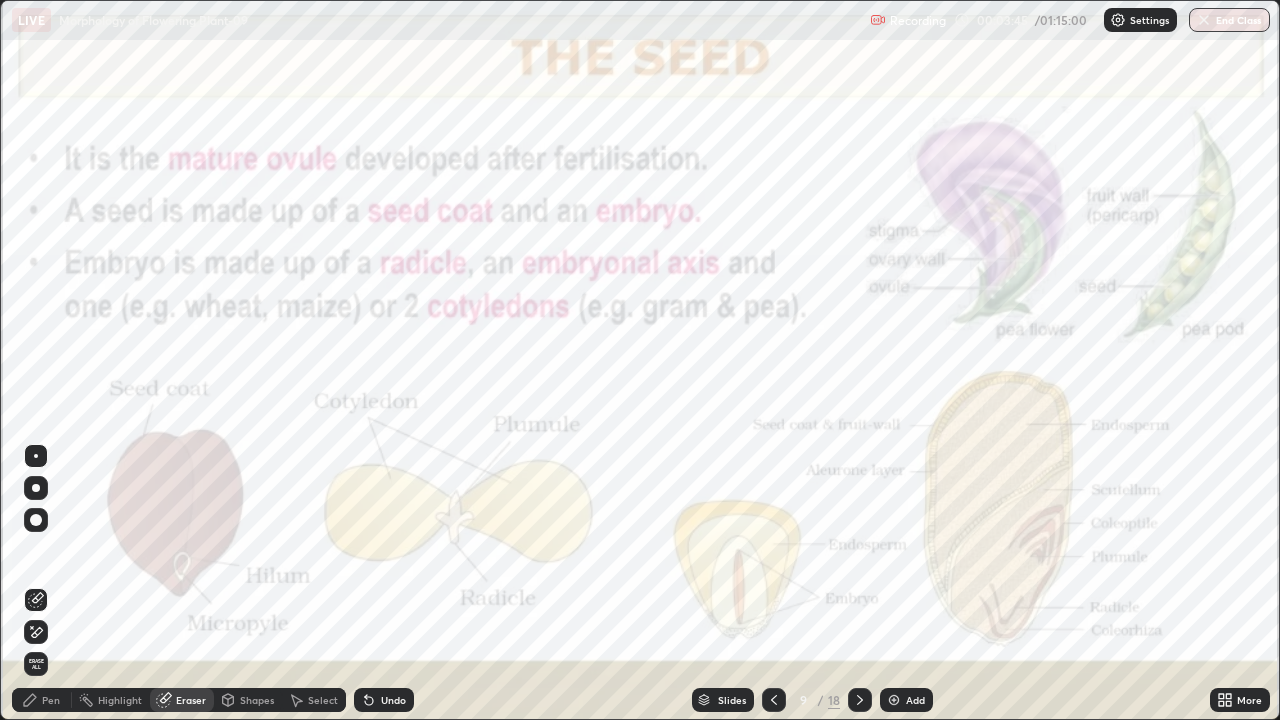 click 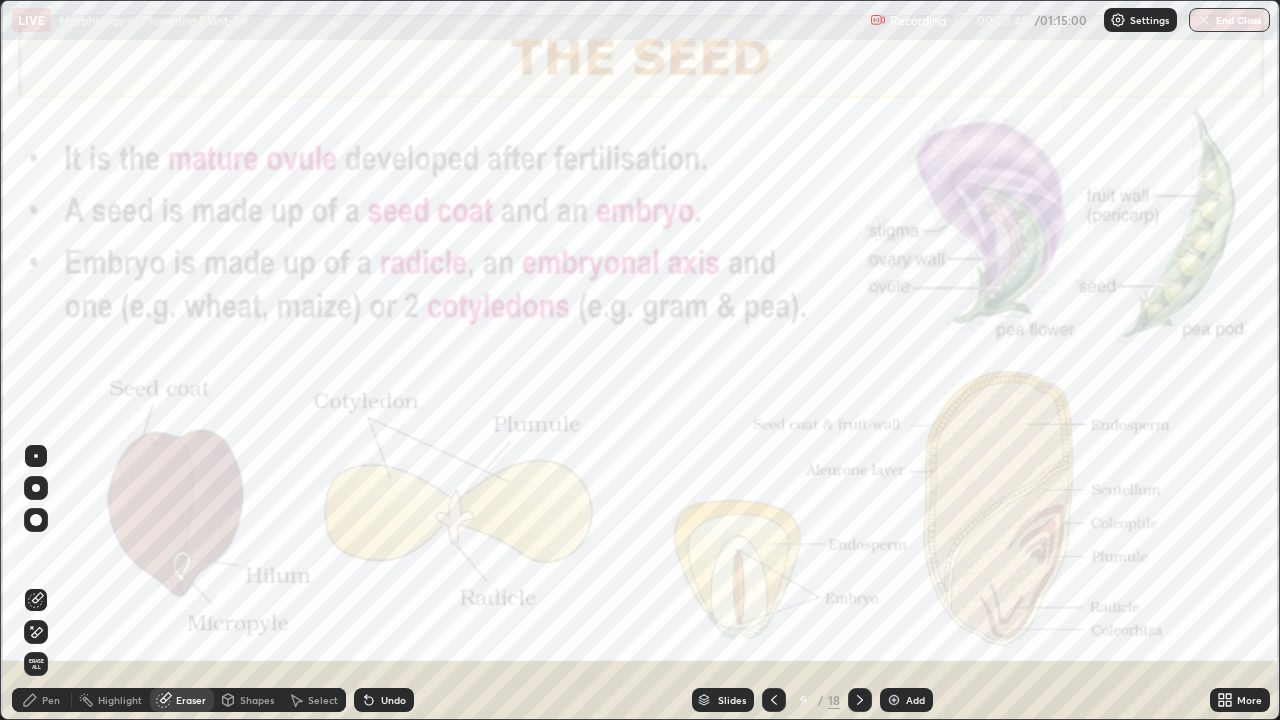 click on "Pen" at bounding box center (51, 700) 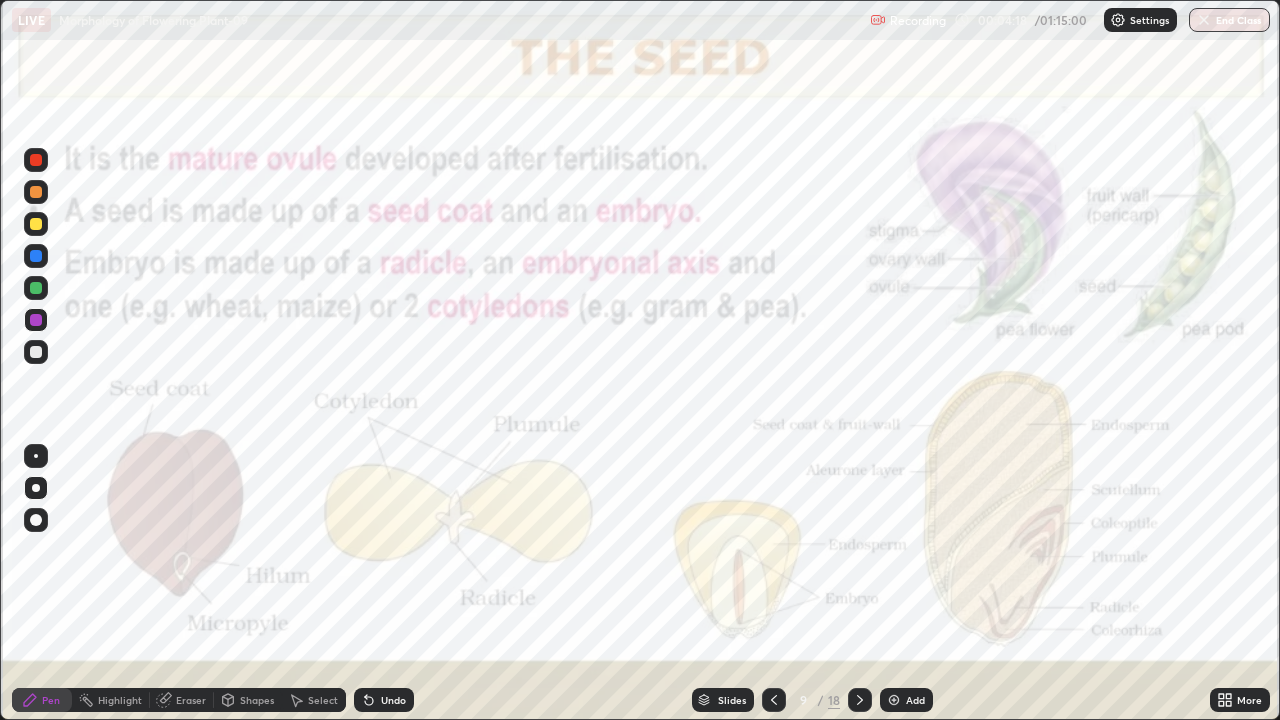 click on "Slides" at bounding box center [723, 700] 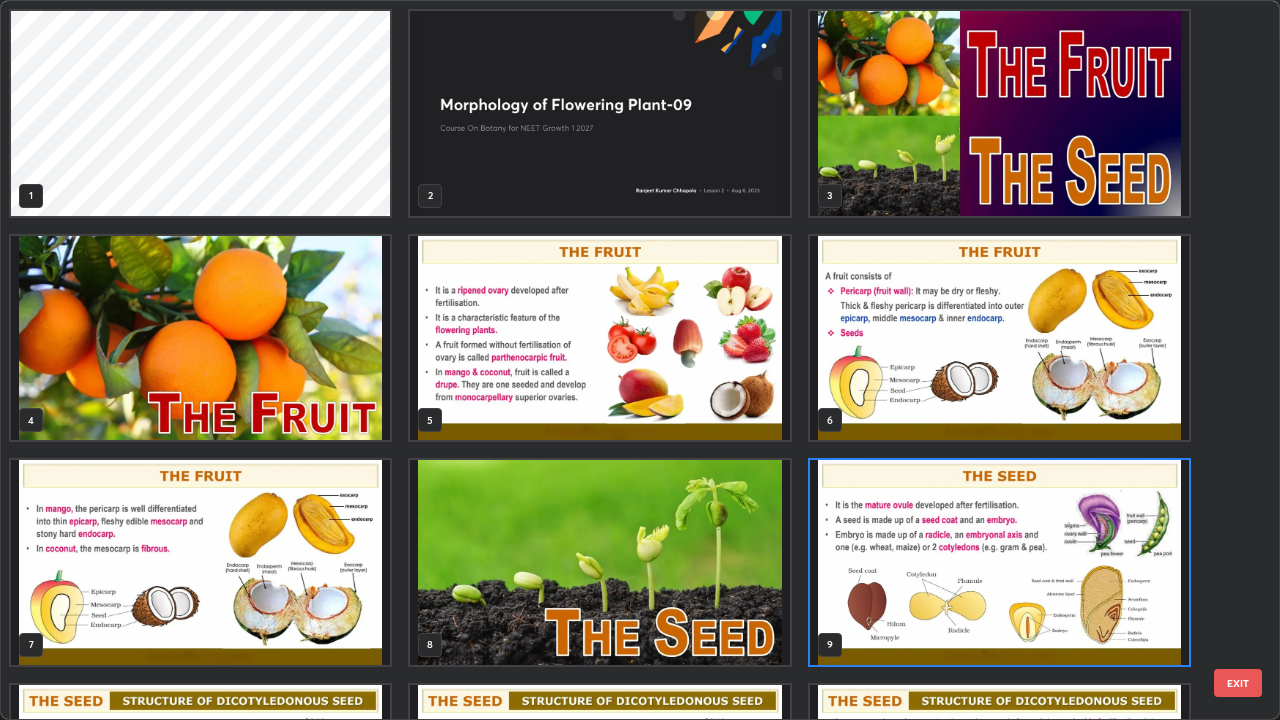 scroll, scrollTop: 7, scrollLeft: 11, axis: both 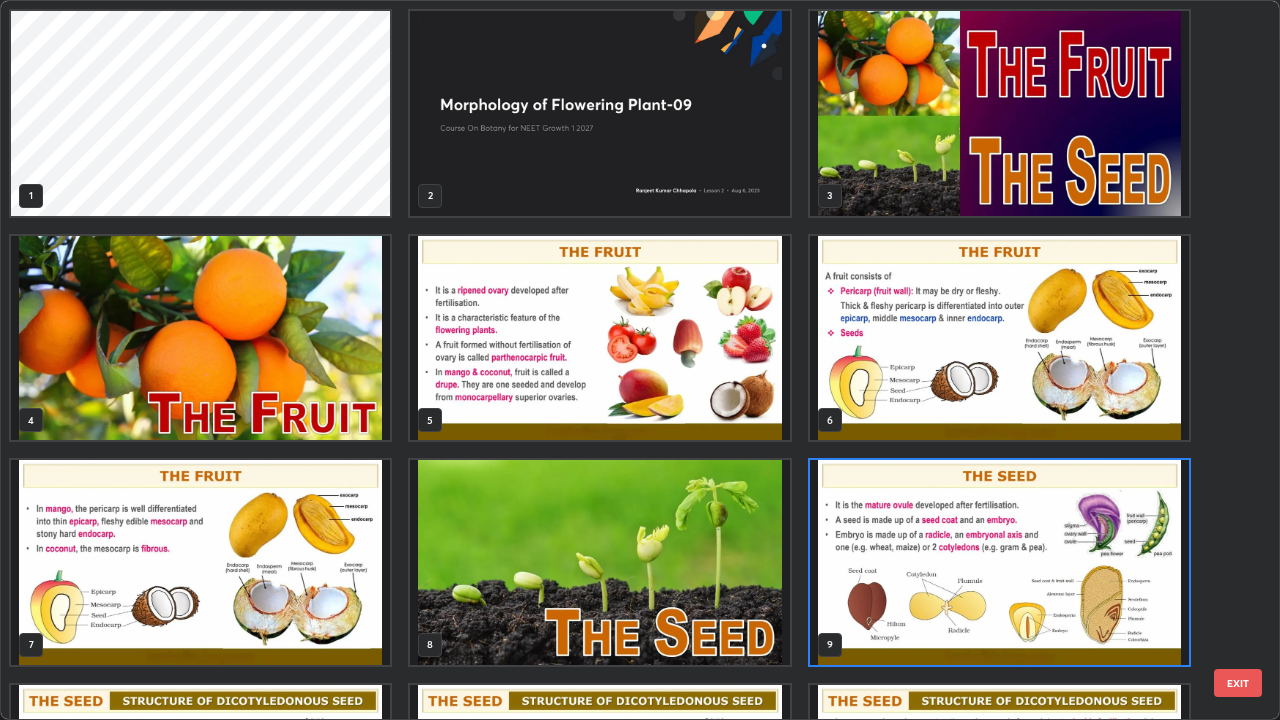 click at bounding box center [999, 562] 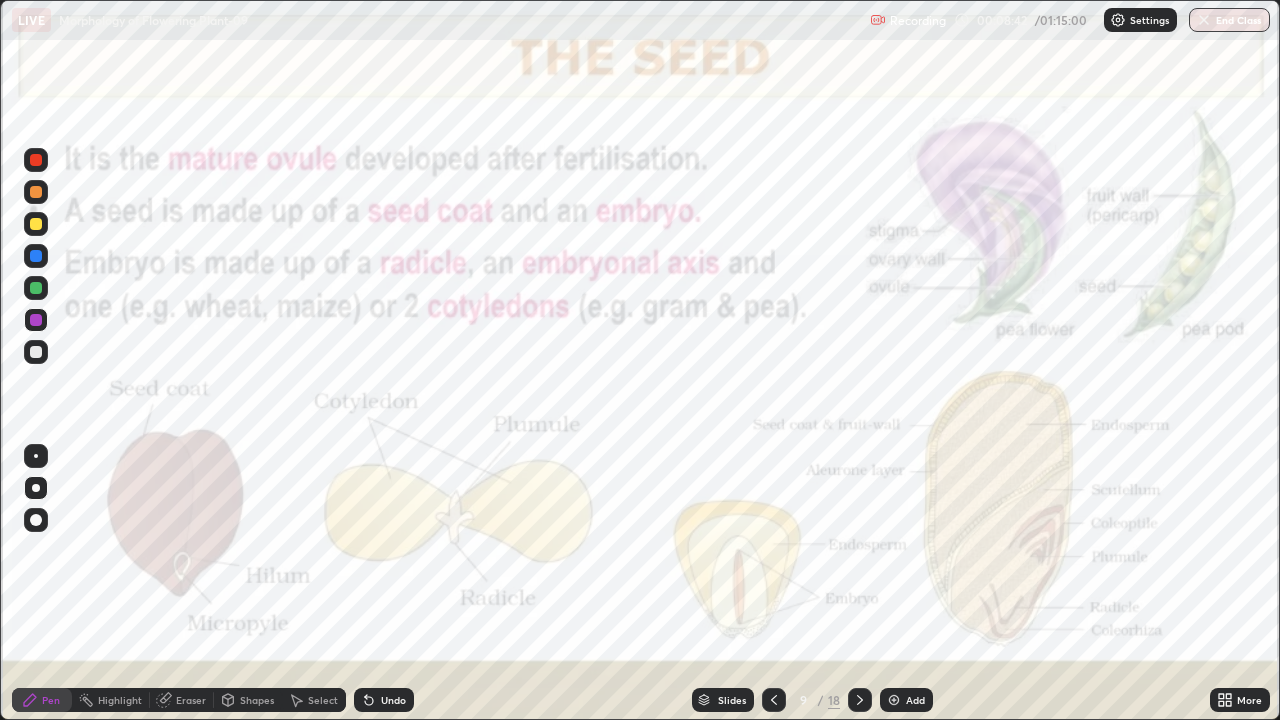 click 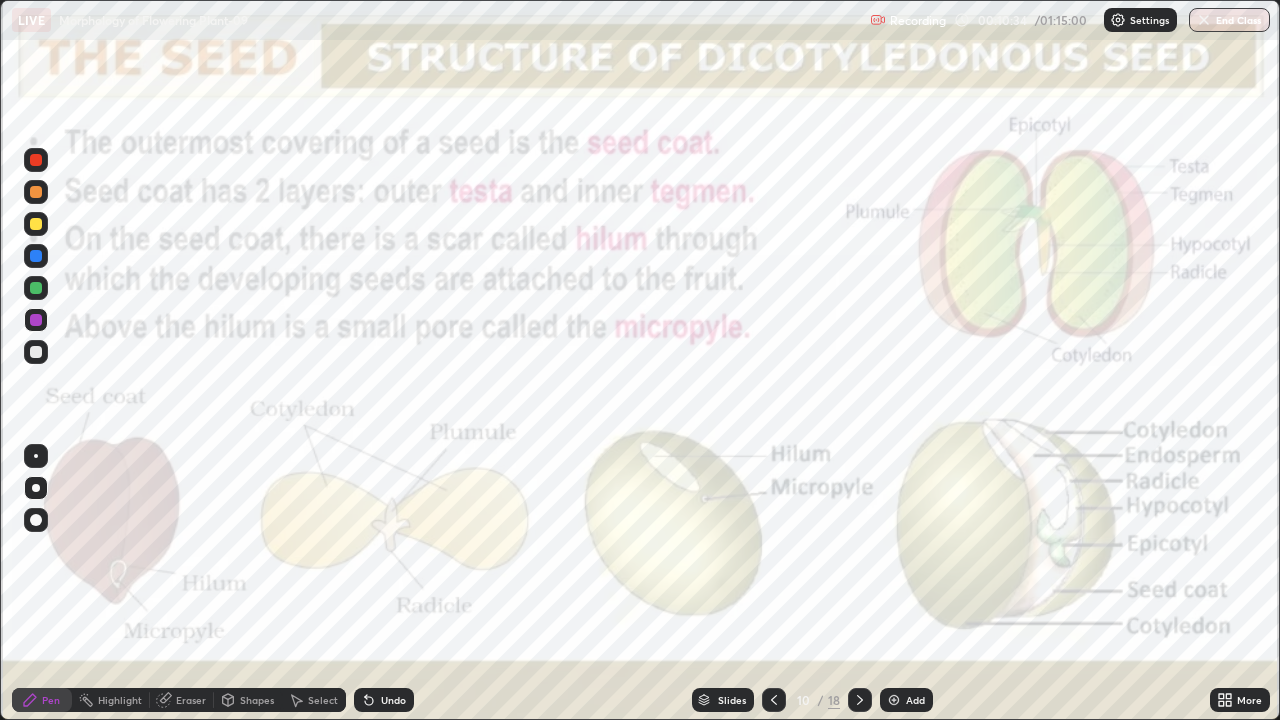 click on "Undo" at bounding box center (393, 700) 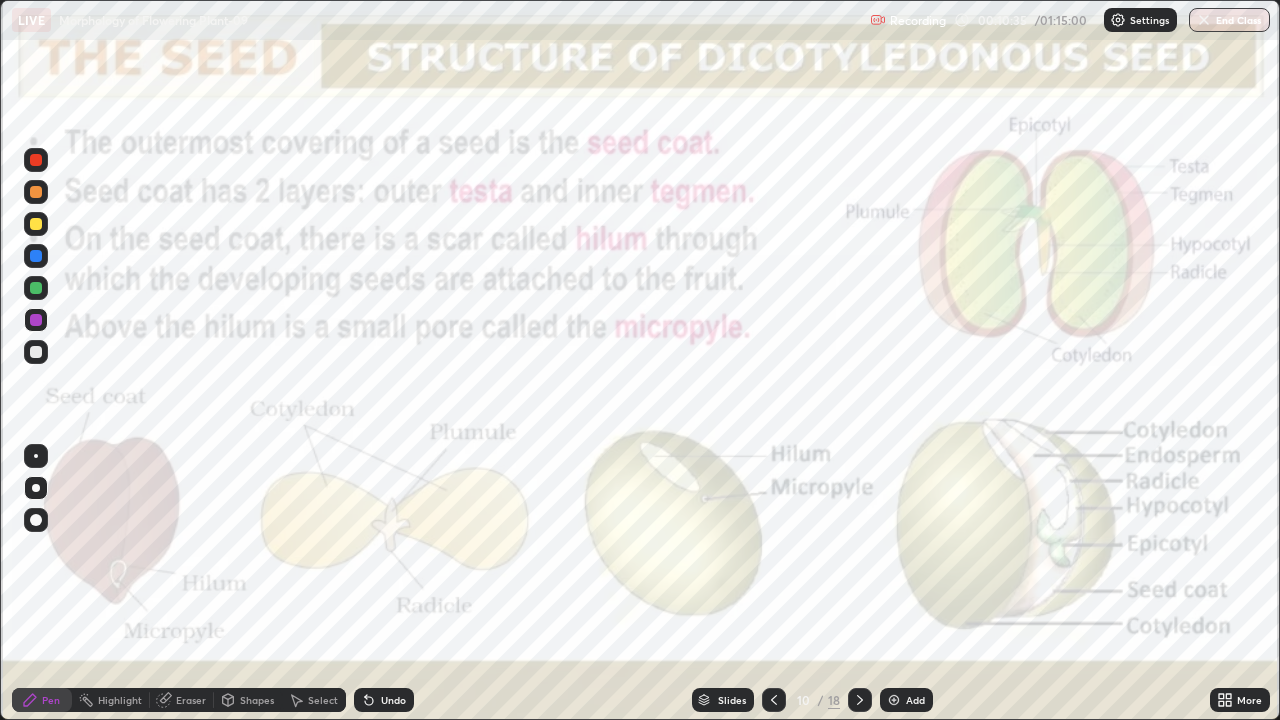 click on "Undo" at bounding box center (393, 700) 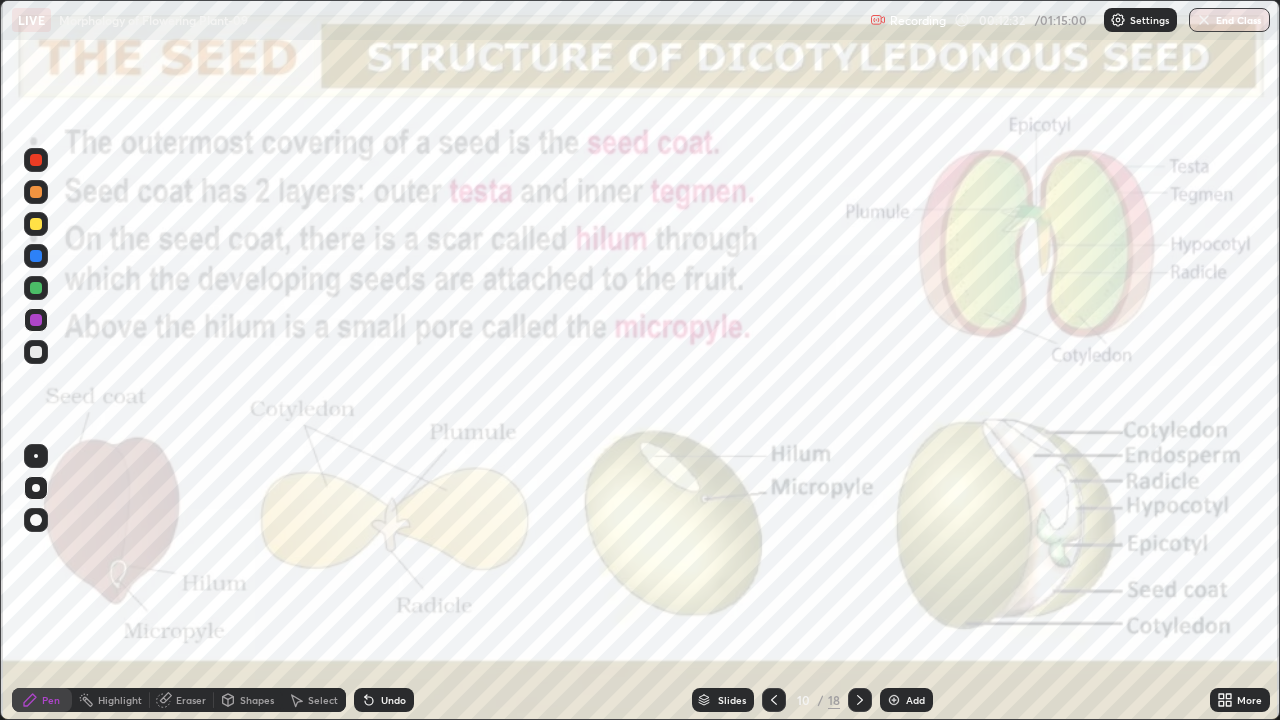 click on "Highlight" at bounding box center [120, 700] 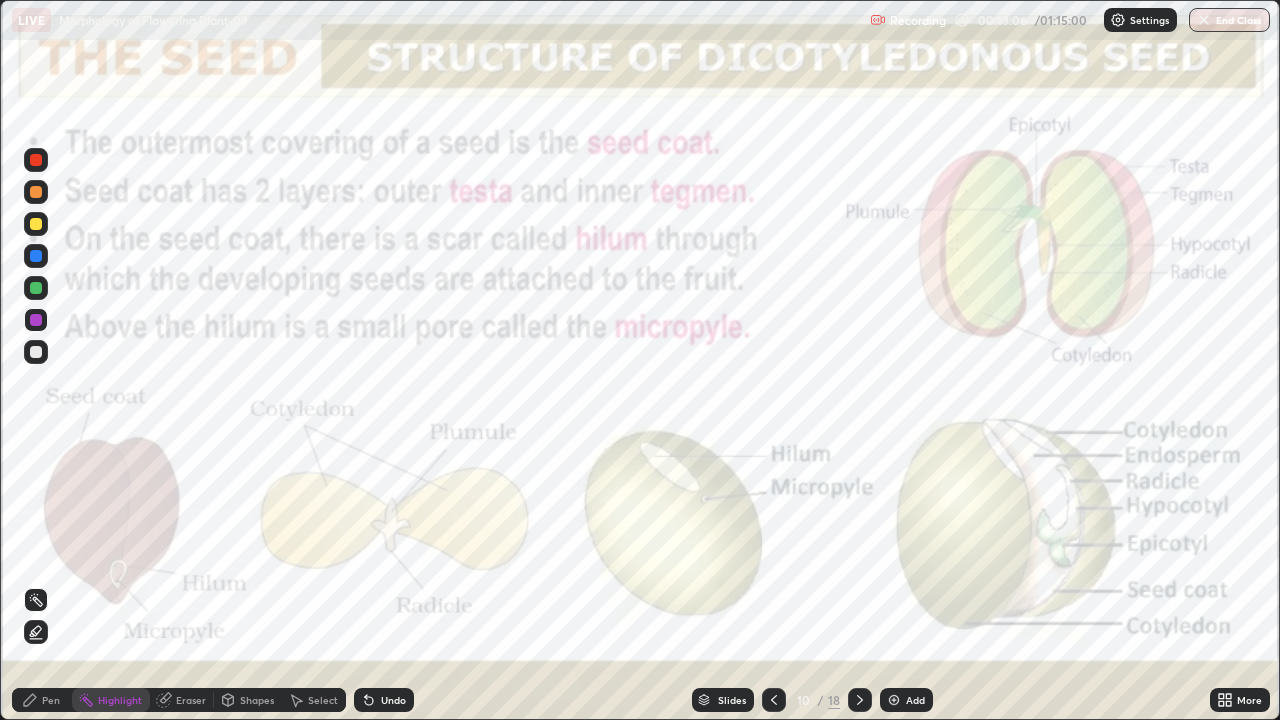 click 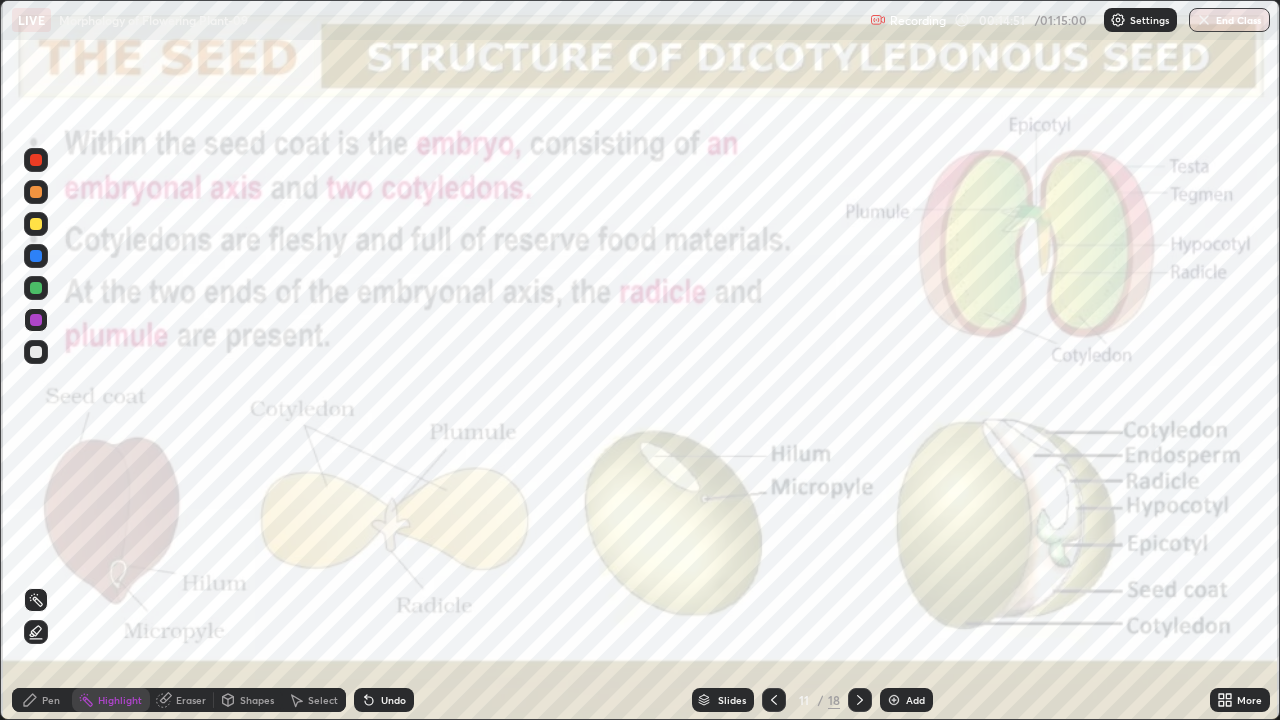 click 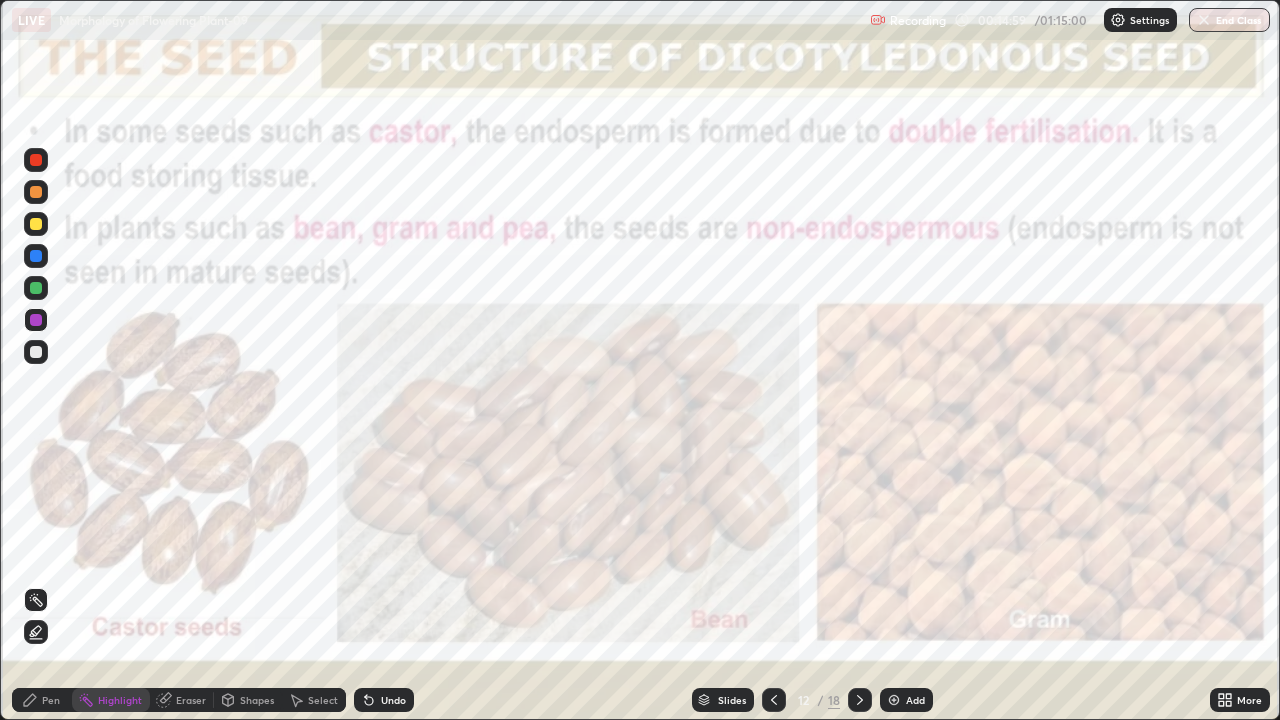 click 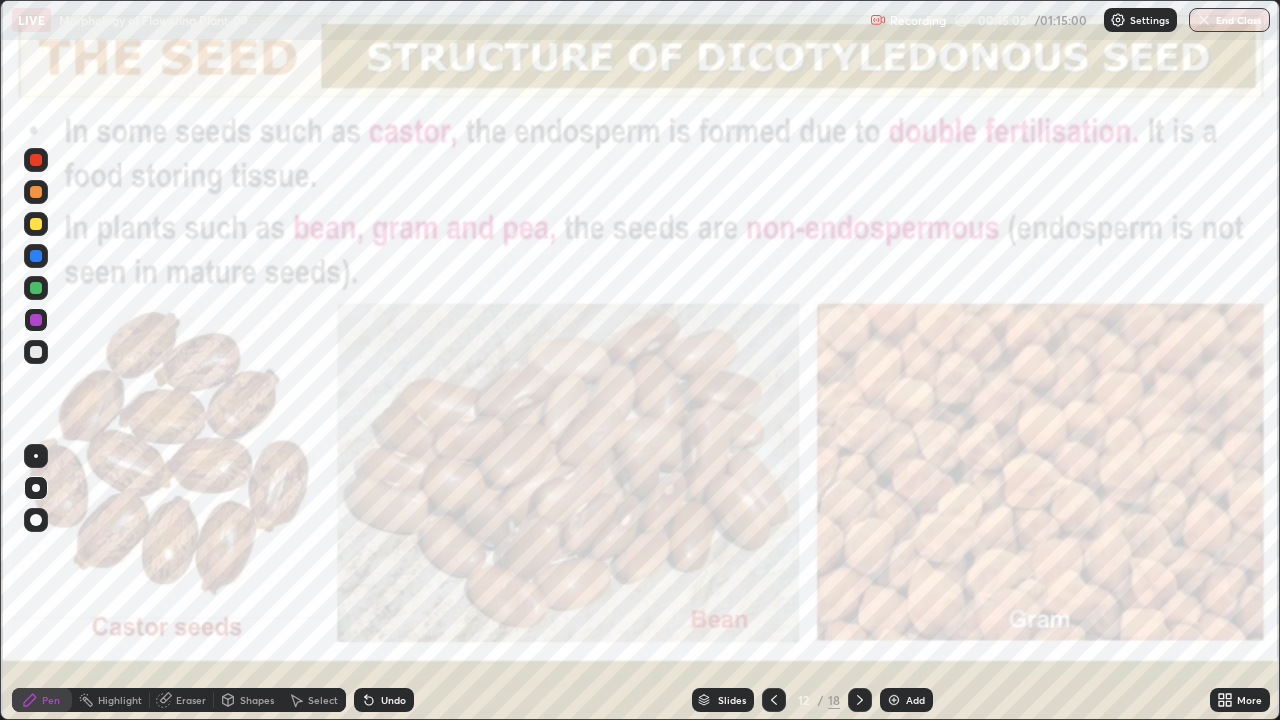 click on "Undo" at bounding box center [393, 700] 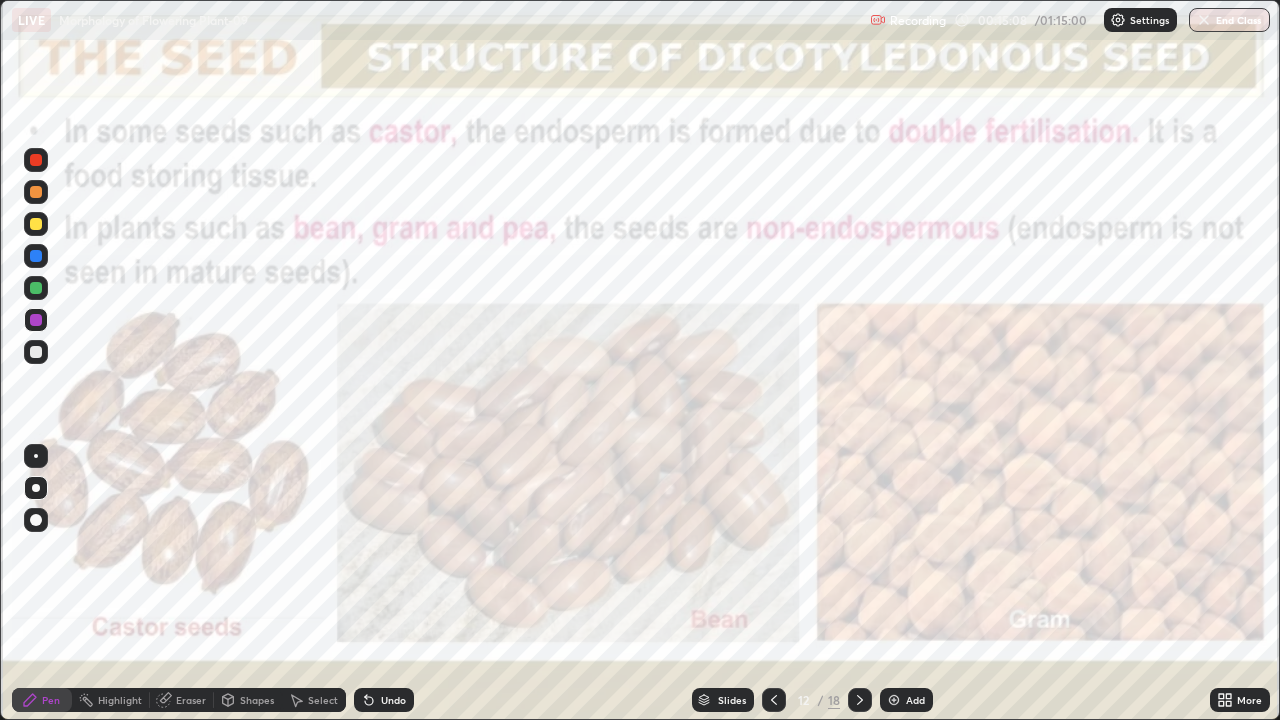 click on "Undo" at bounding box center [393, 700] 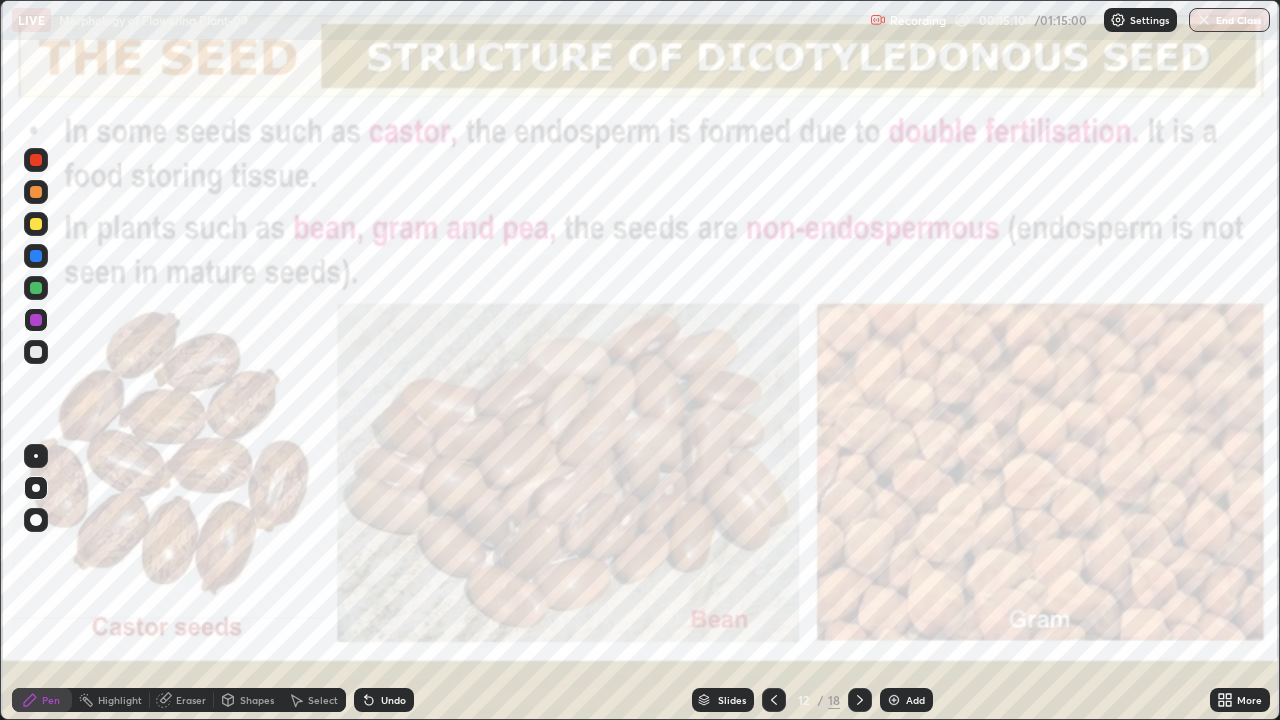 click on "Select" at bounding box center [323, 700] 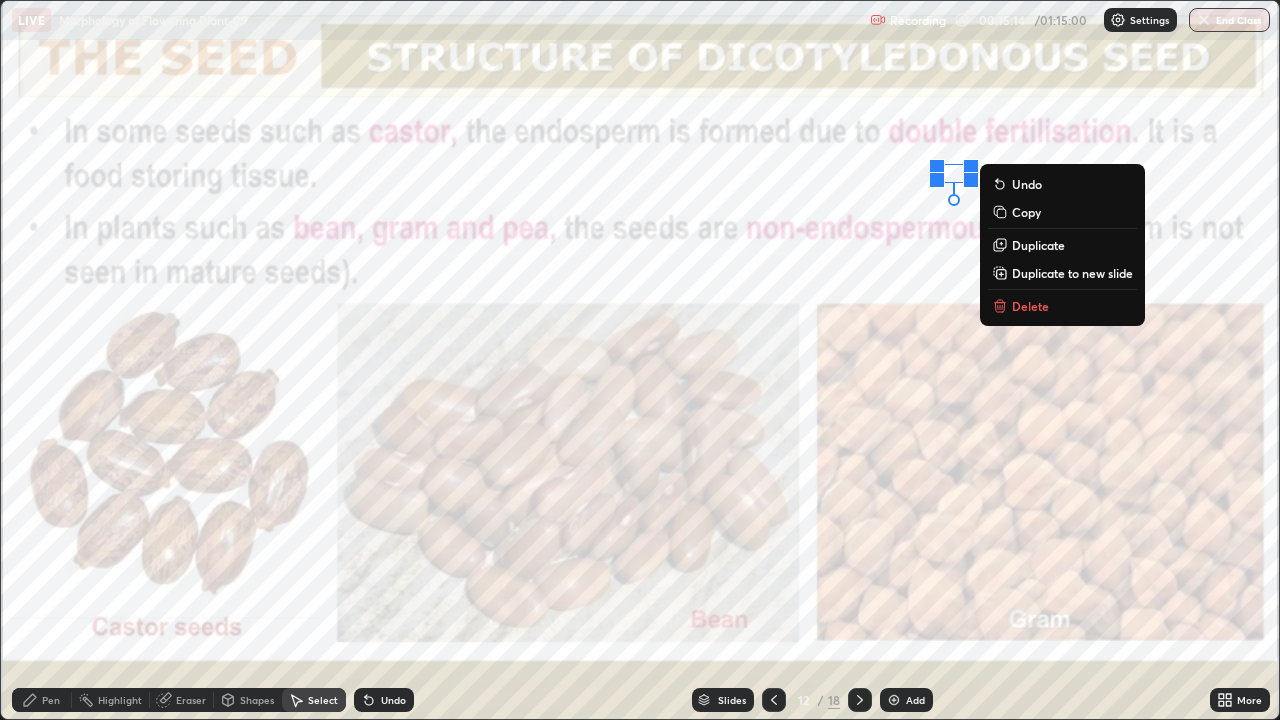 click on "0 ° Undo Copy Duplicate Duplicate to new slide Delete" at bounding box center [640, 360] 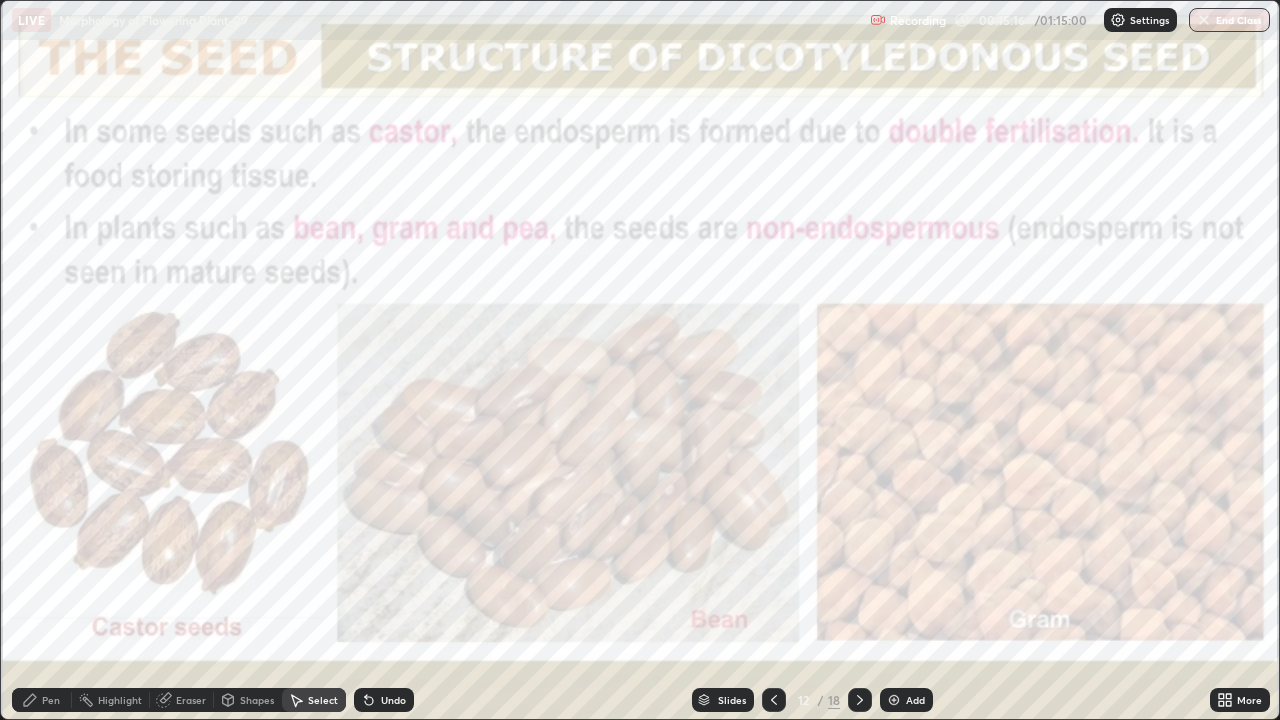 click on "Pen" at bounding box center (42, 700) 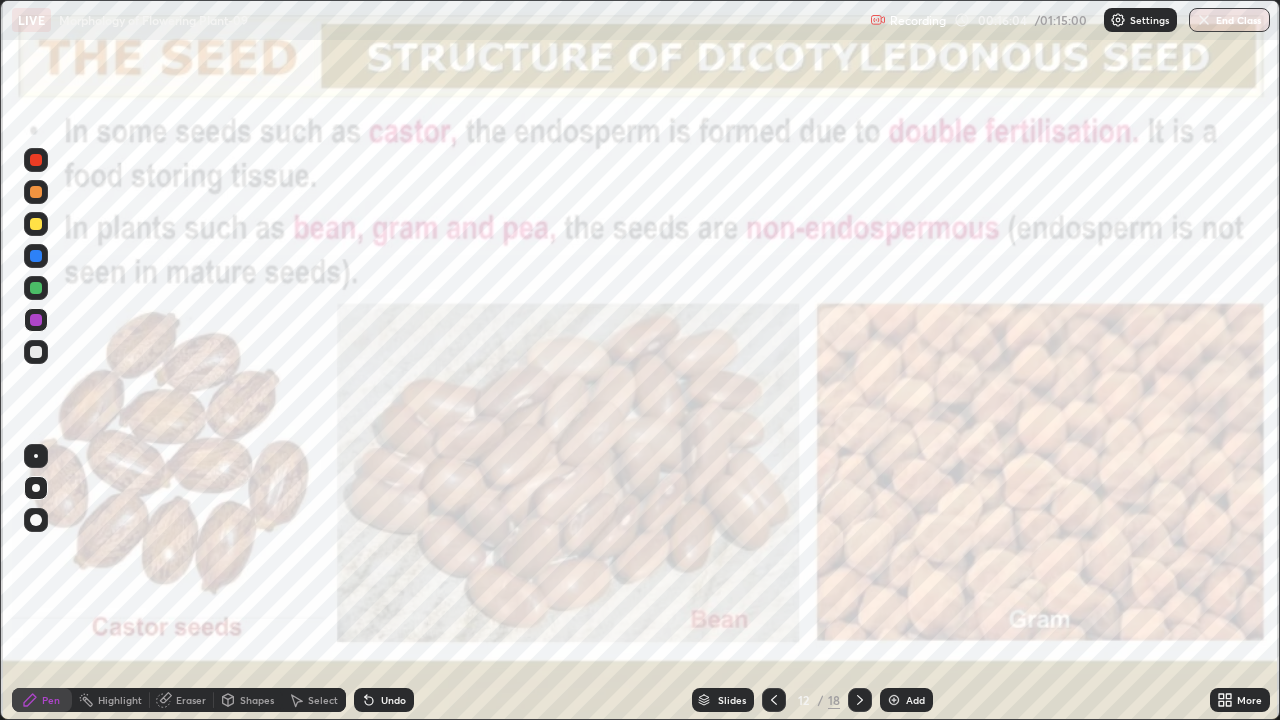 click on "Highlight" at bounding box center (120, 700) 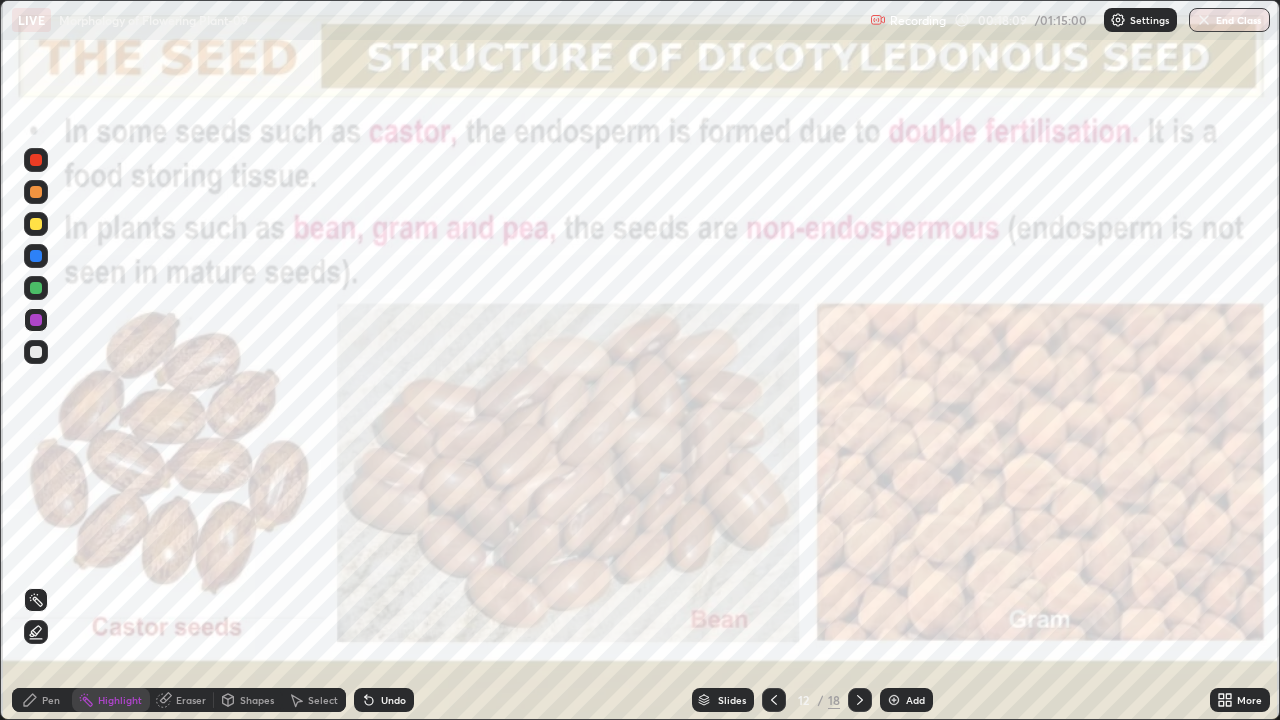 click 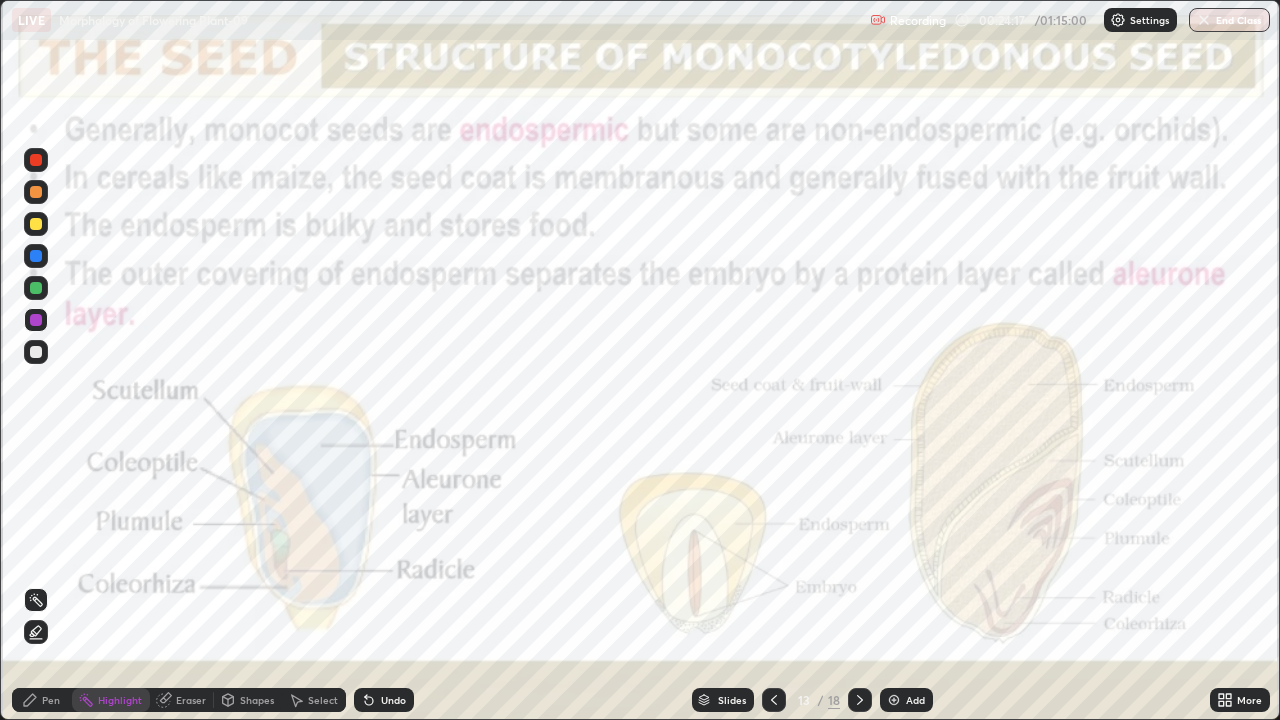 click 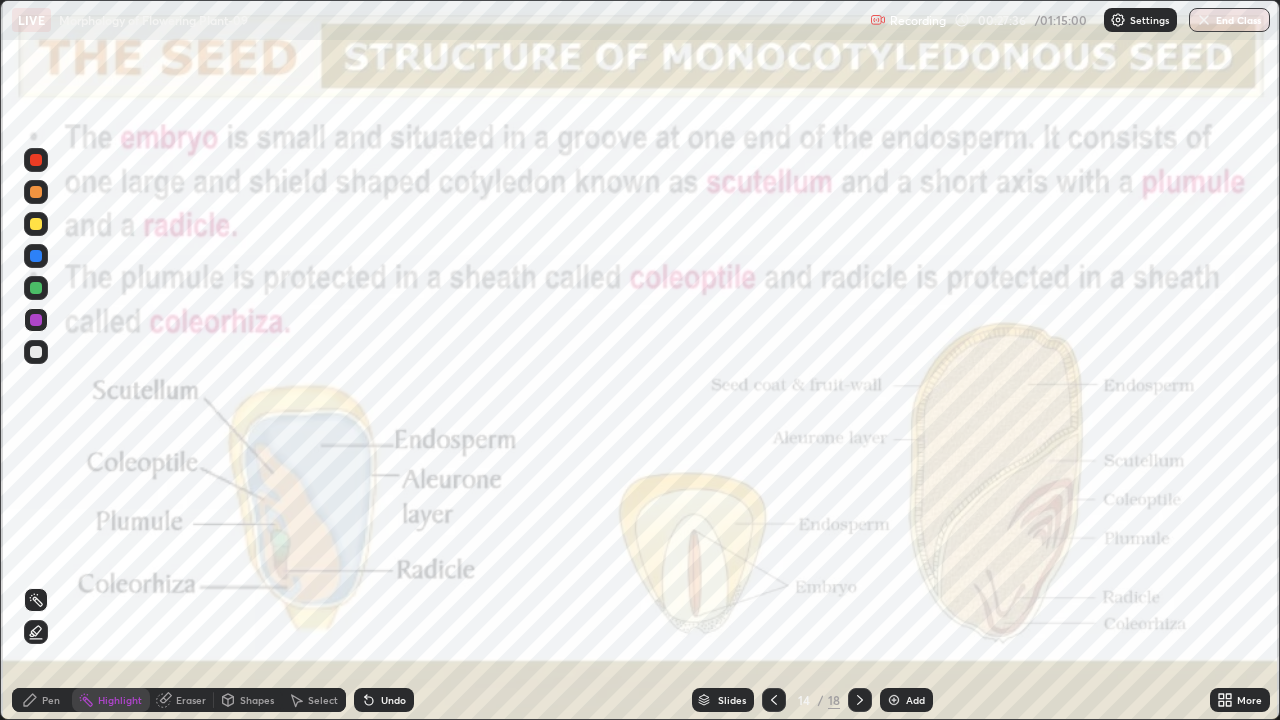 click 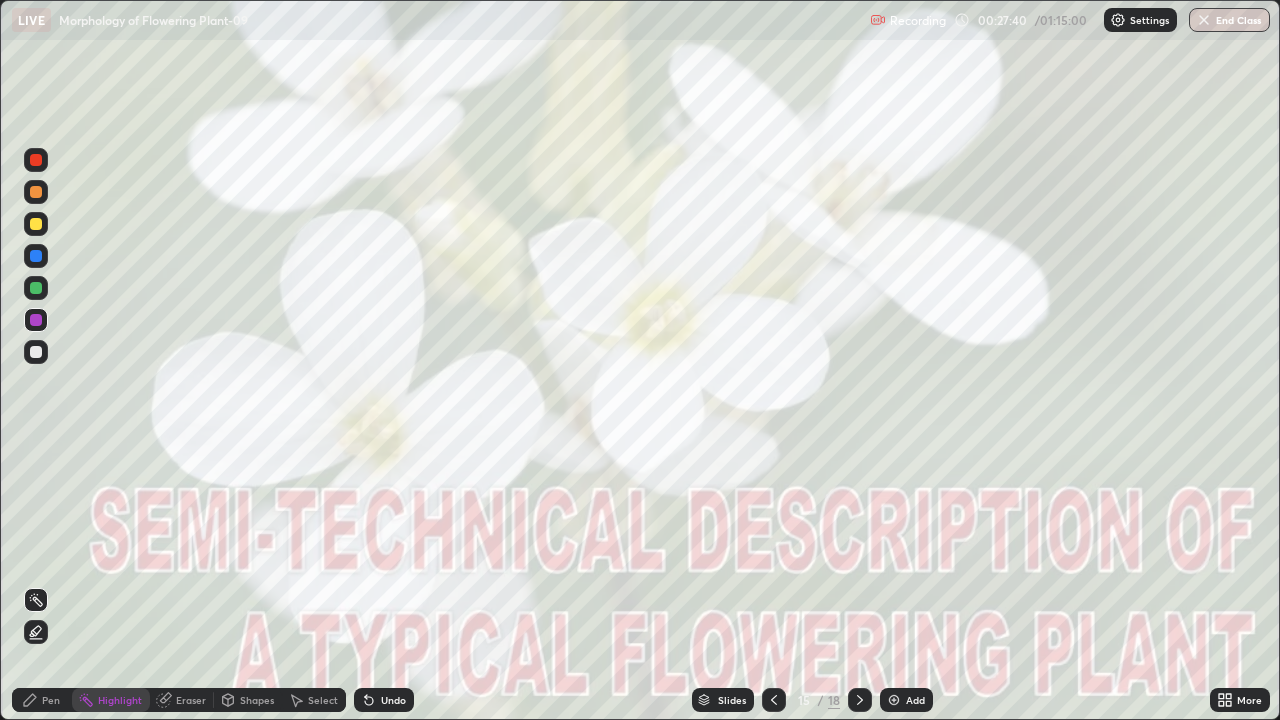 click 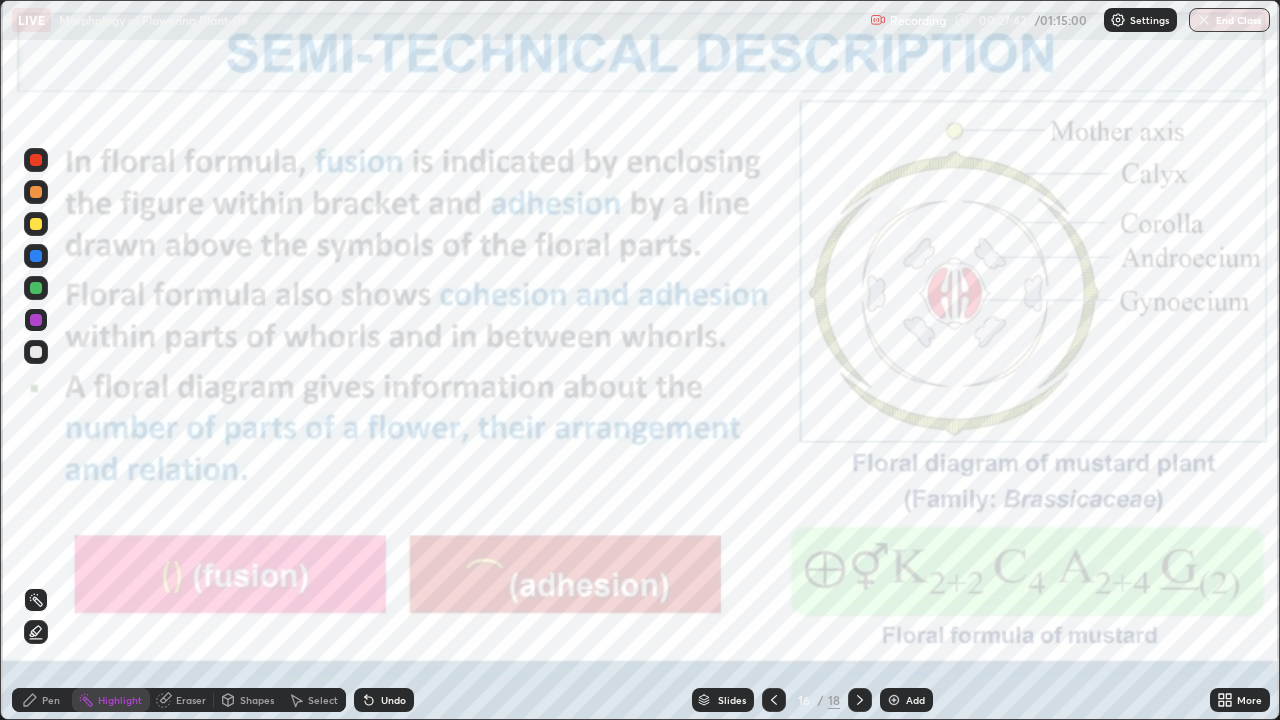 click 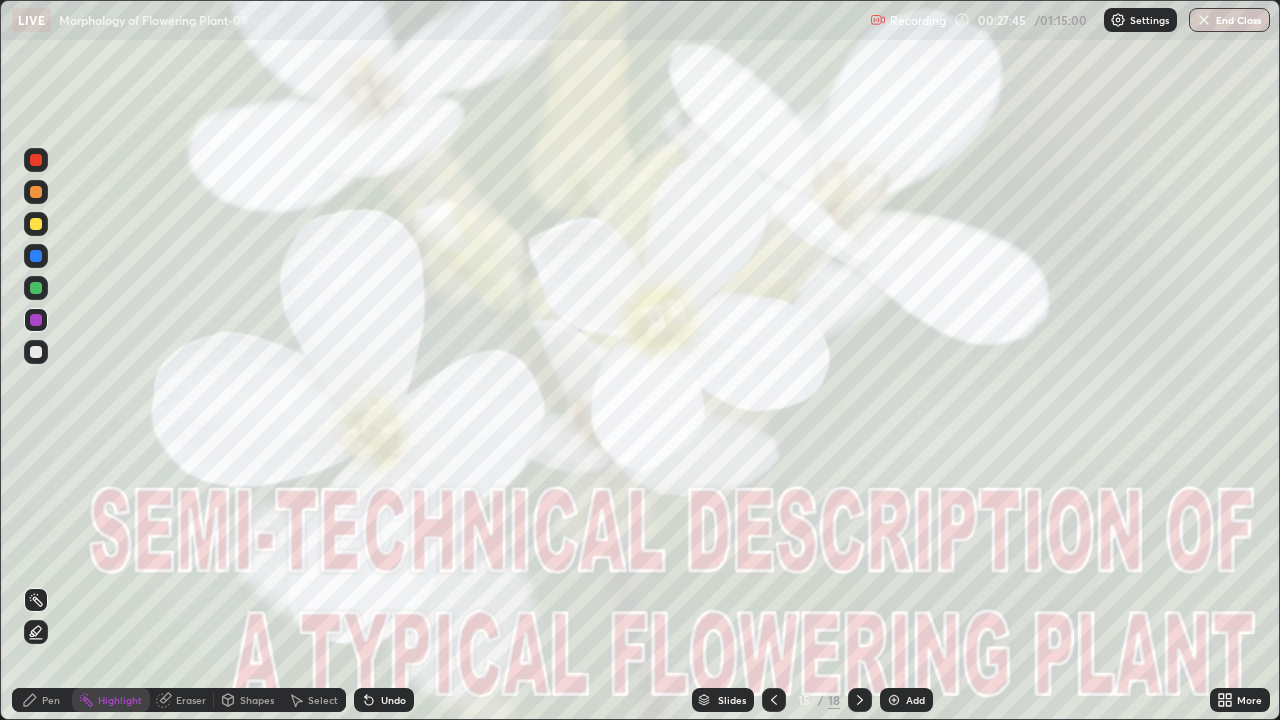 click at bounding box center [860, 700] 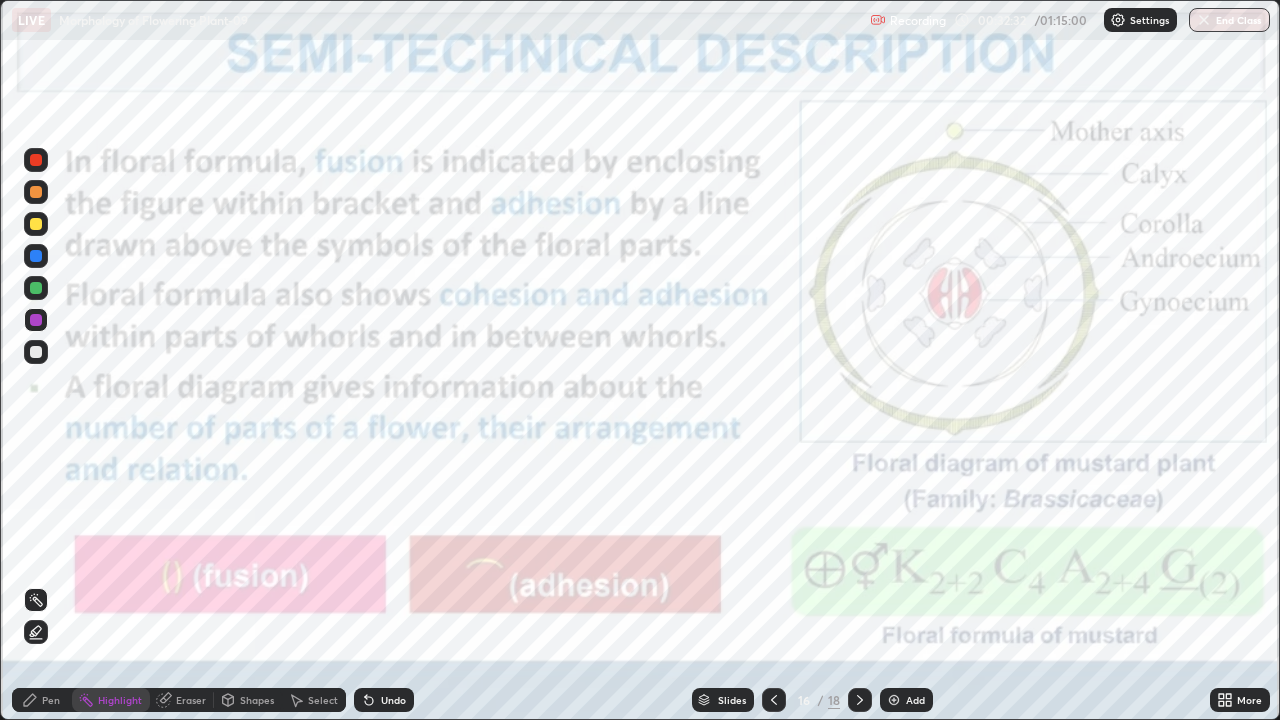 click 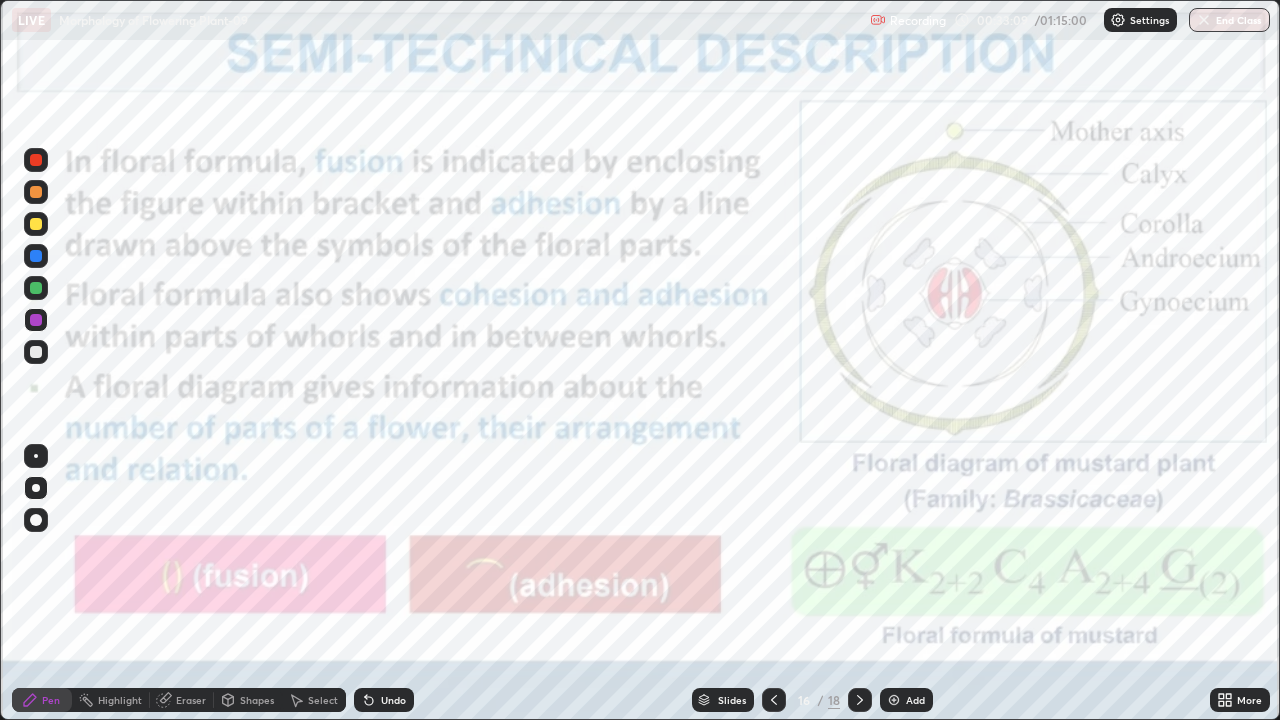 click 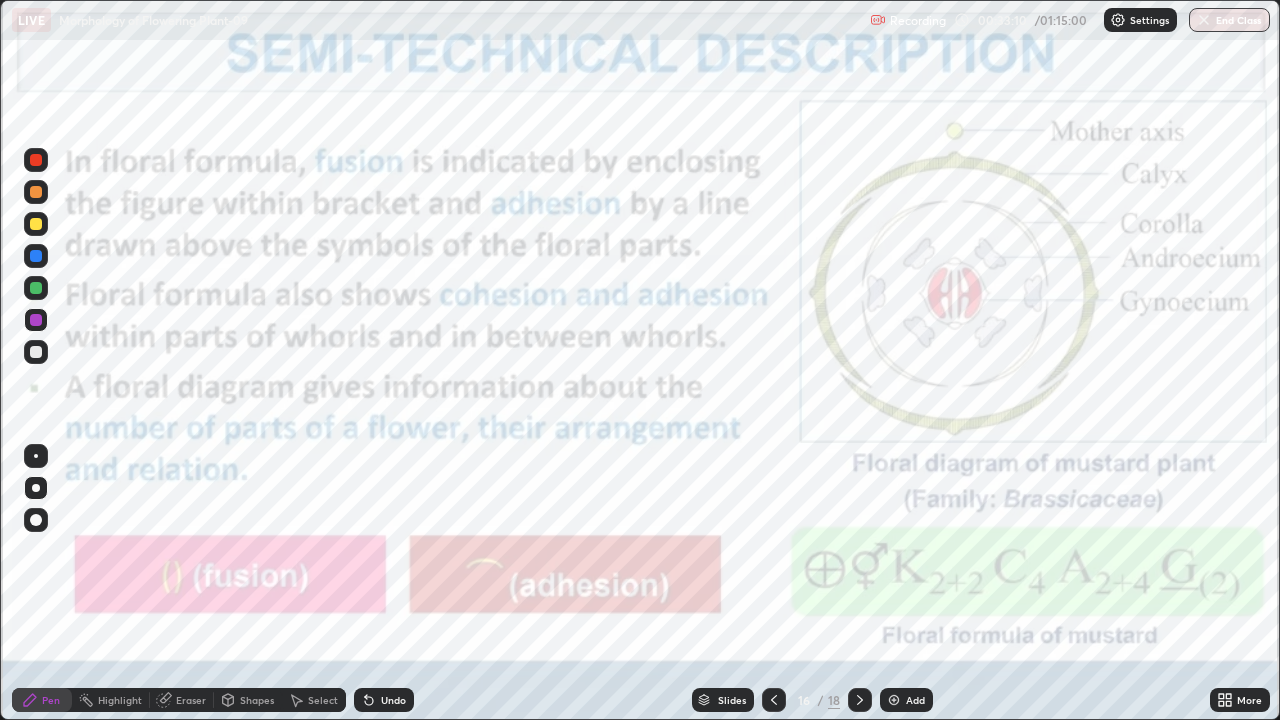 click on "Undo" at bounding box center (384, 700) 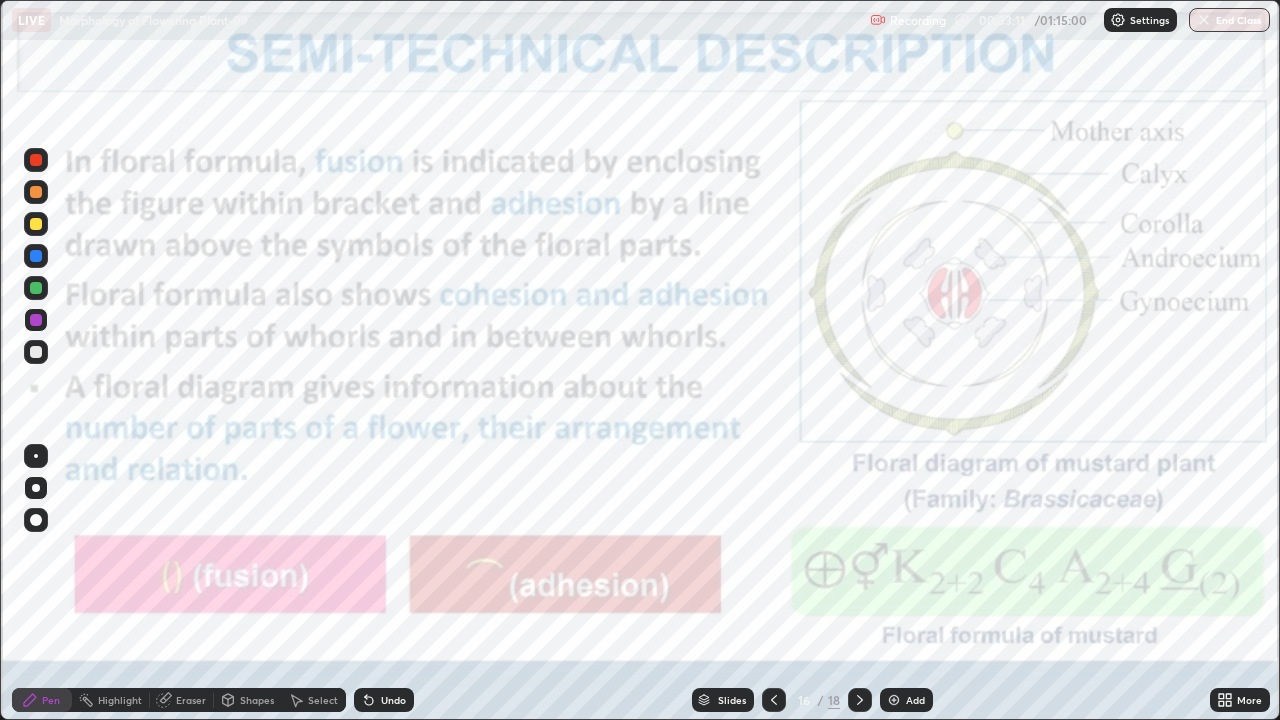 click on "Undo" at bounding box center (384, 700) 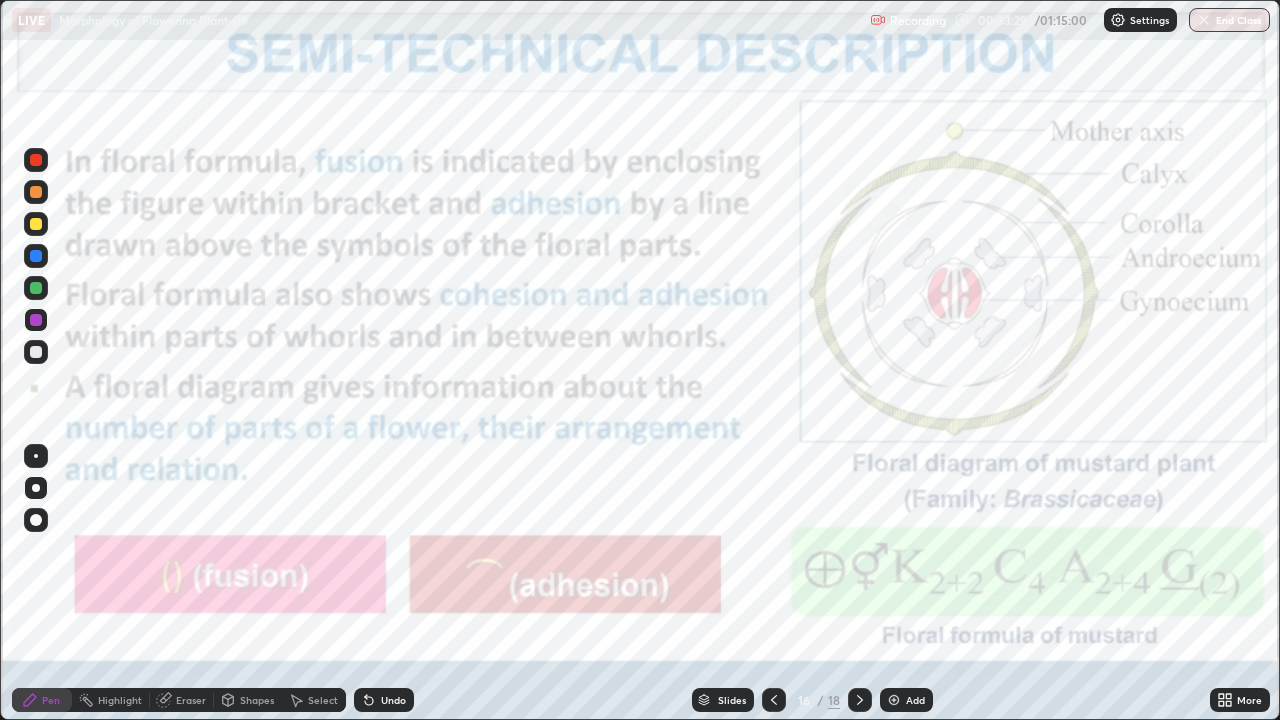 click 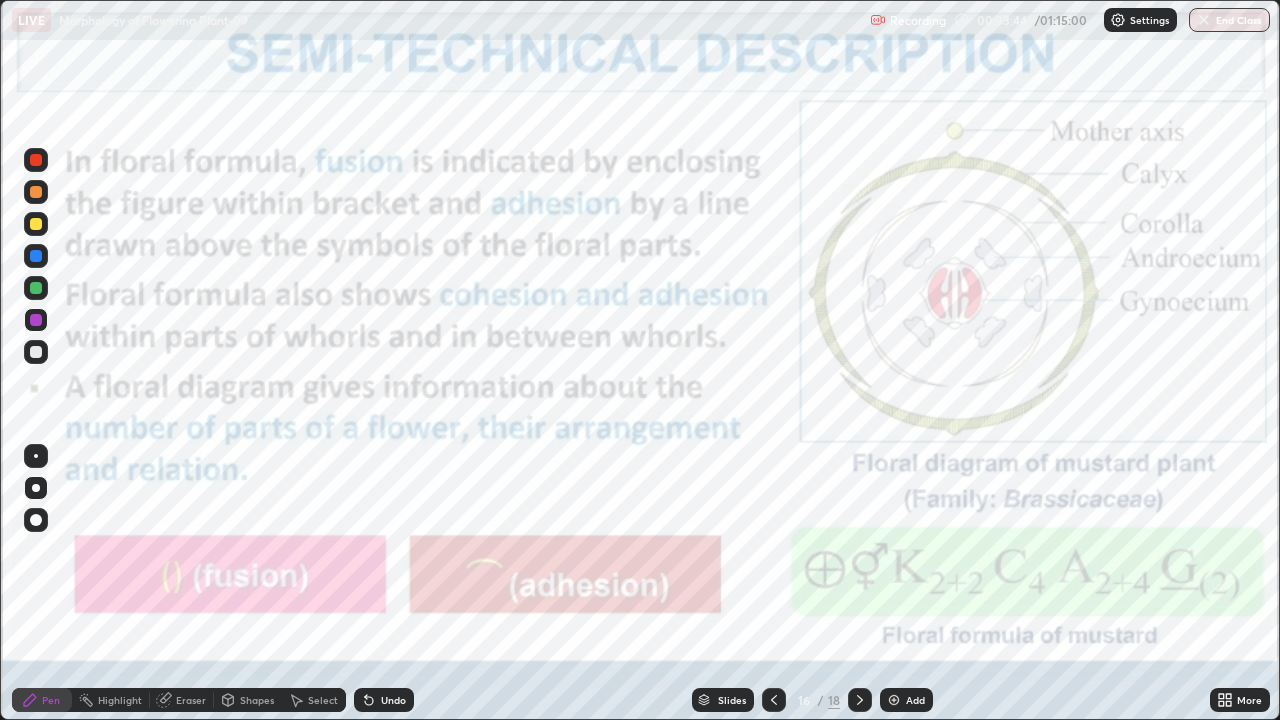 click on "Select" at bounding box center (323, 700) 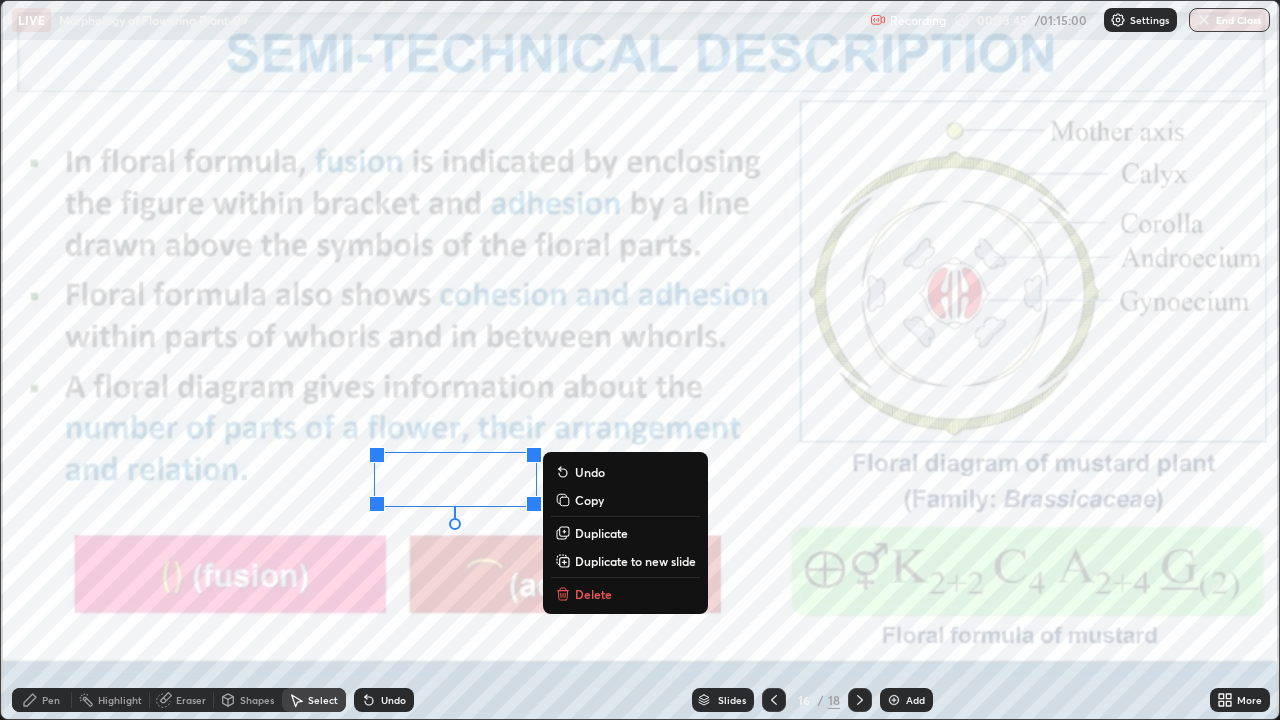 click on "Delete" at bounding box center [593, 594] 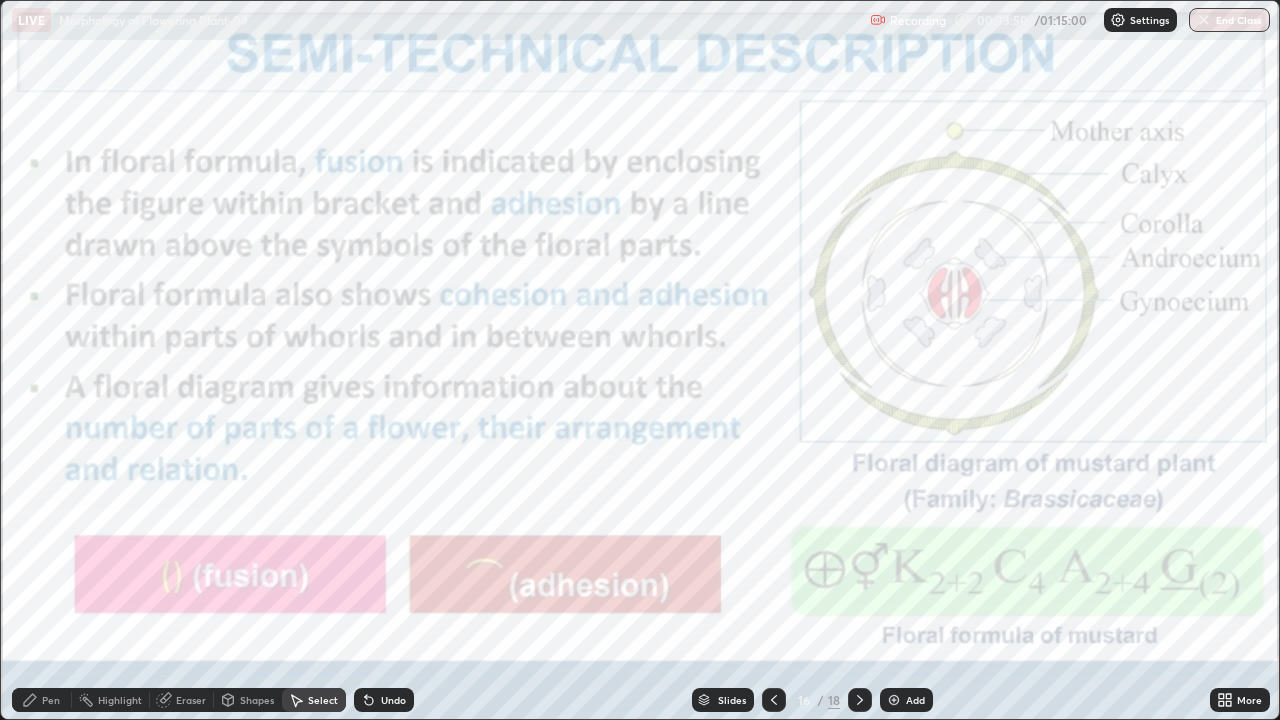 click 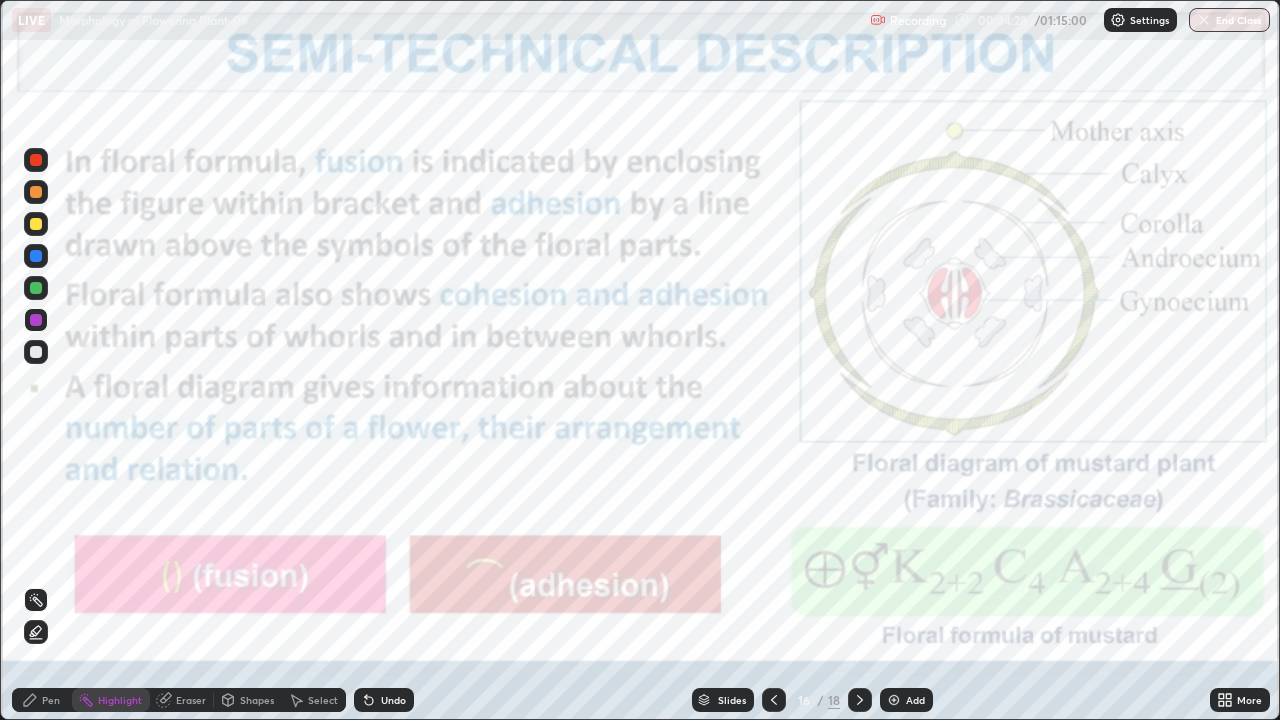 click at bounding box center (894, 700) 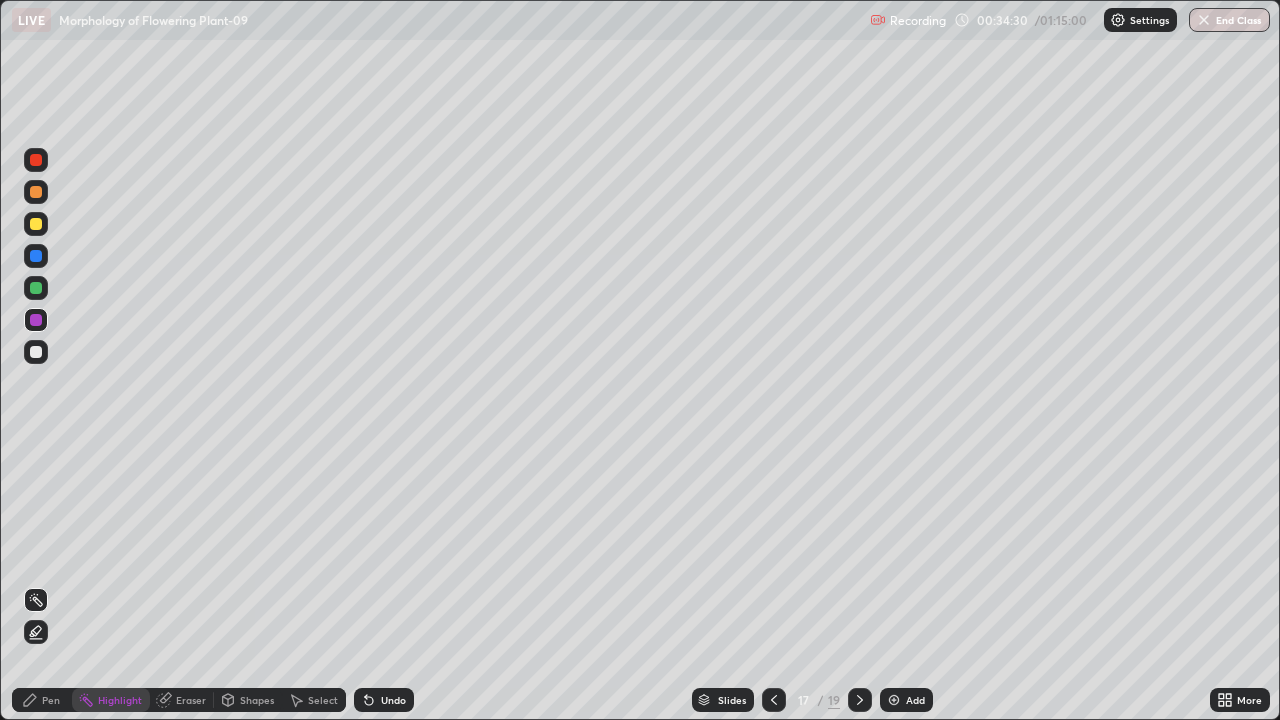 click on "Pen" at bounding box center [51, 700] 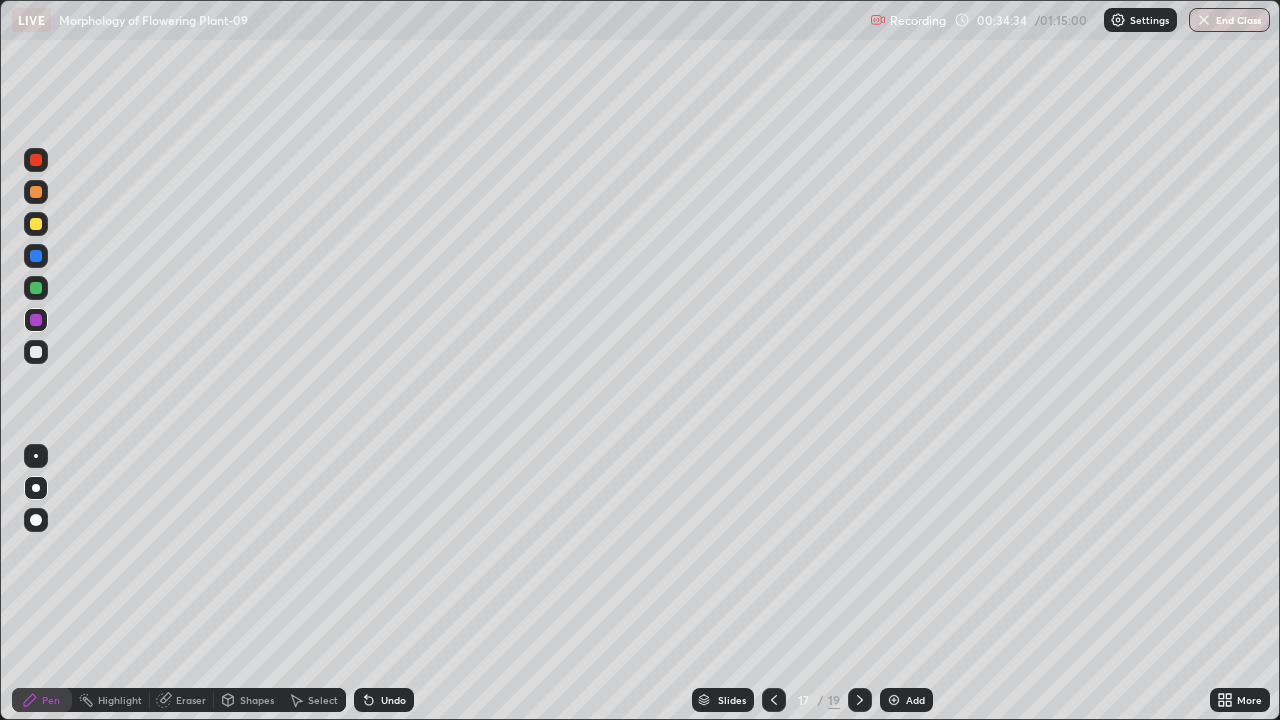 click at bounding box center [36, 288] 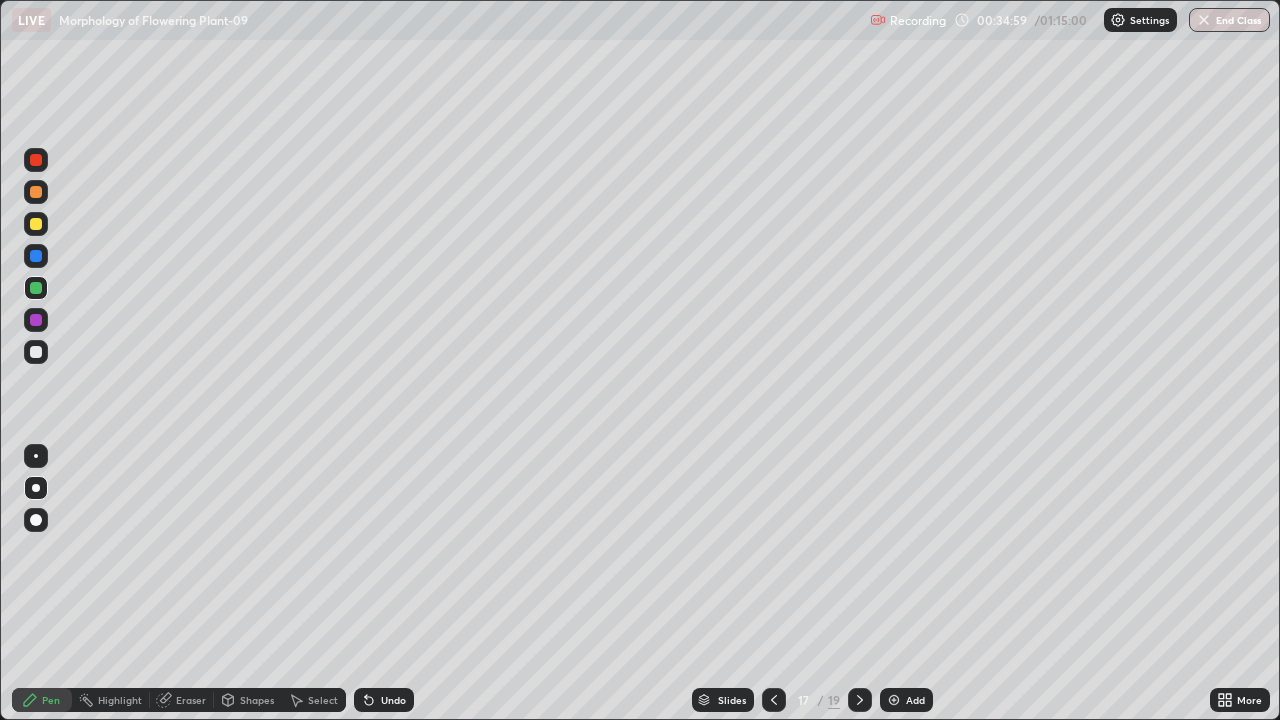 click at bounding box center (36, 320) 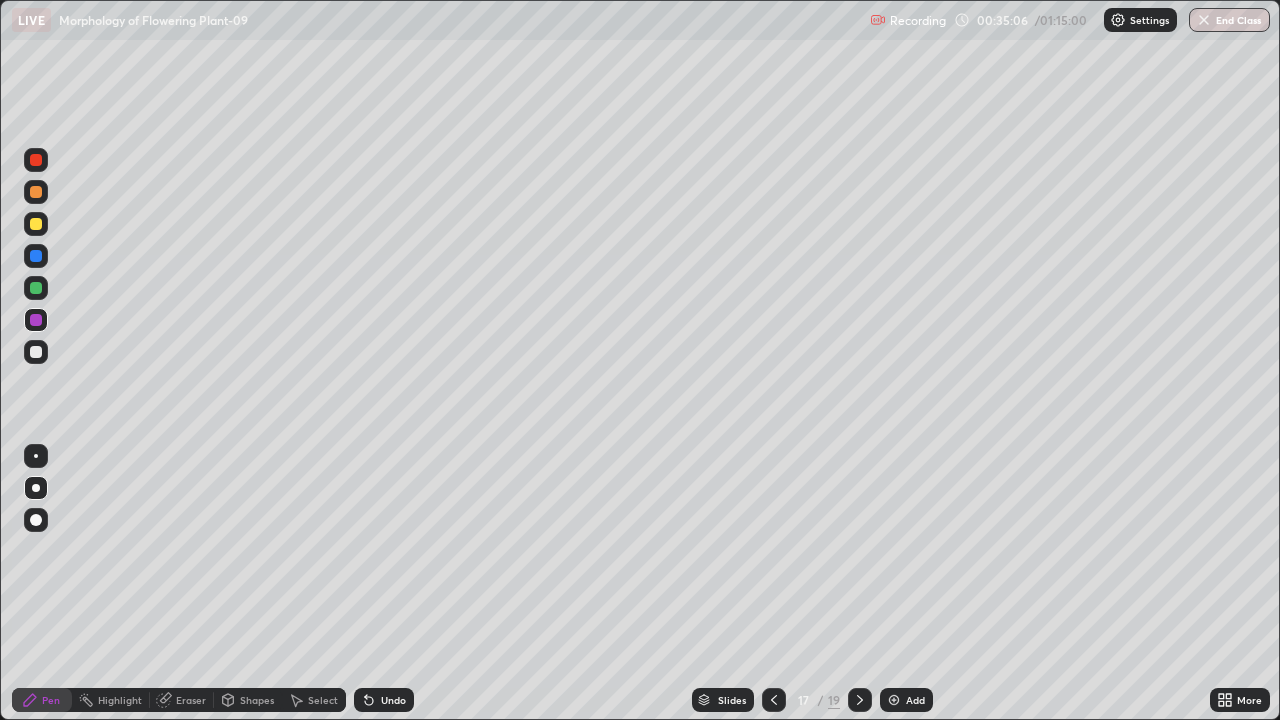 click at bounding box center [36, 224] 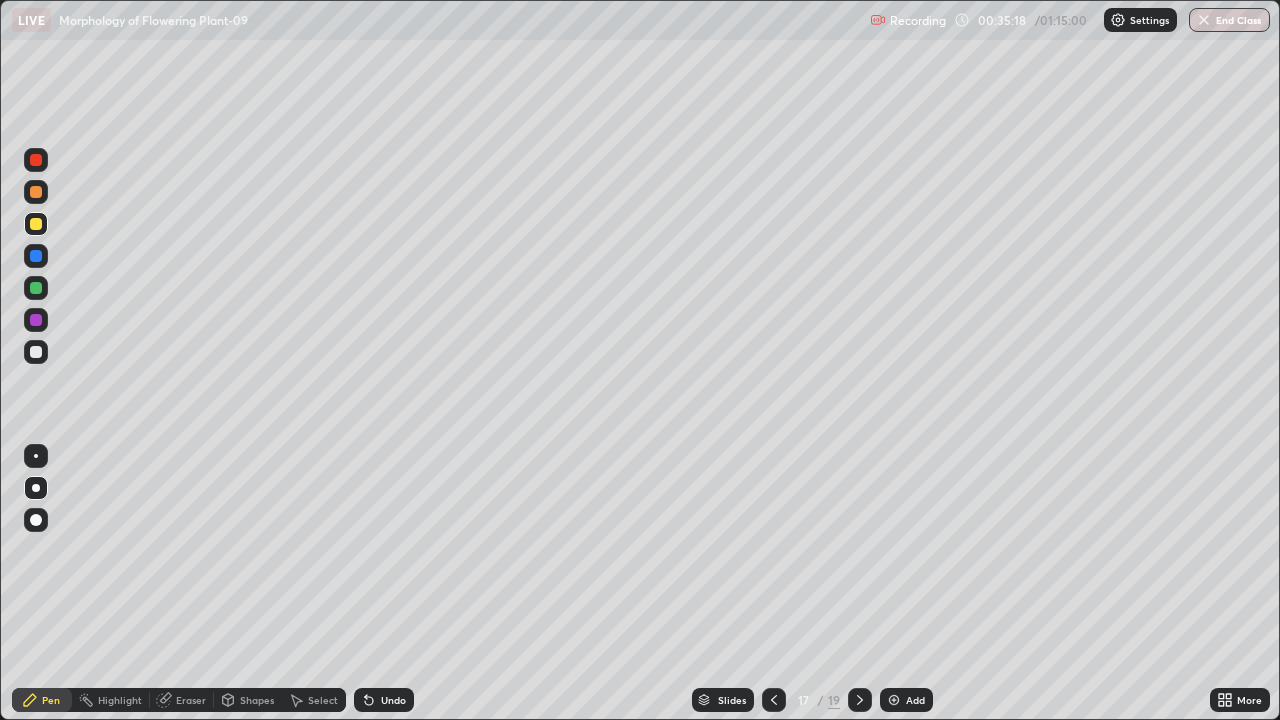 click at bounding box center [36, 192] 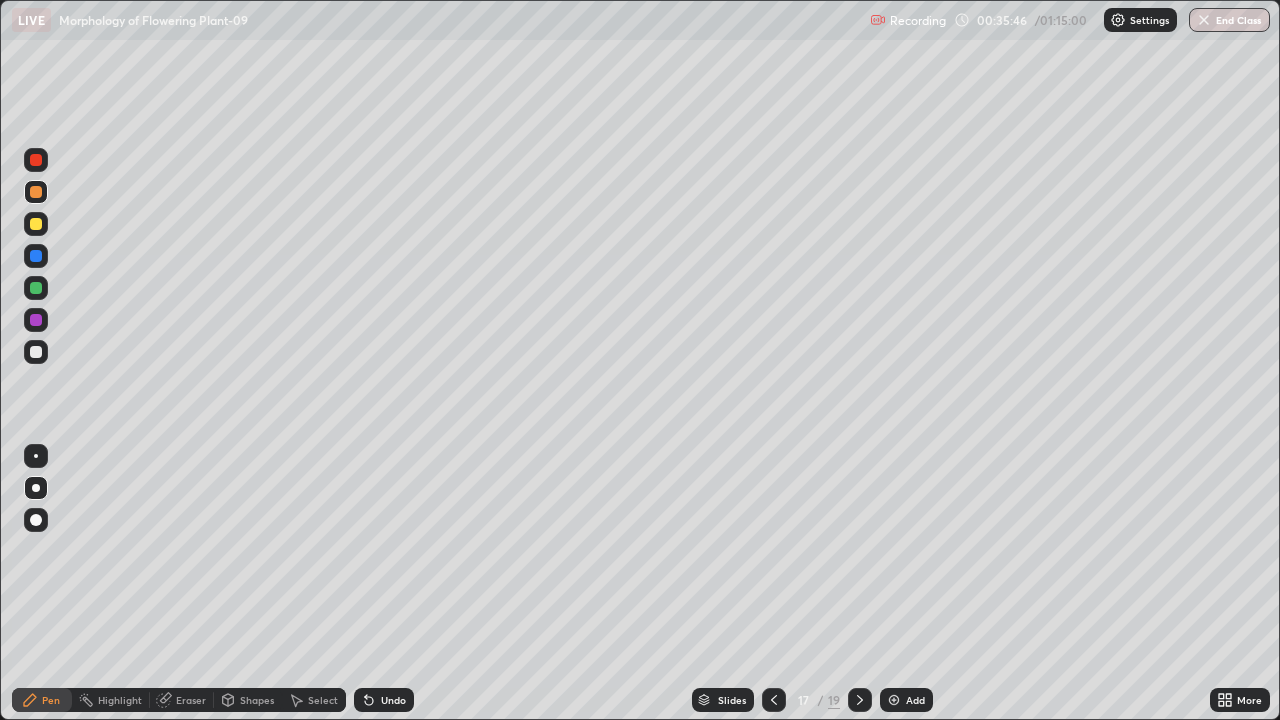 click at bounding box center [774, 700] 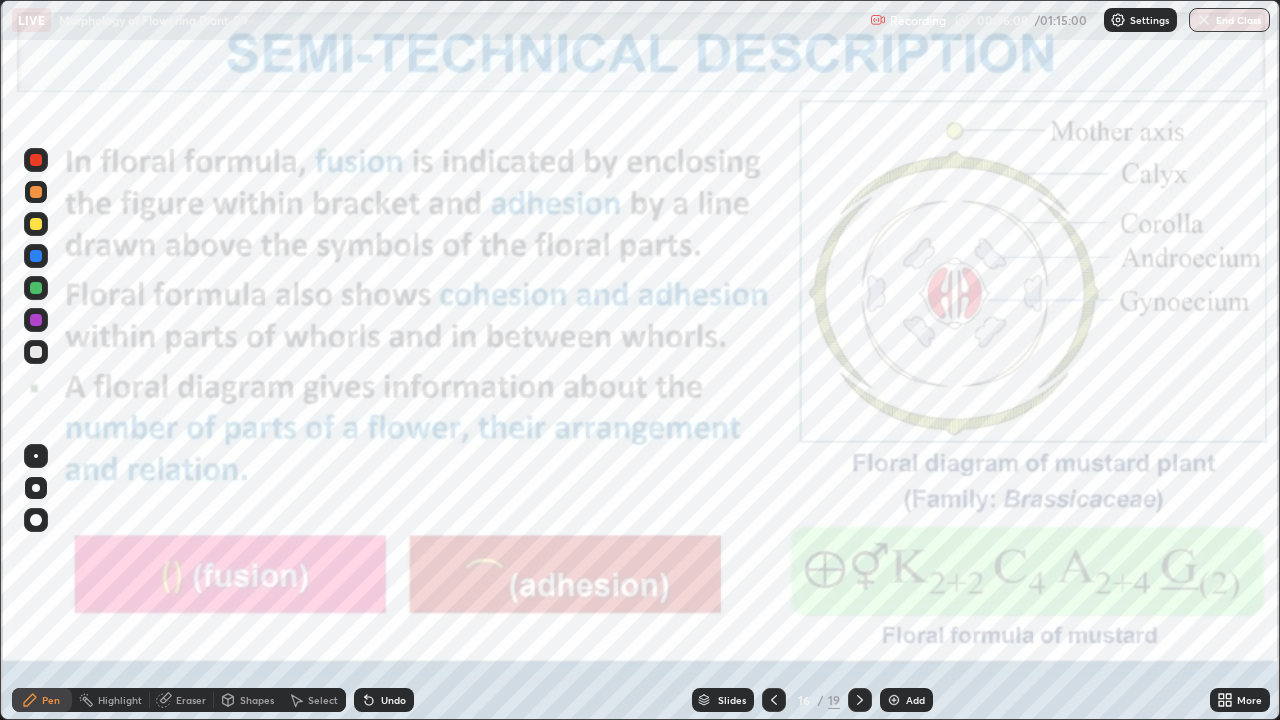 click 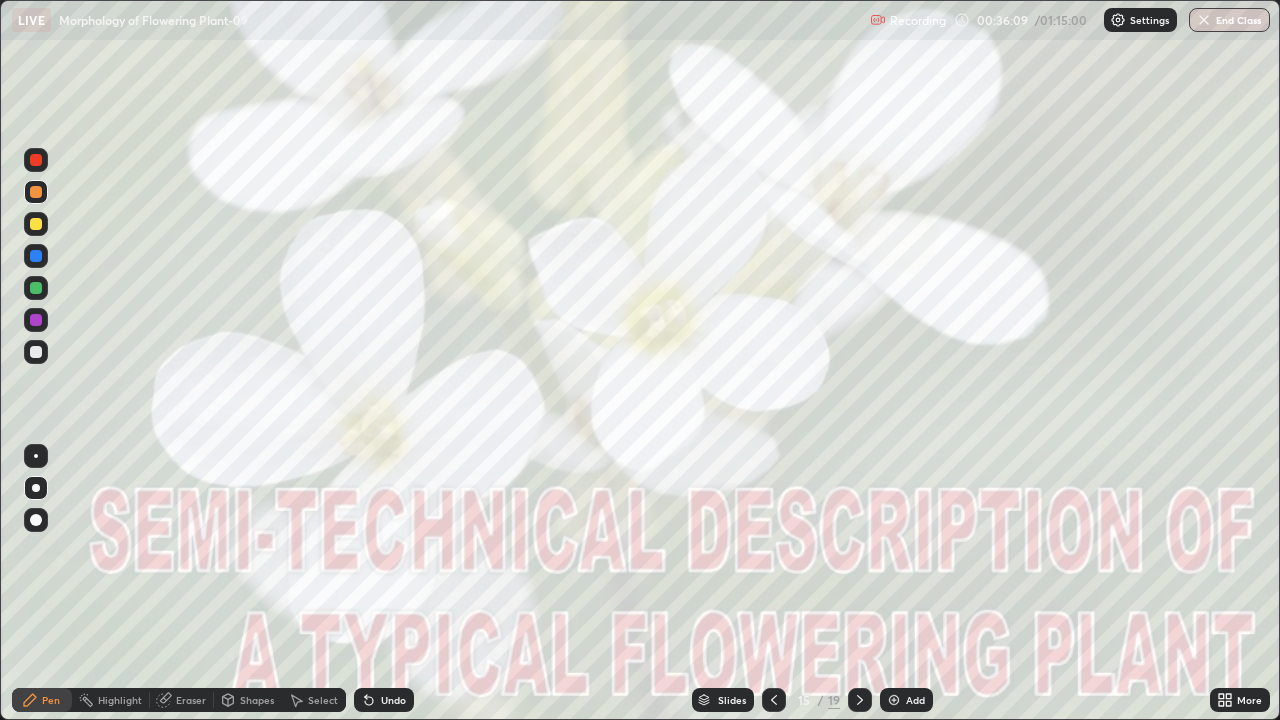 click 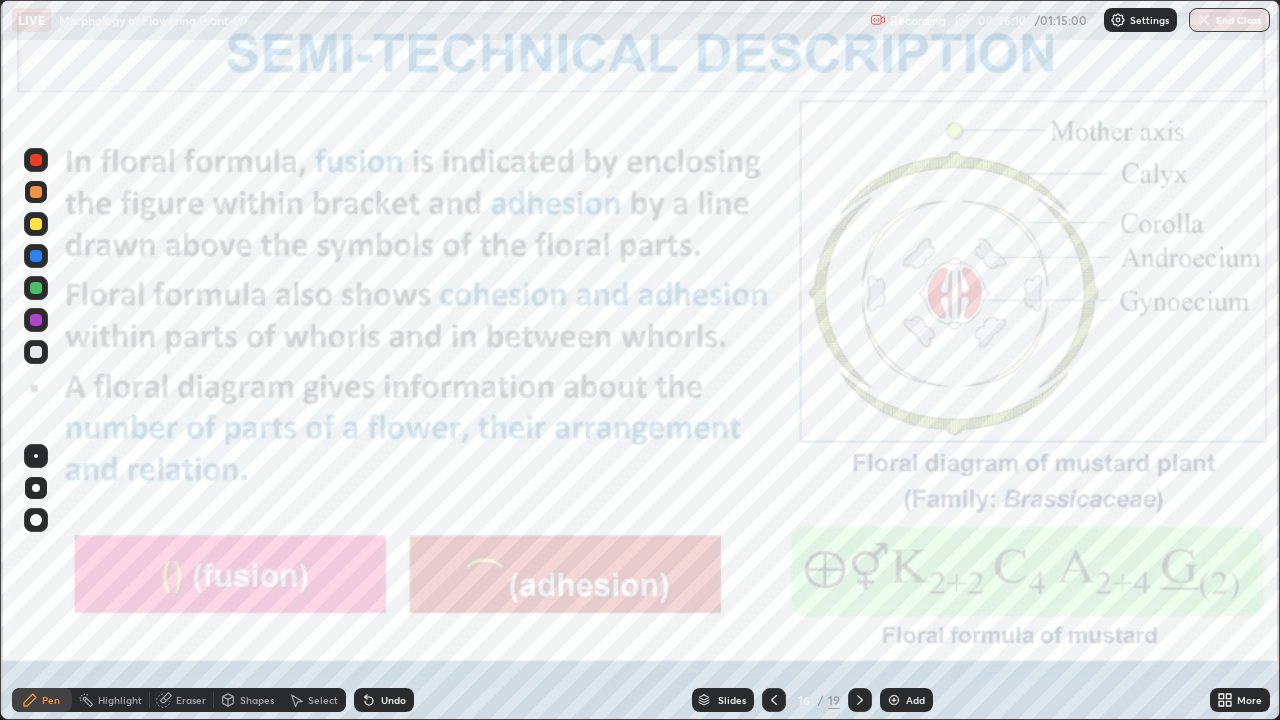 click 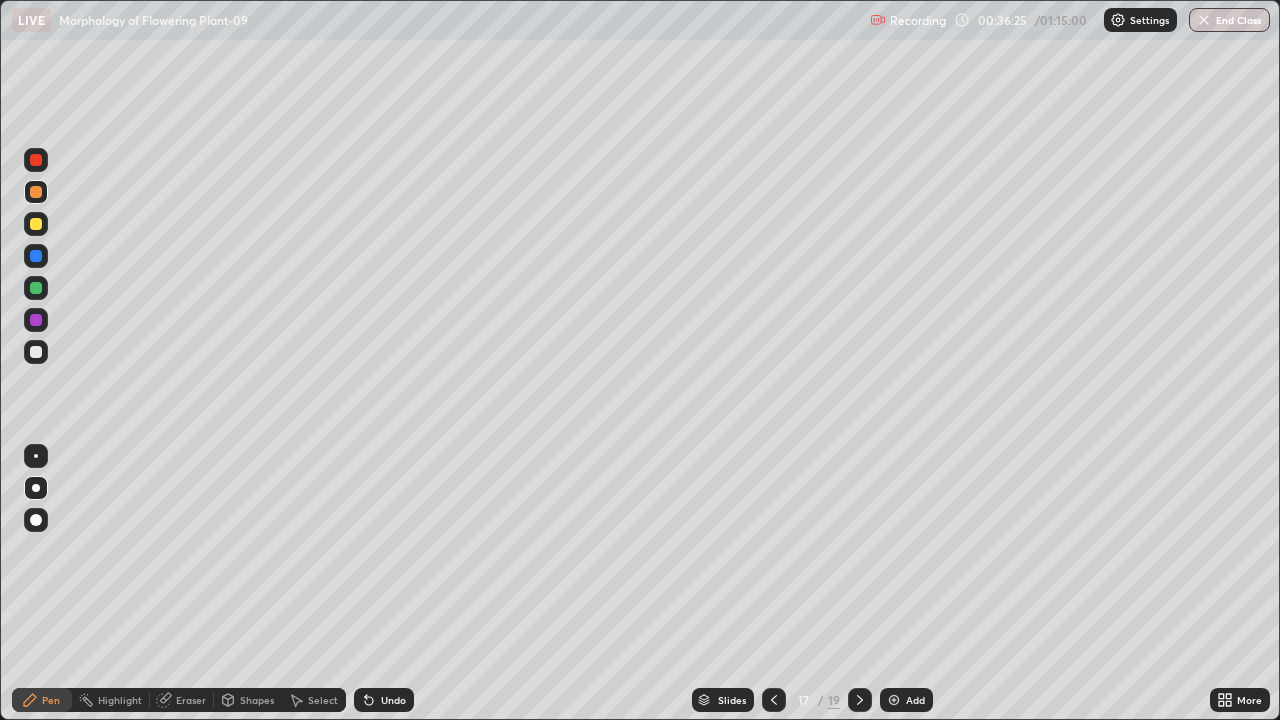 click 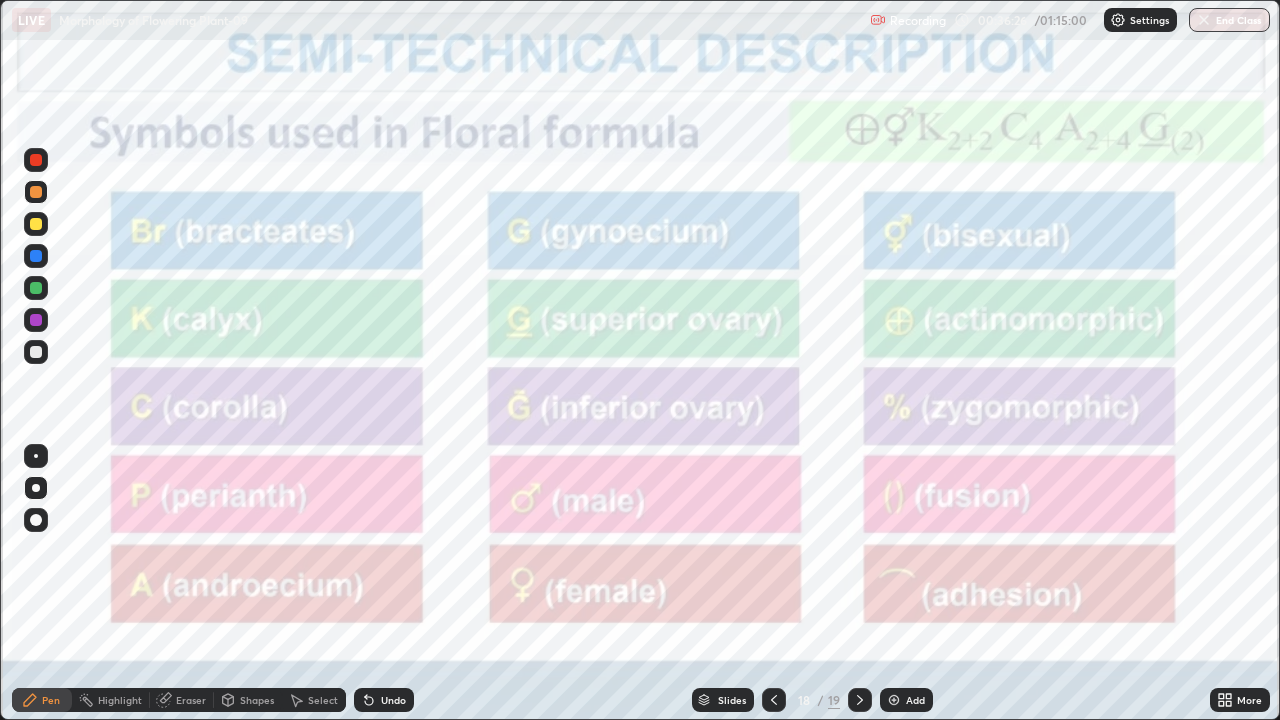 click 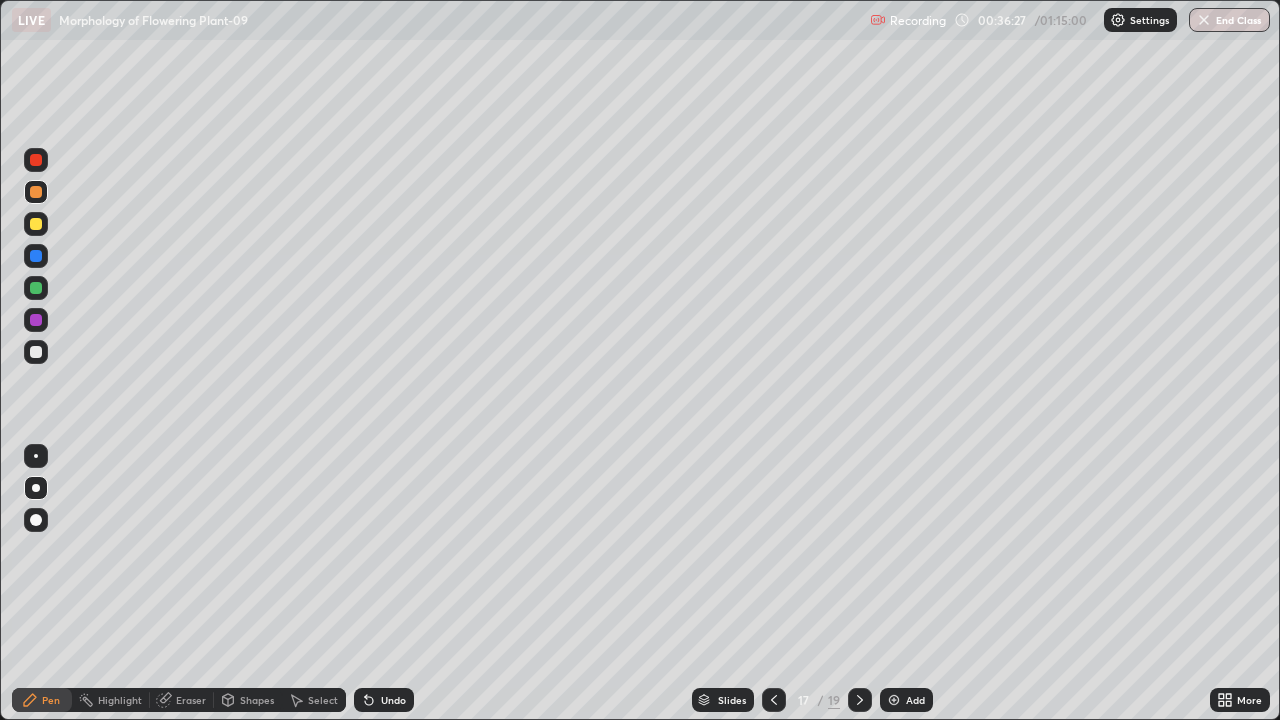 click 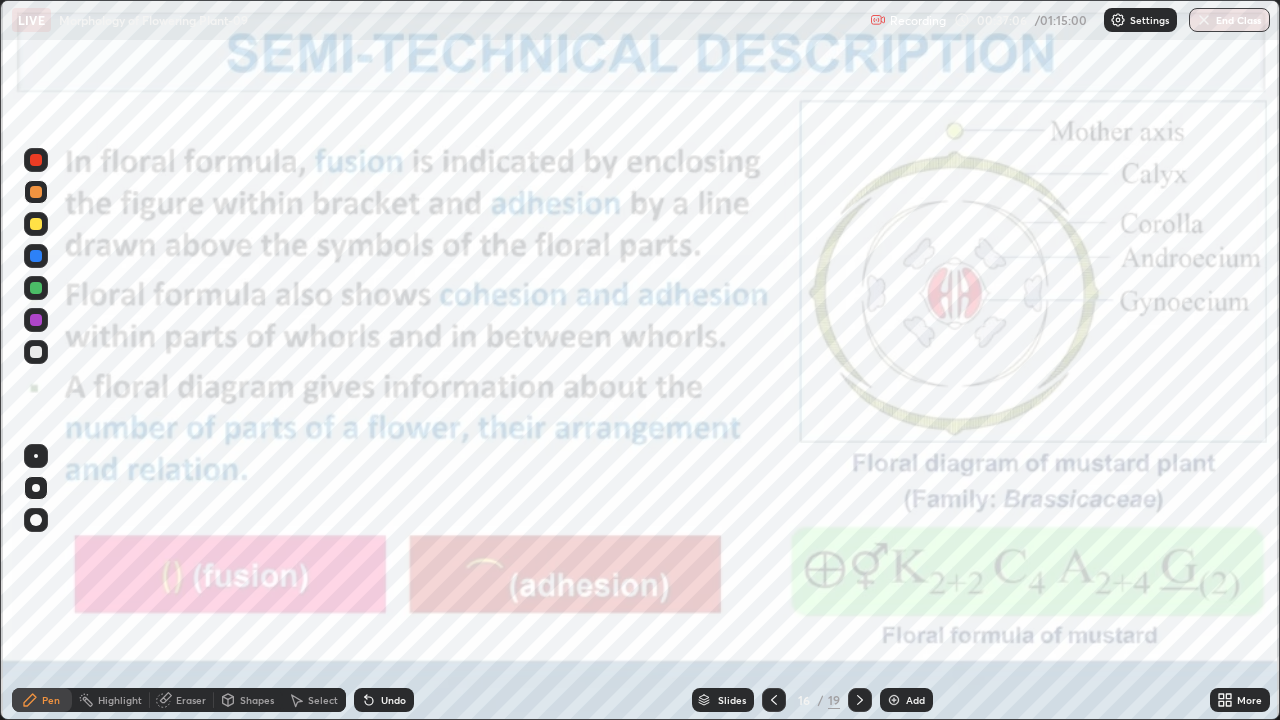 click 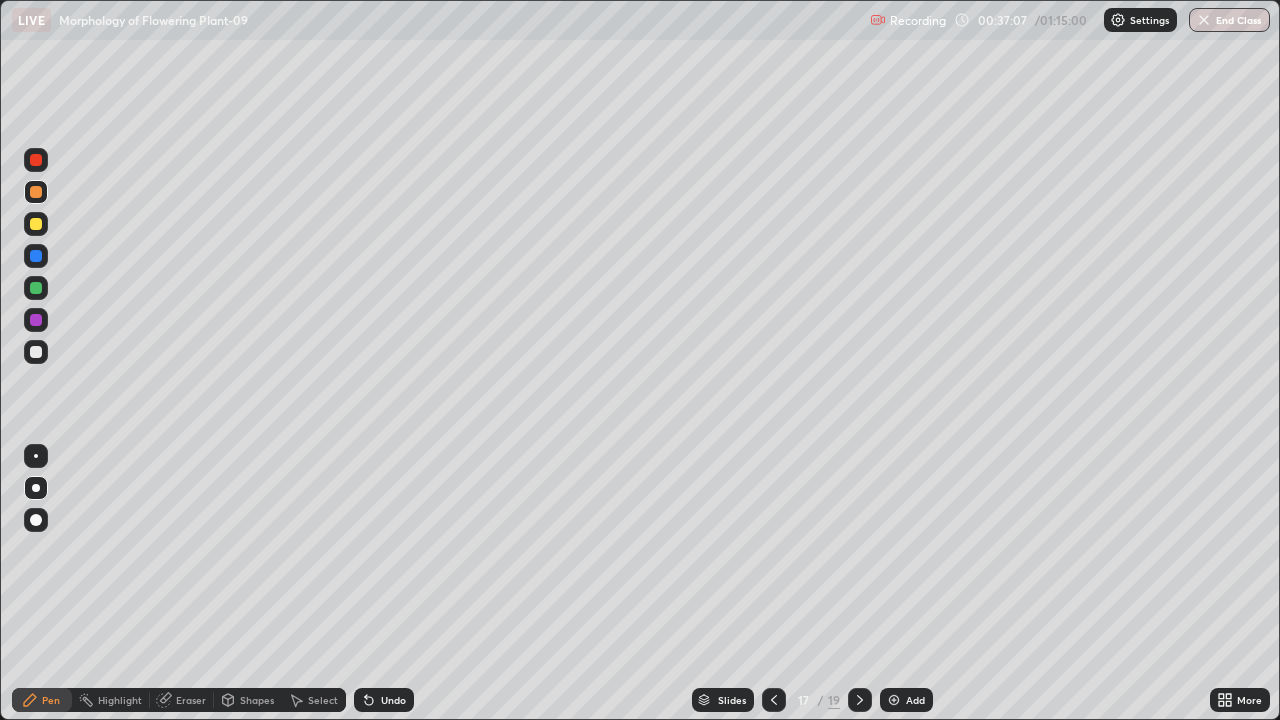 click 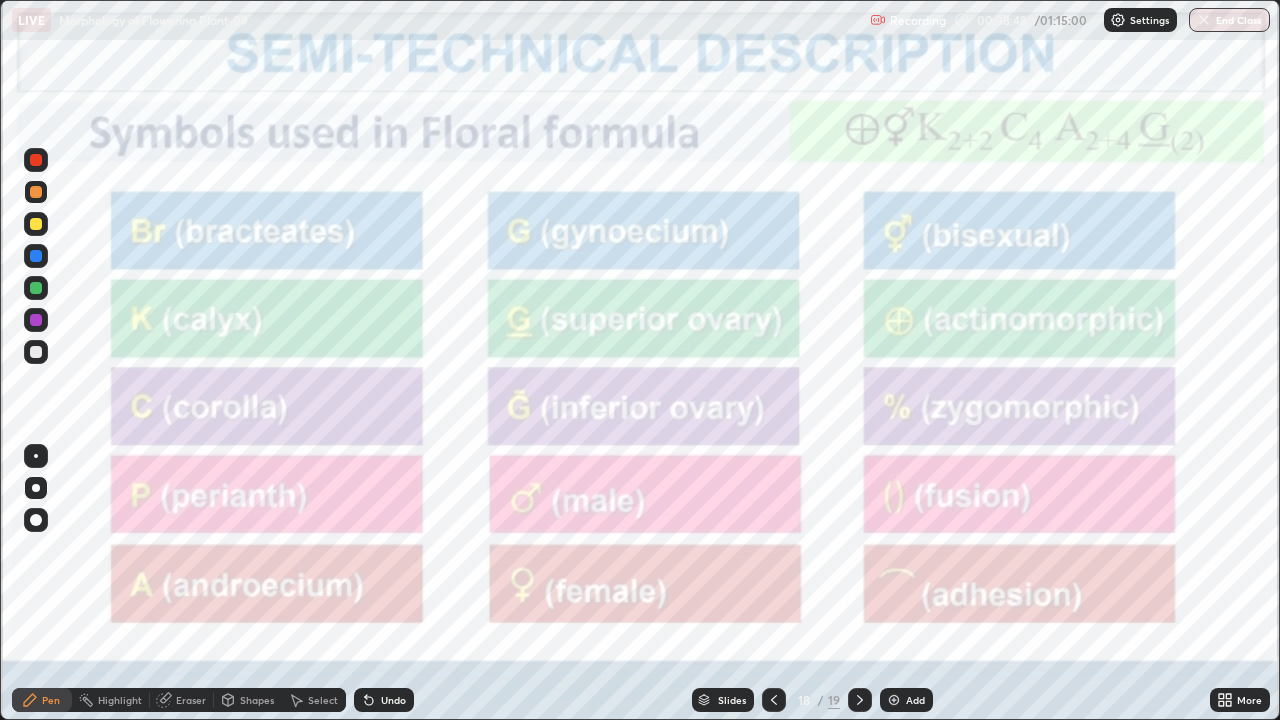 click 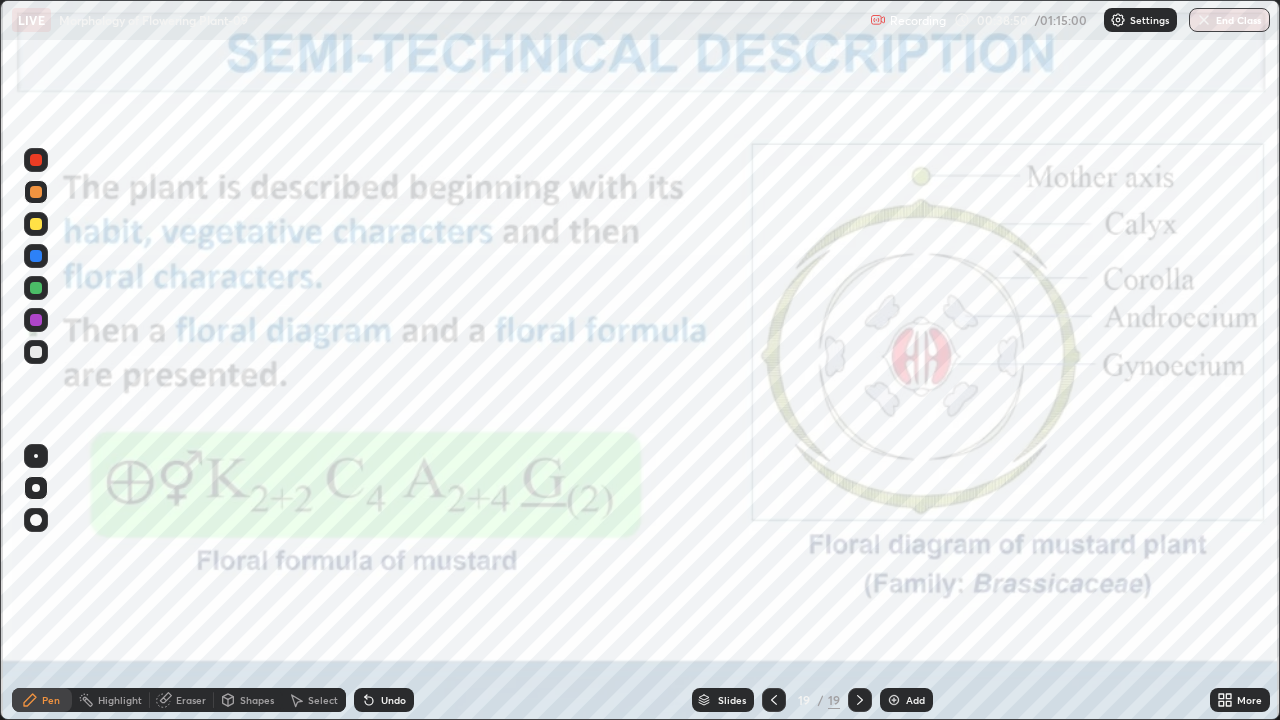 click 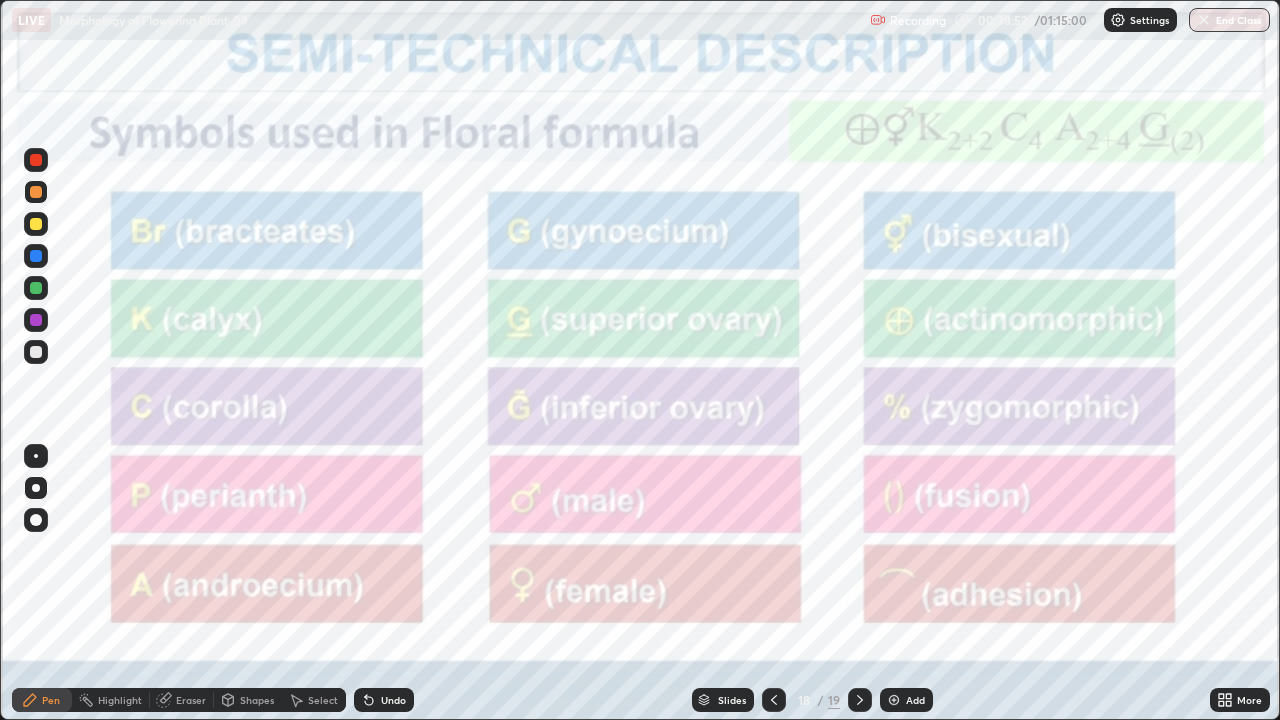 click 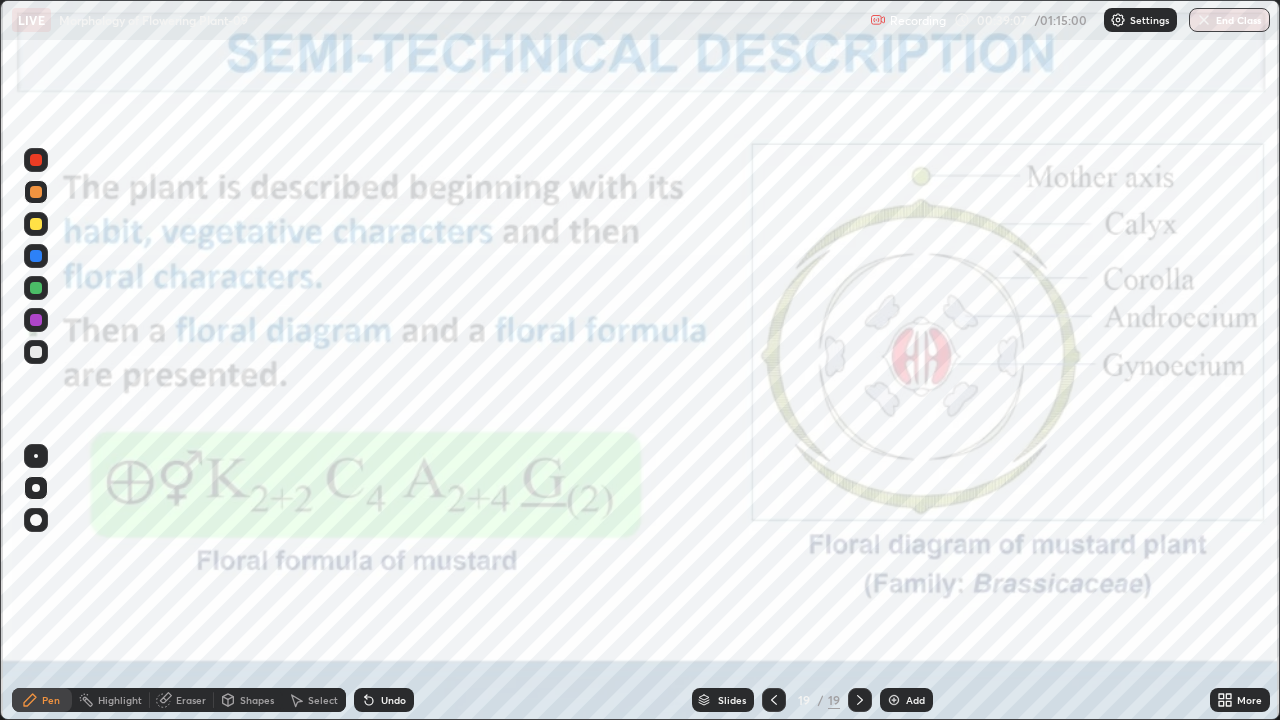 click on "More" at bounding box center [1249, 700] 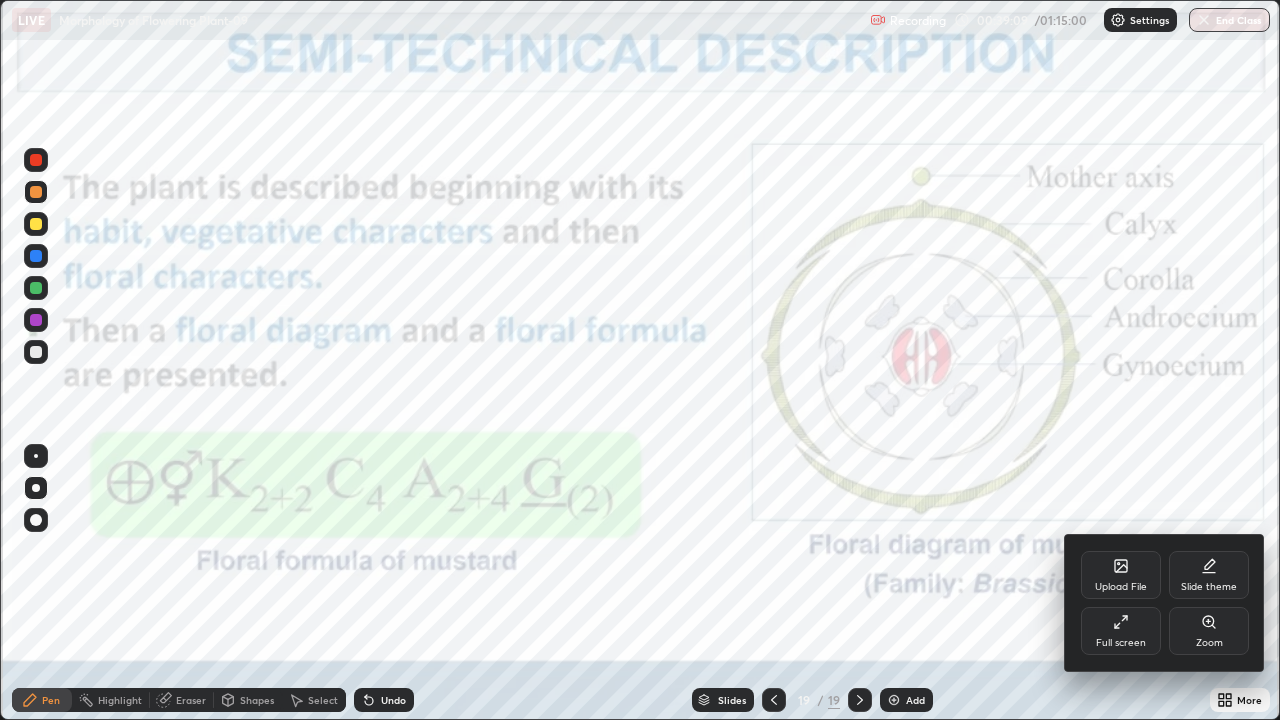 click 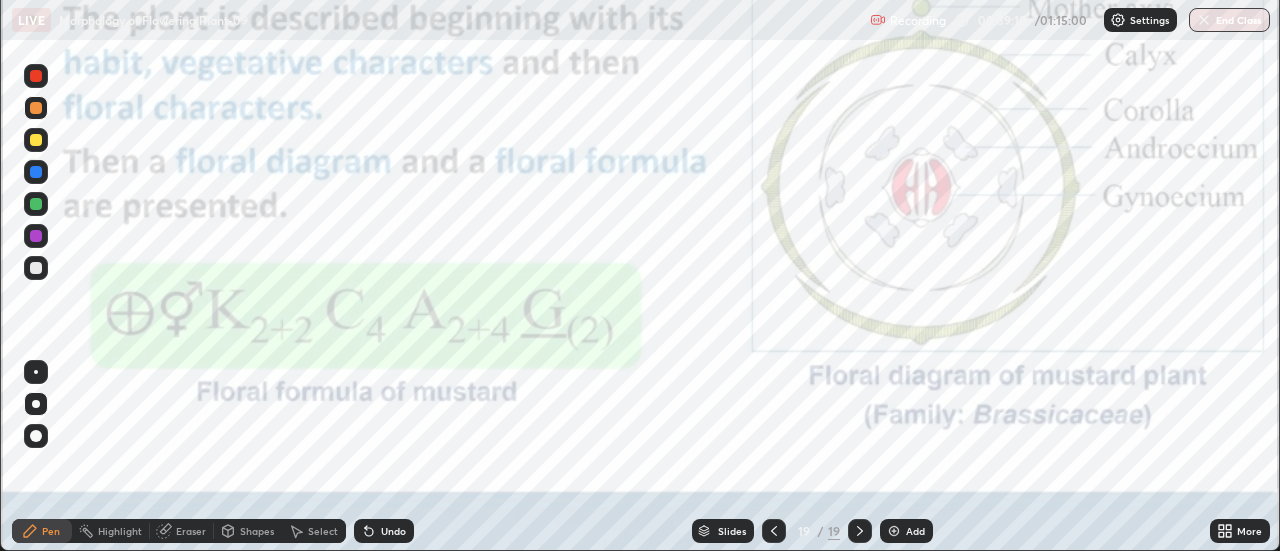 scroll, scrollTop: 551, scrollLeft: 1280, axis: both 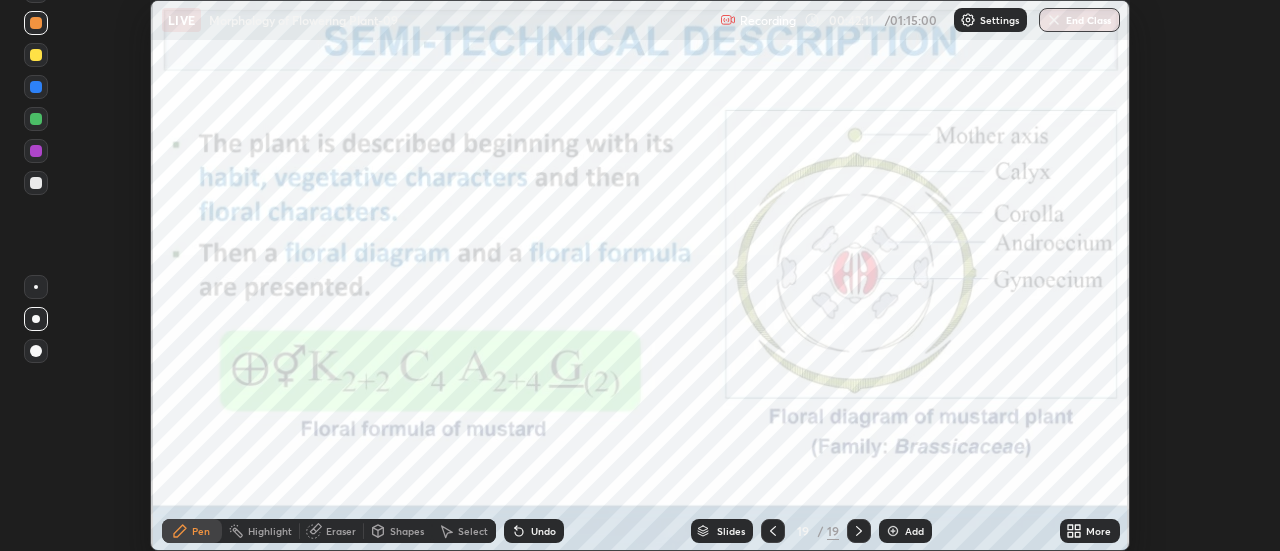 click on "Highlight" at bounding box center [270, 531] 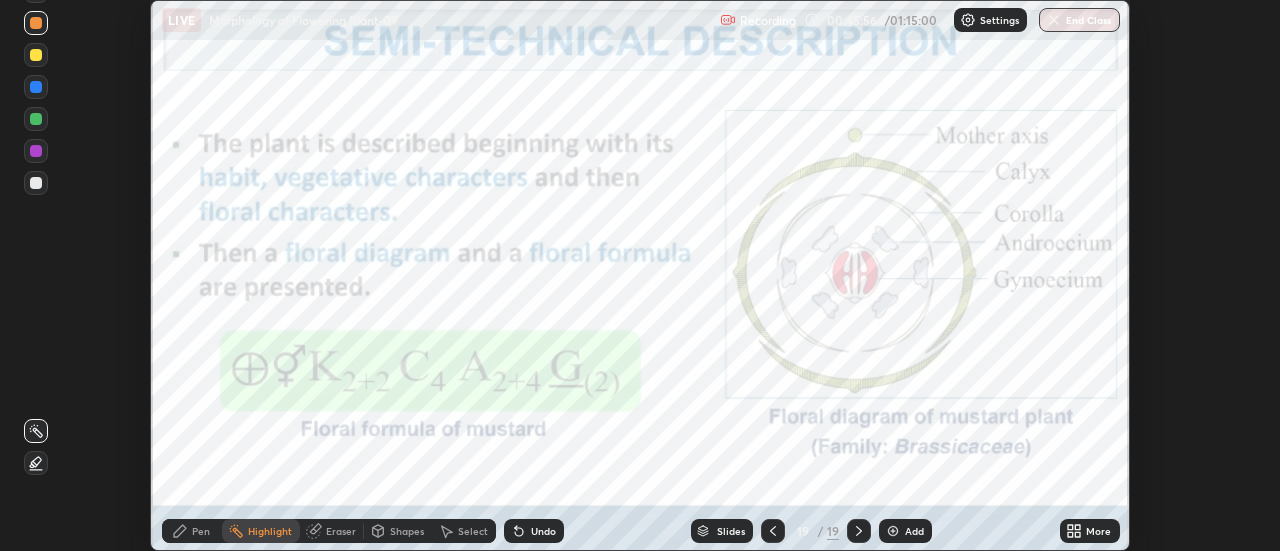 click 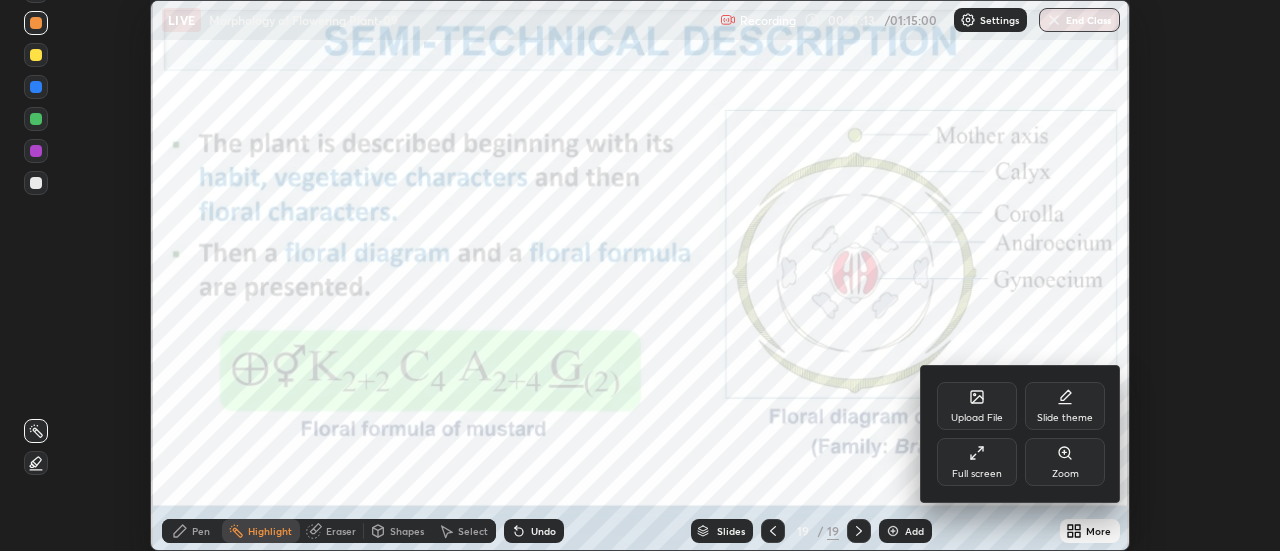 click at bounding box center [640, 275] 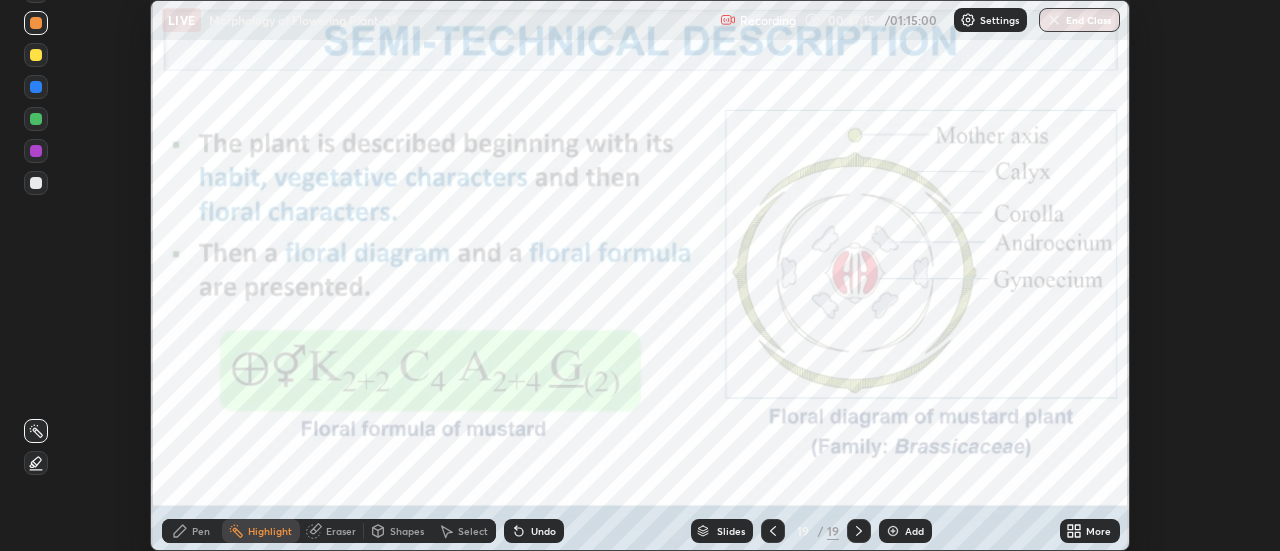 click on "More" at bounding box center (1090, 531) 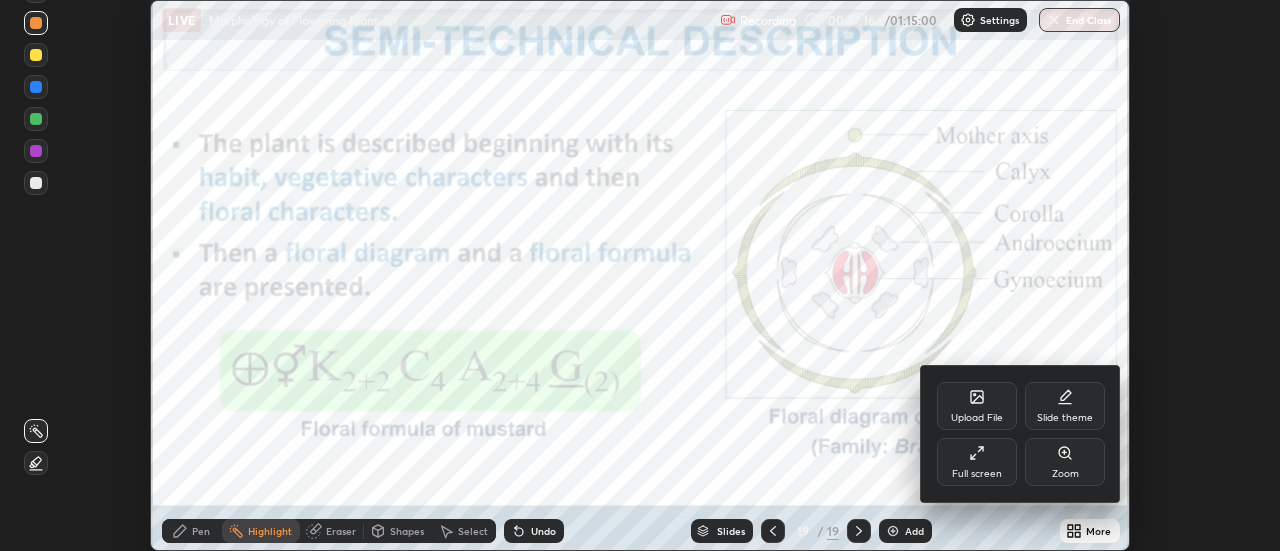 click on "Upload File" at bounding box center (977, 406) 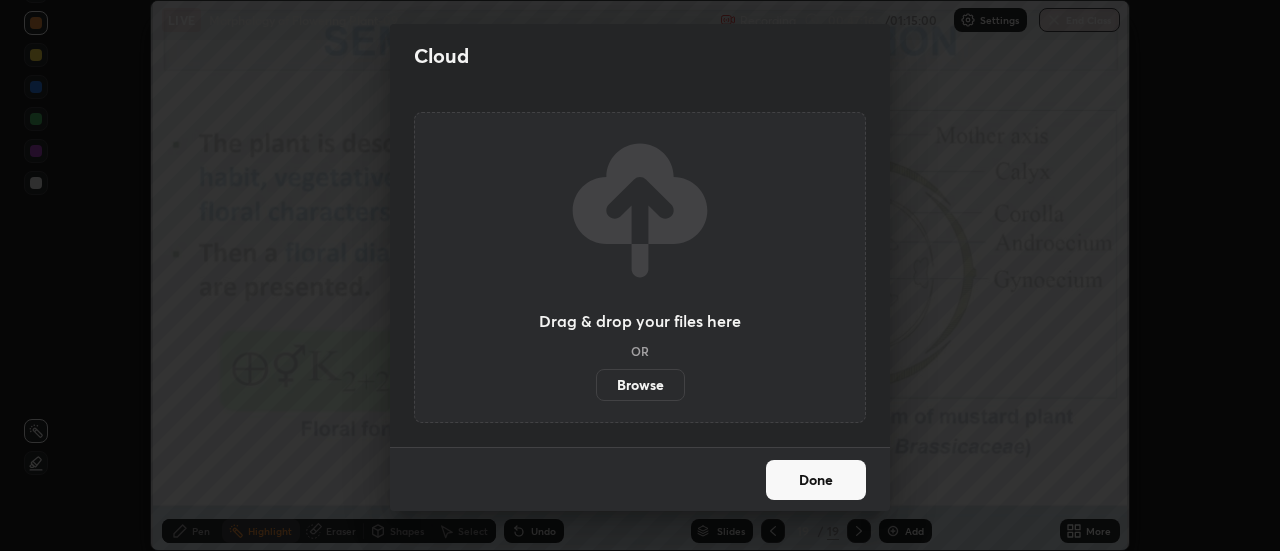 click on "Browse" at bounding box center (640, 385) 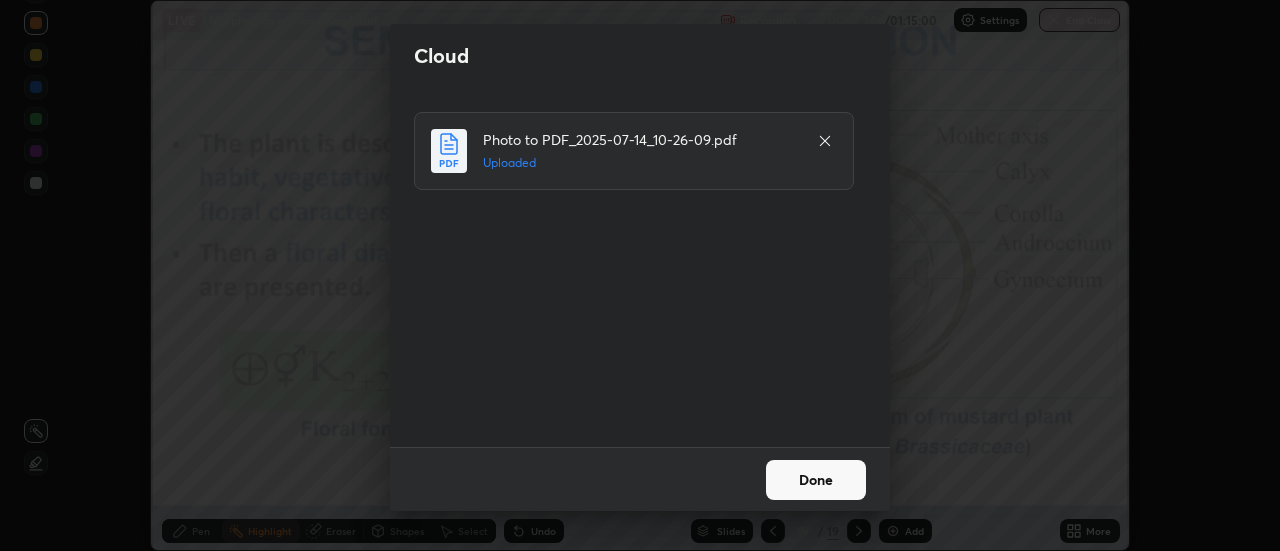 click on "Done" at bounding box center [816, 480] 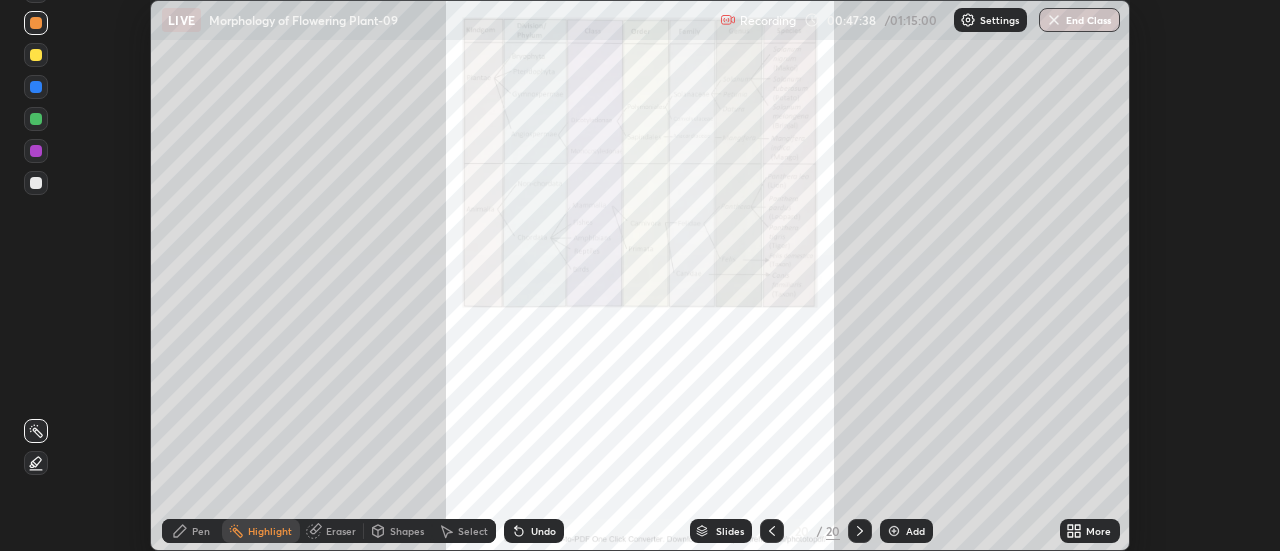 click 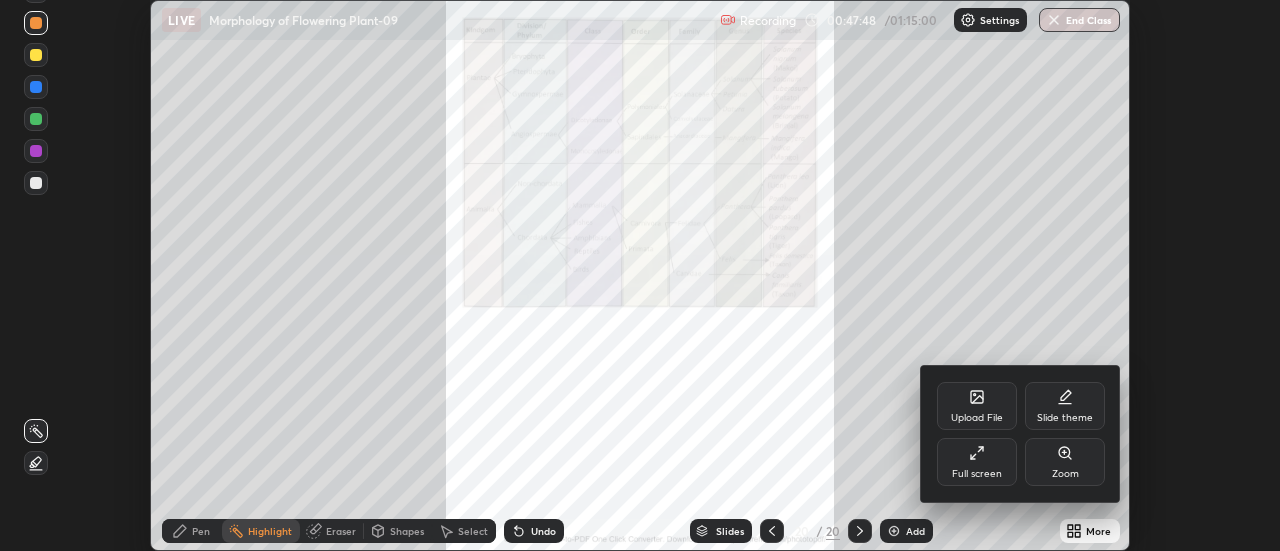 click at bounding box center [640, 275] 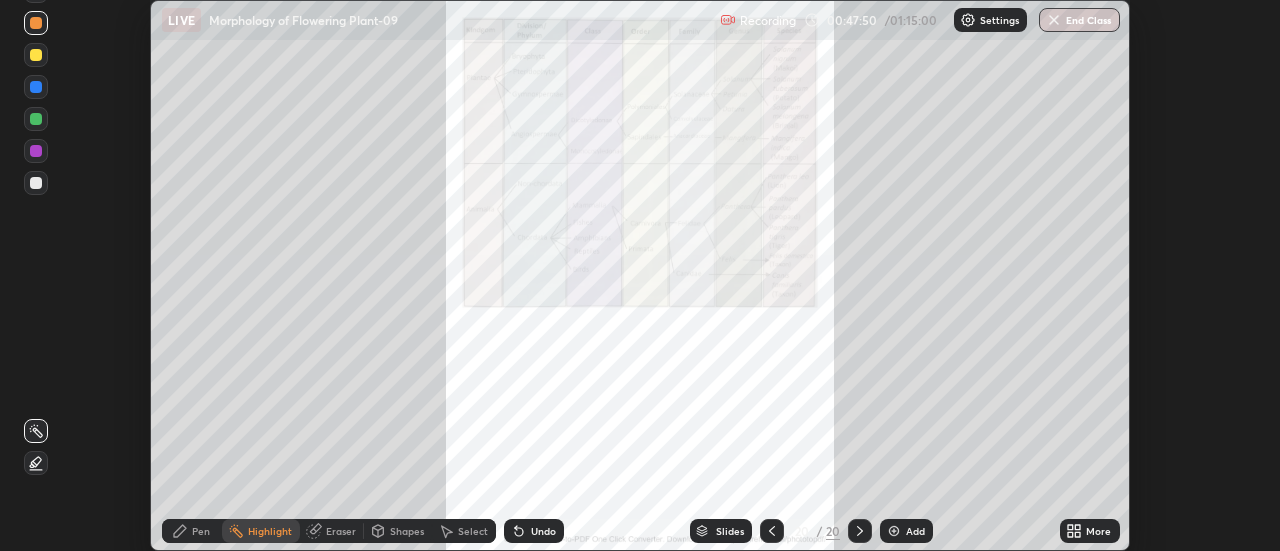 click 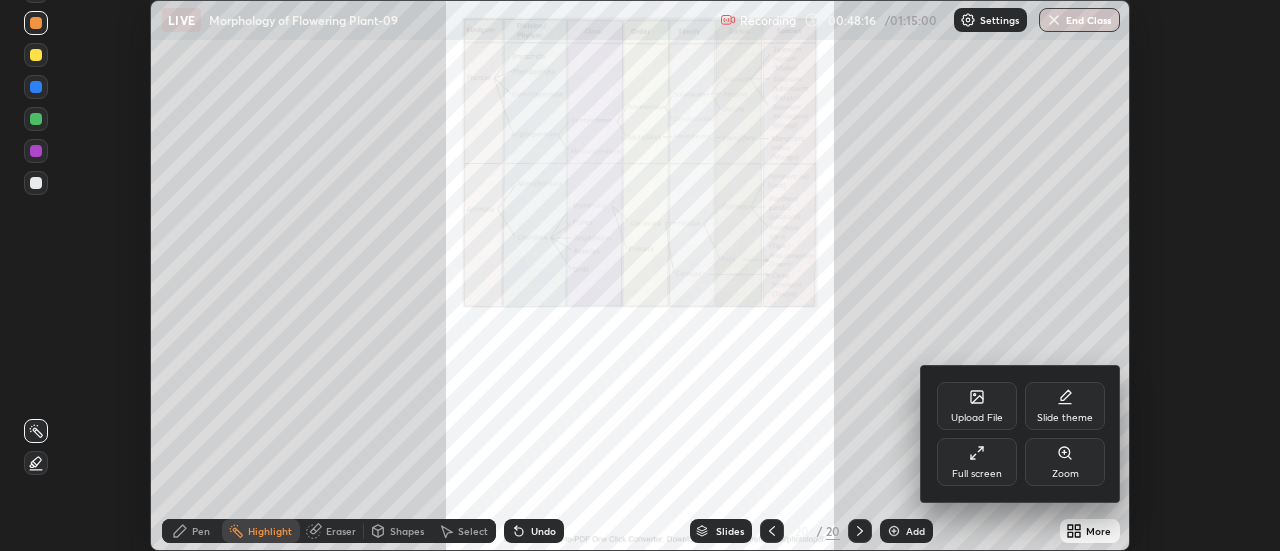 click on "Upload File" at bounding box center (977, 406) 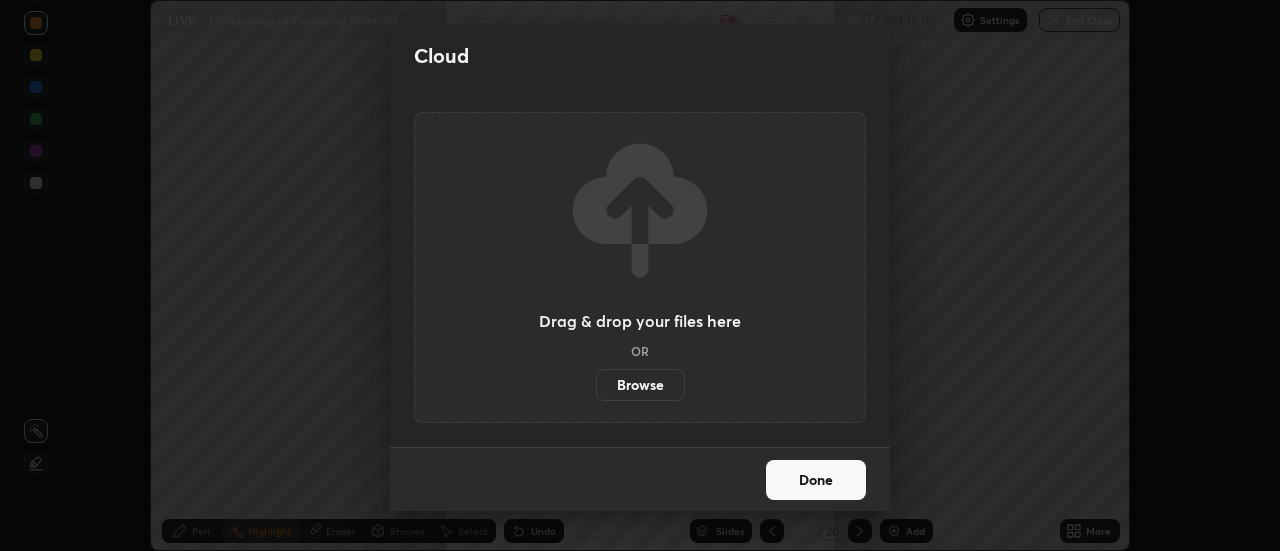 click on "Browse" at bounding box center (640, 385) 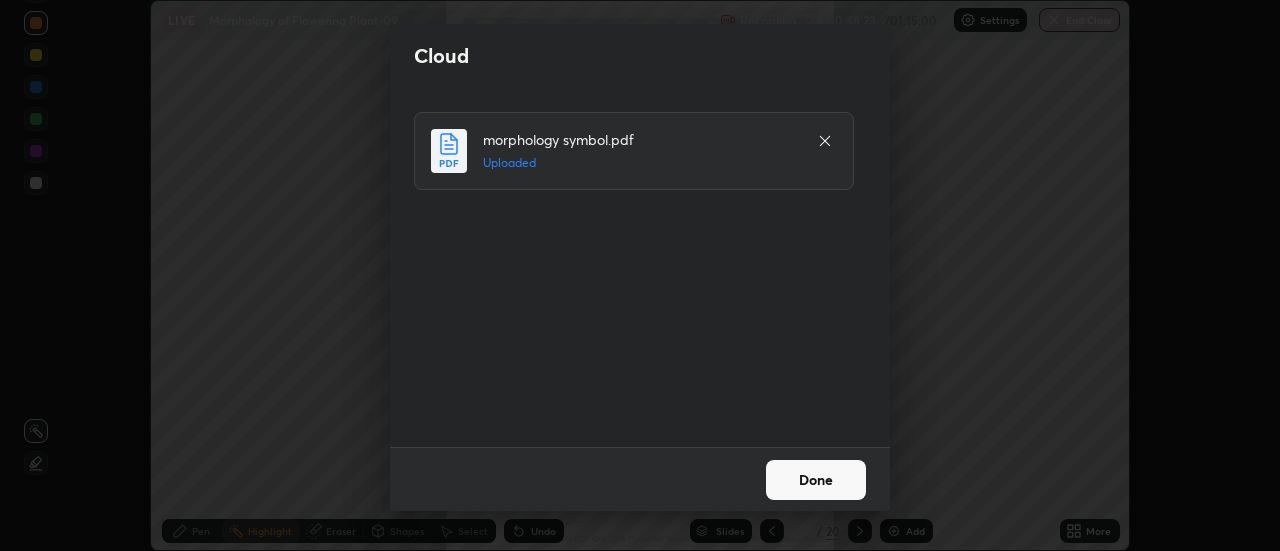click on "Done" at bounding box center (816, 480) 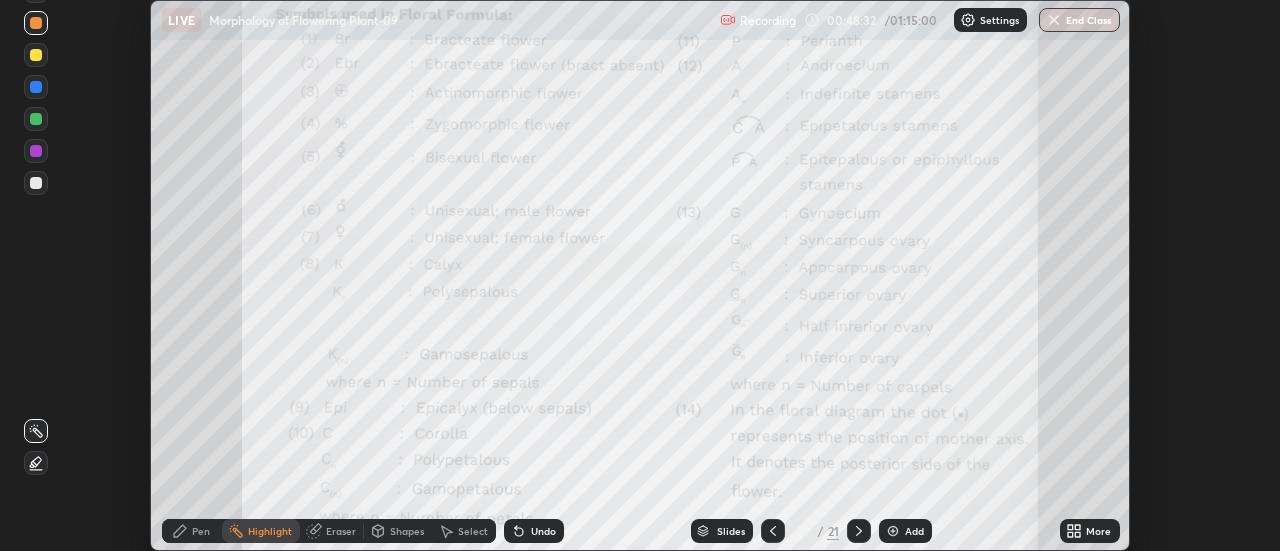 click 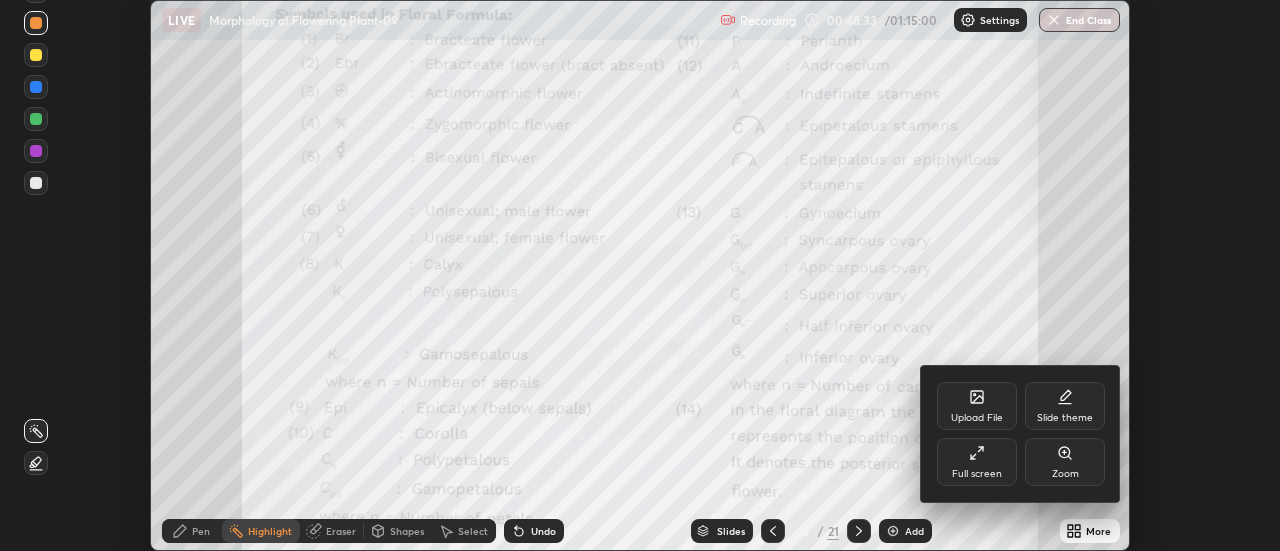 click on "Full screen" at bounding box center [977, 462] 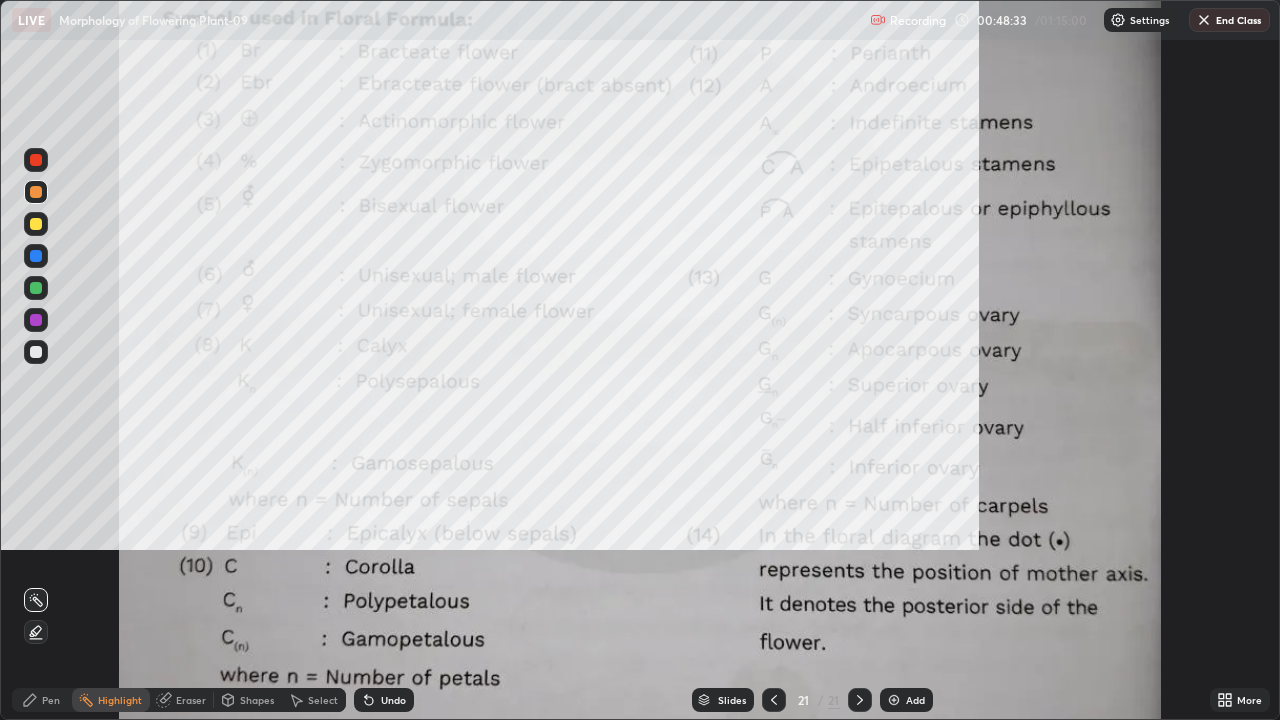 scroll, scrollTop: 99280, scrollLeft: 98720, axis: both 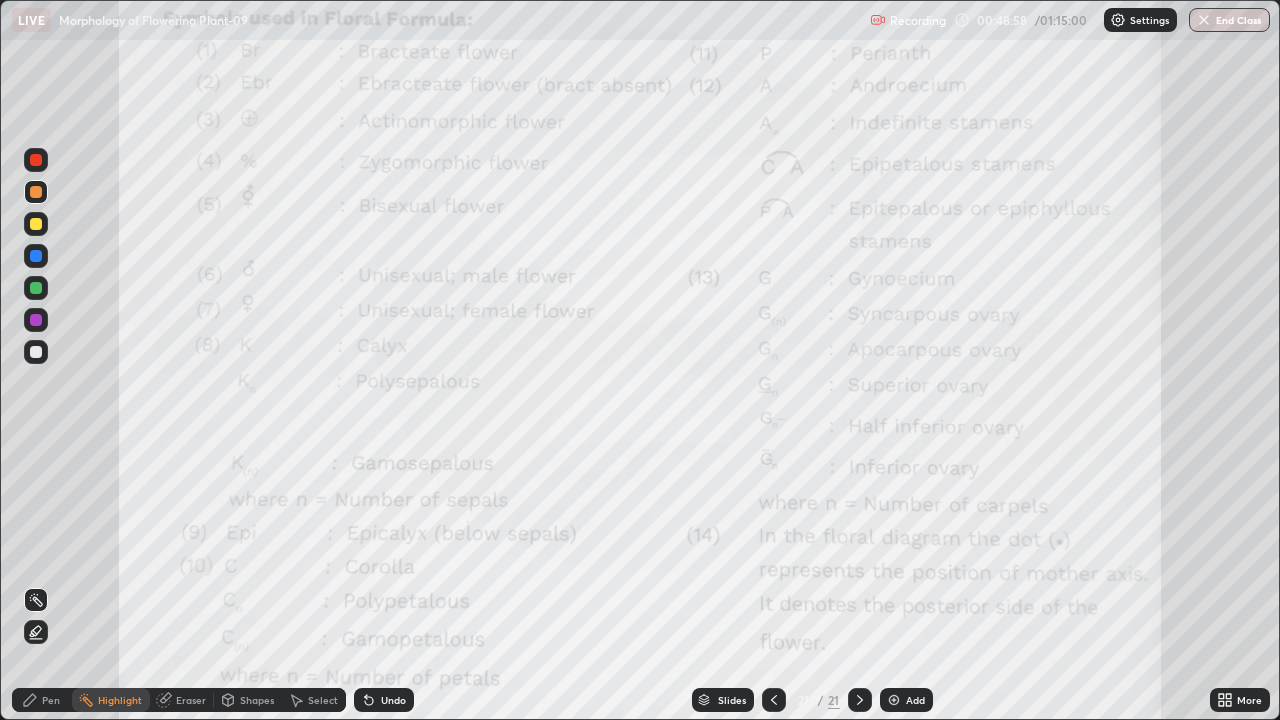 click at bounding box center (36, 224) 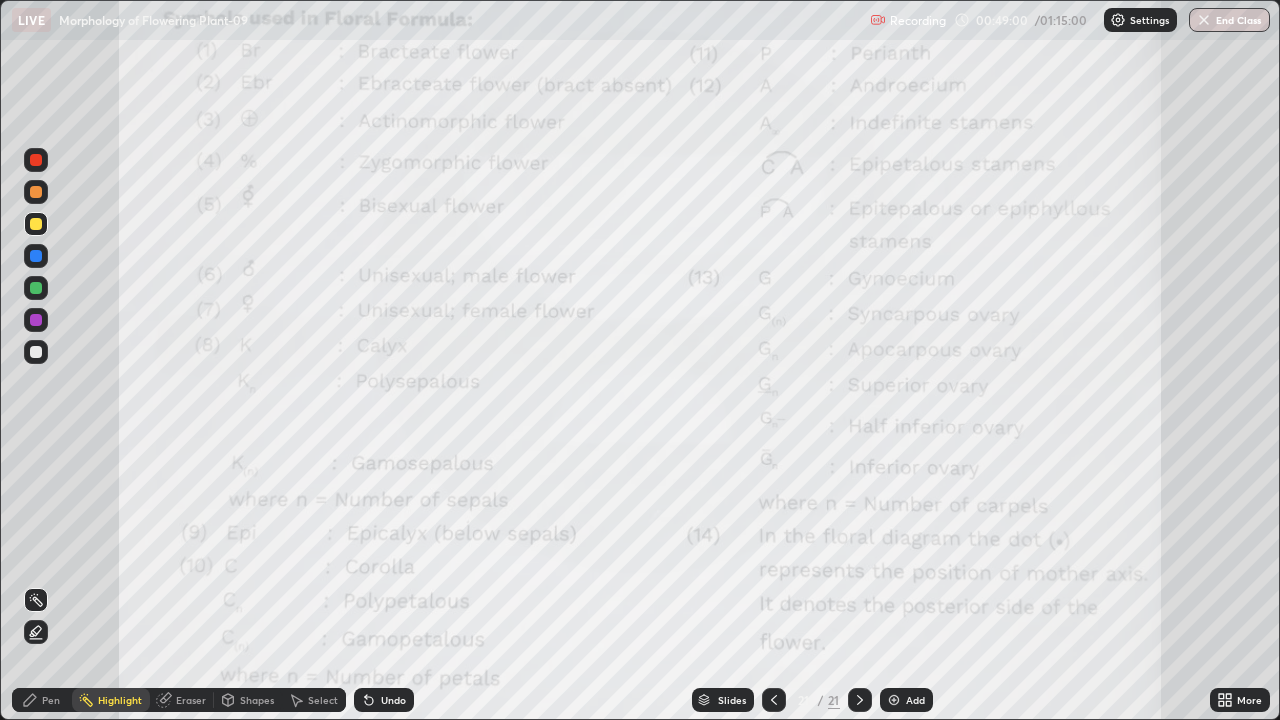 click 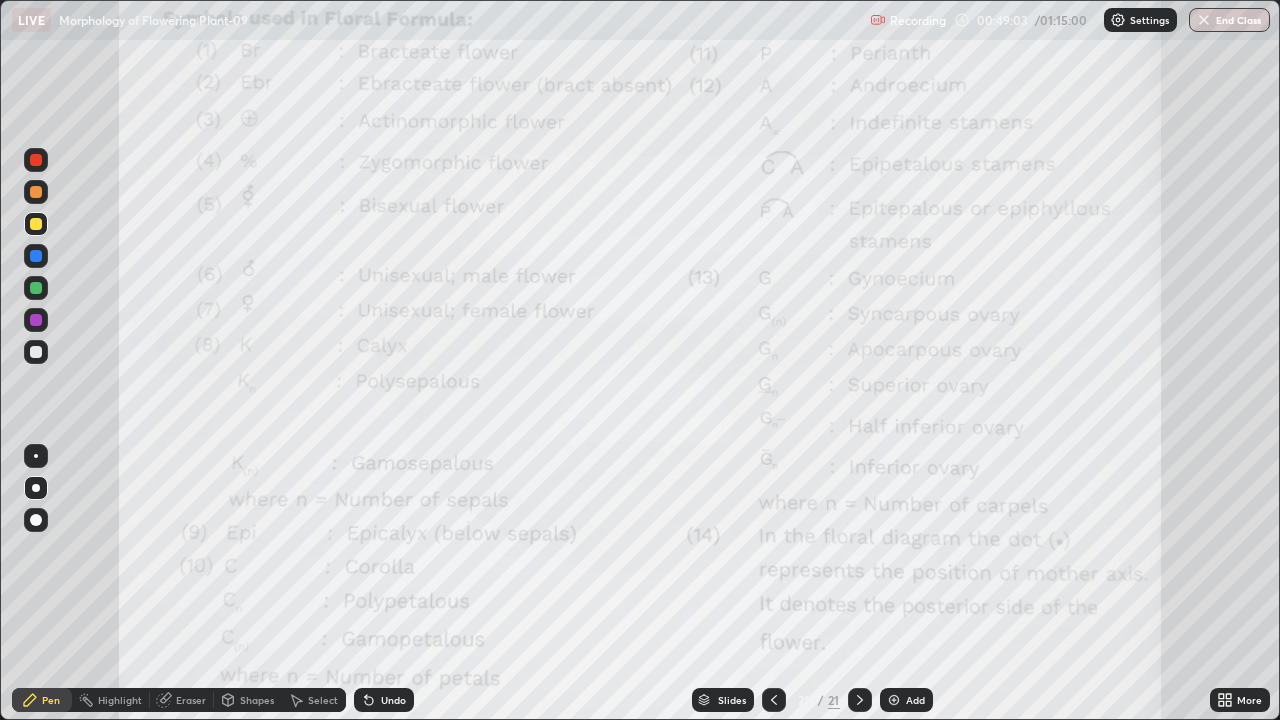click on "Undo" at bounding box center [384, 700] 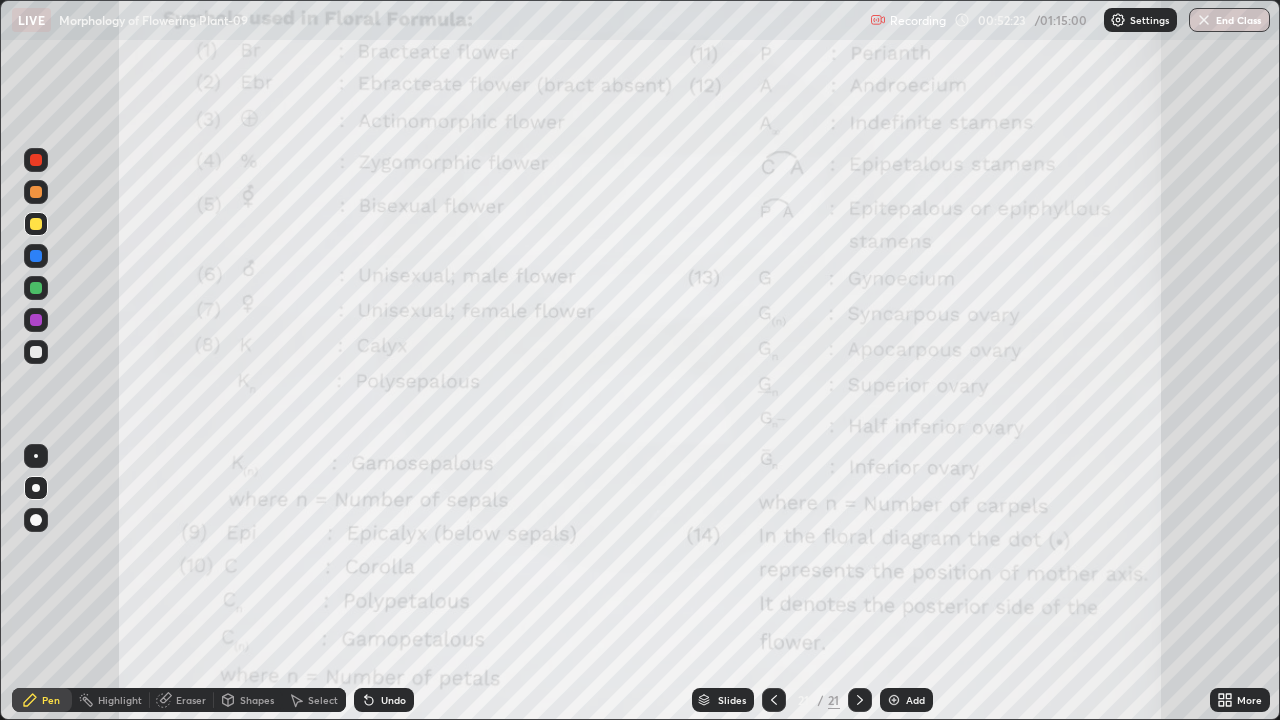 click 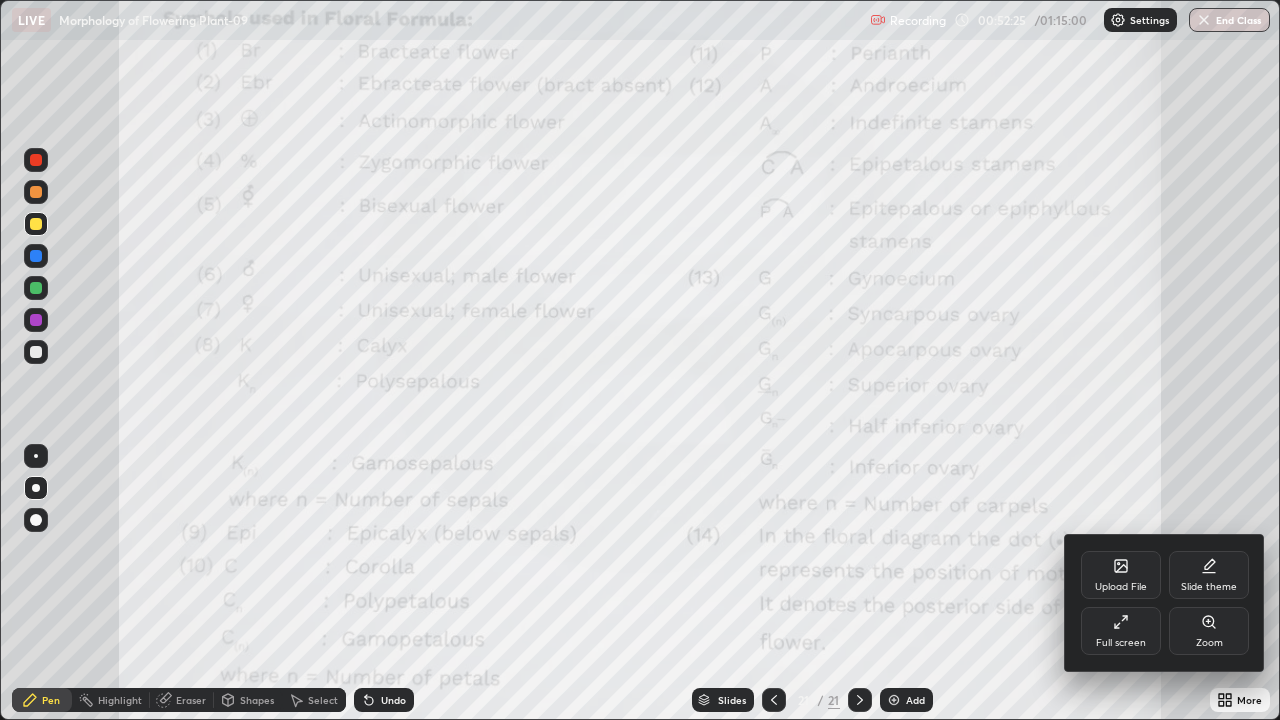 click on "Full screen" at bounding box center (1121, 631) 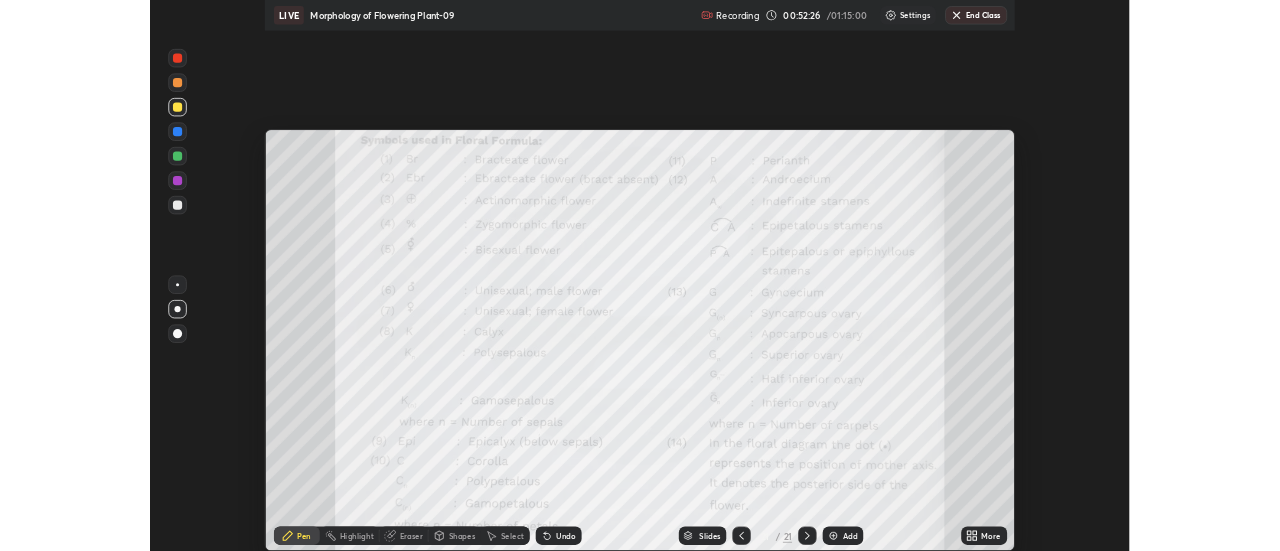 scroll, scrollTop: 551, scrollLeft: 1280, axis: both 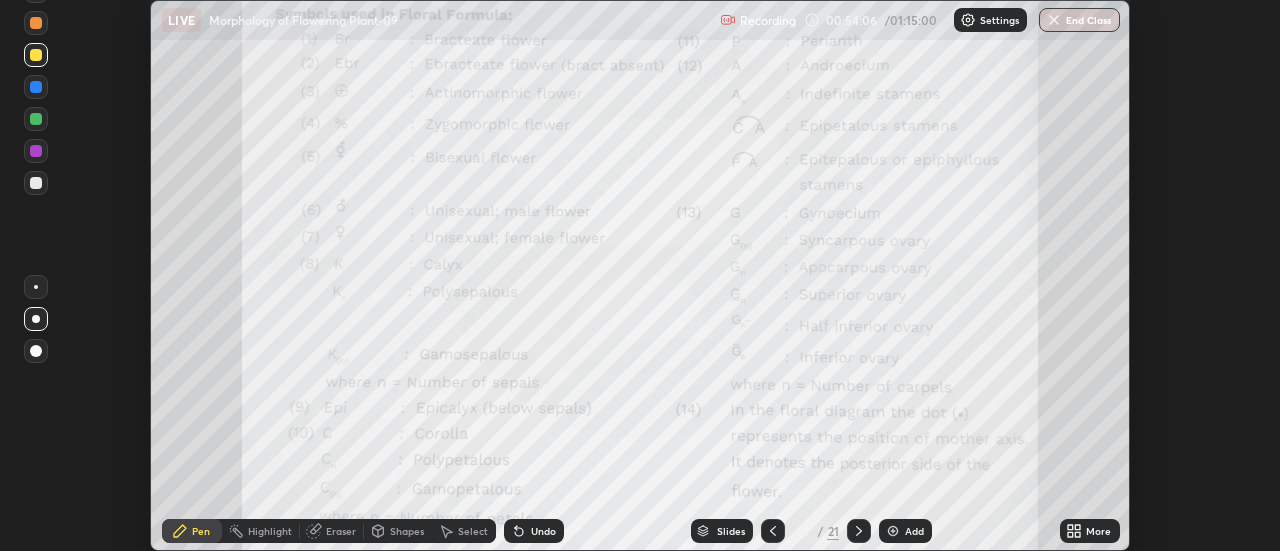 click 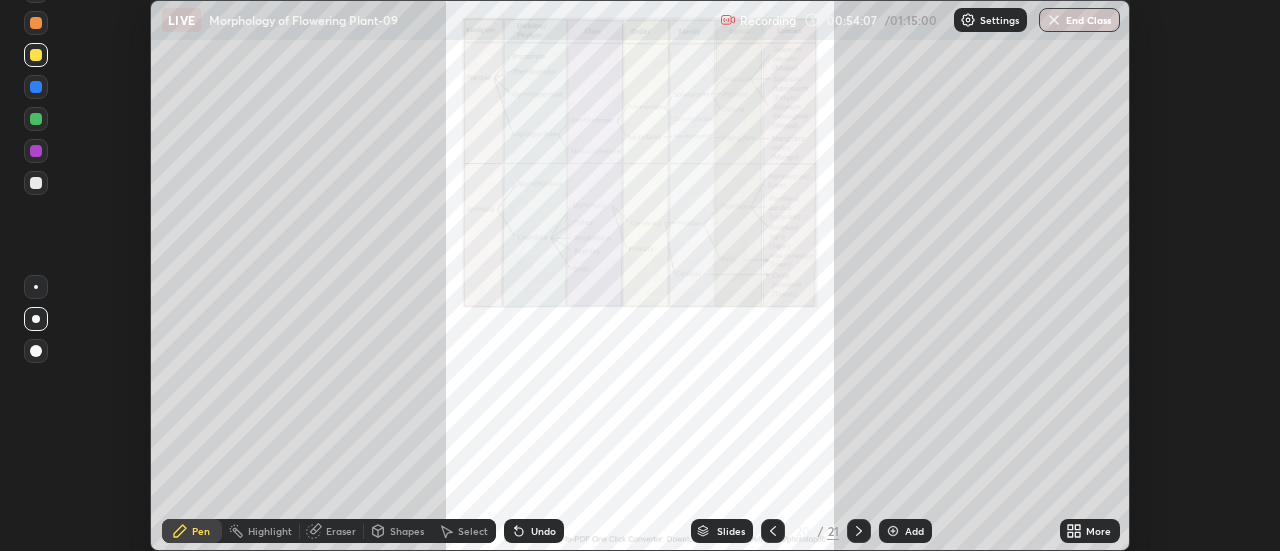 click 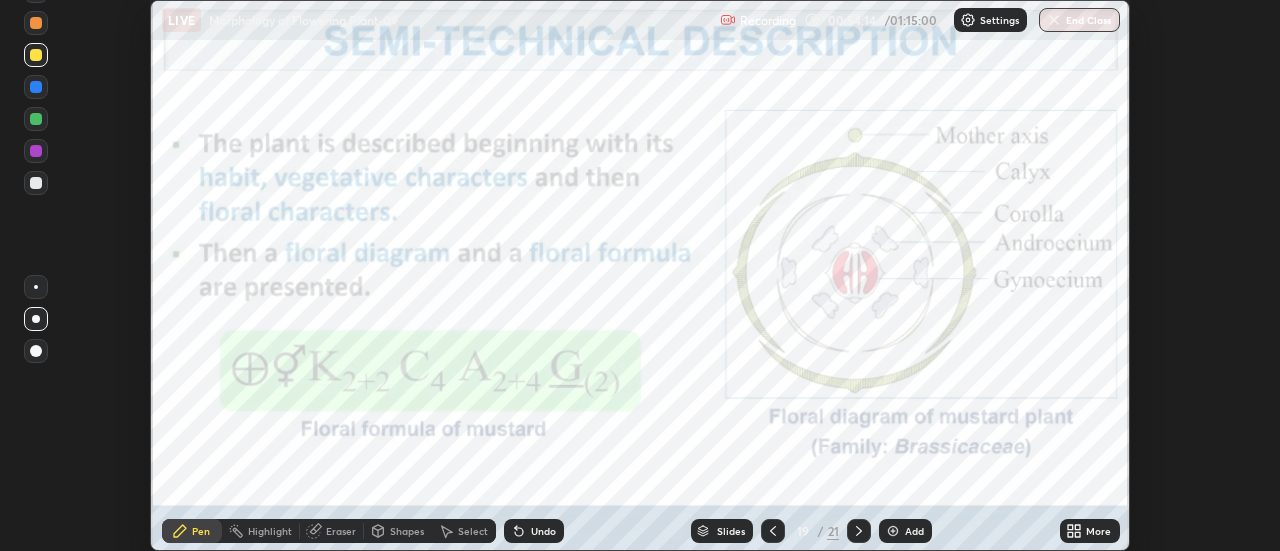click 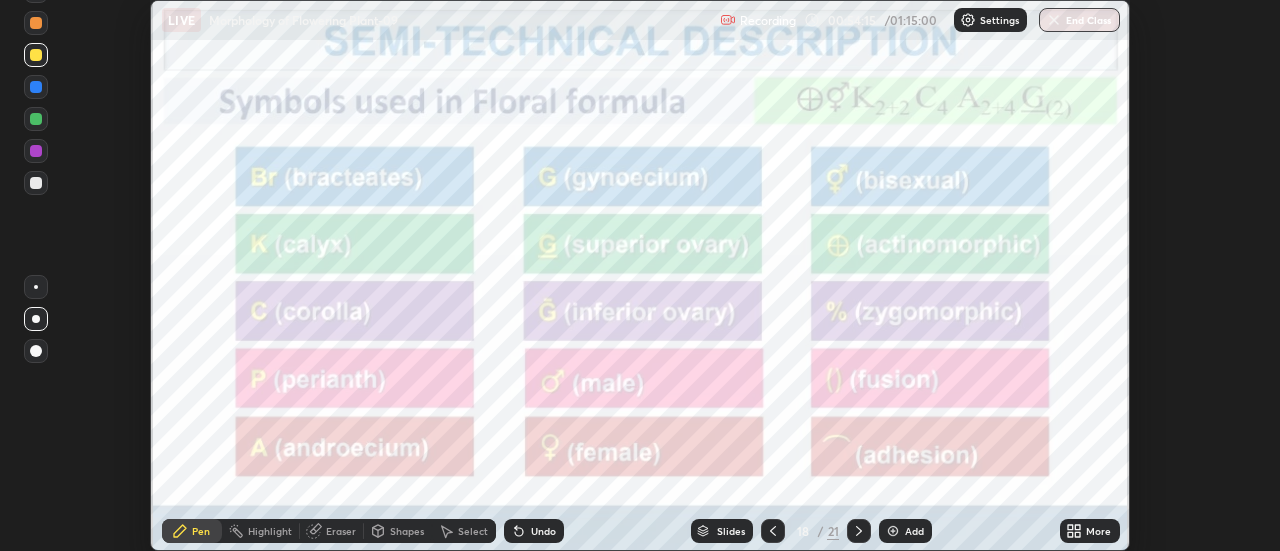 click 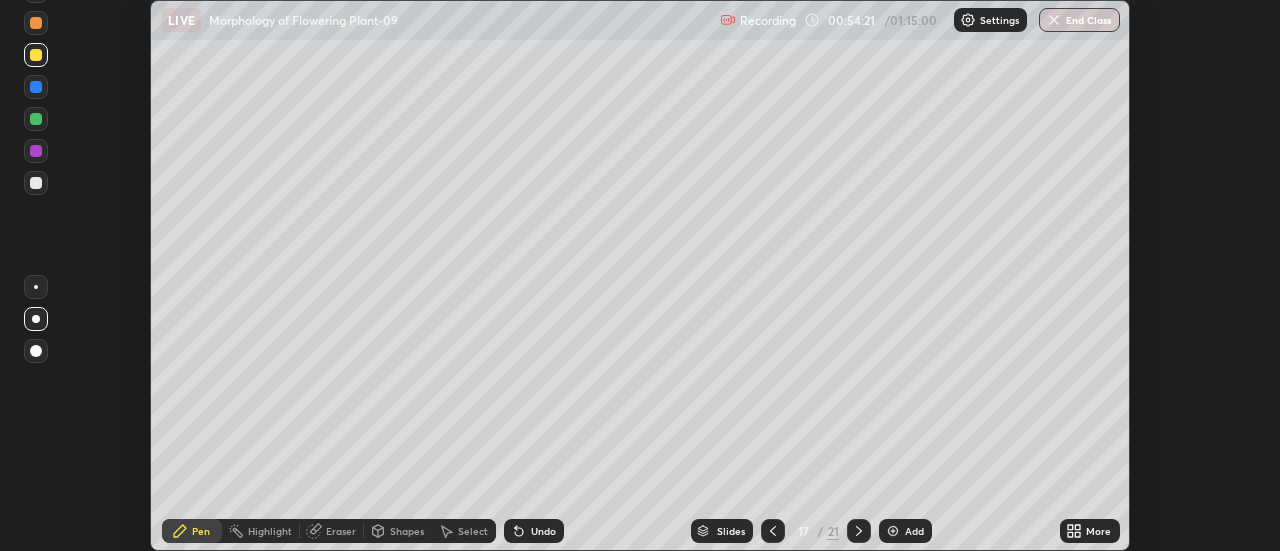 click at bounding box center (36, 183) 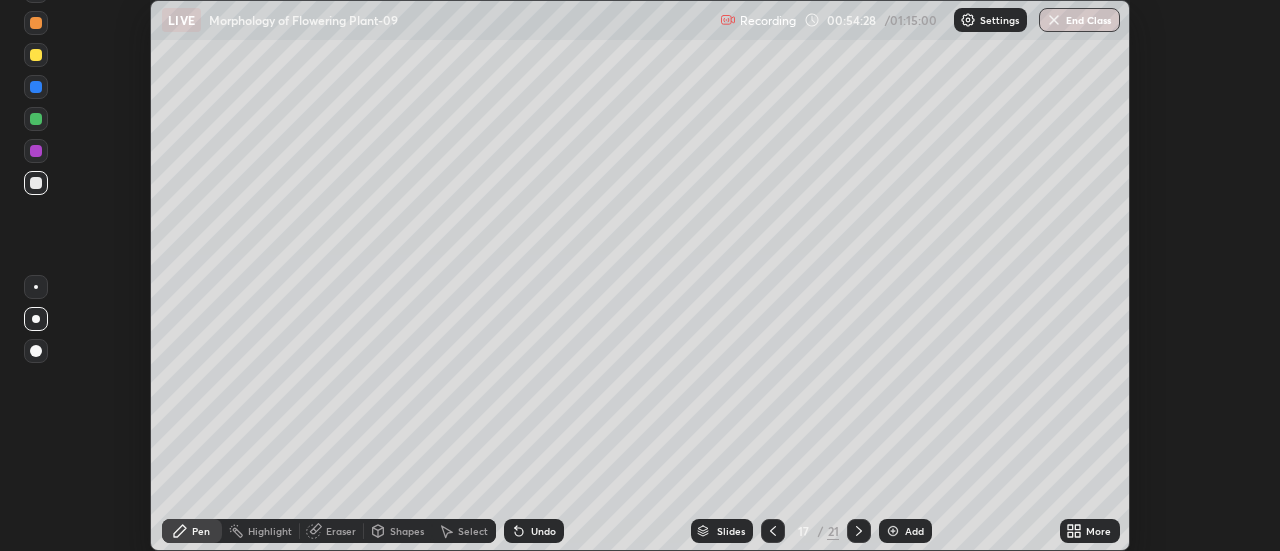 click 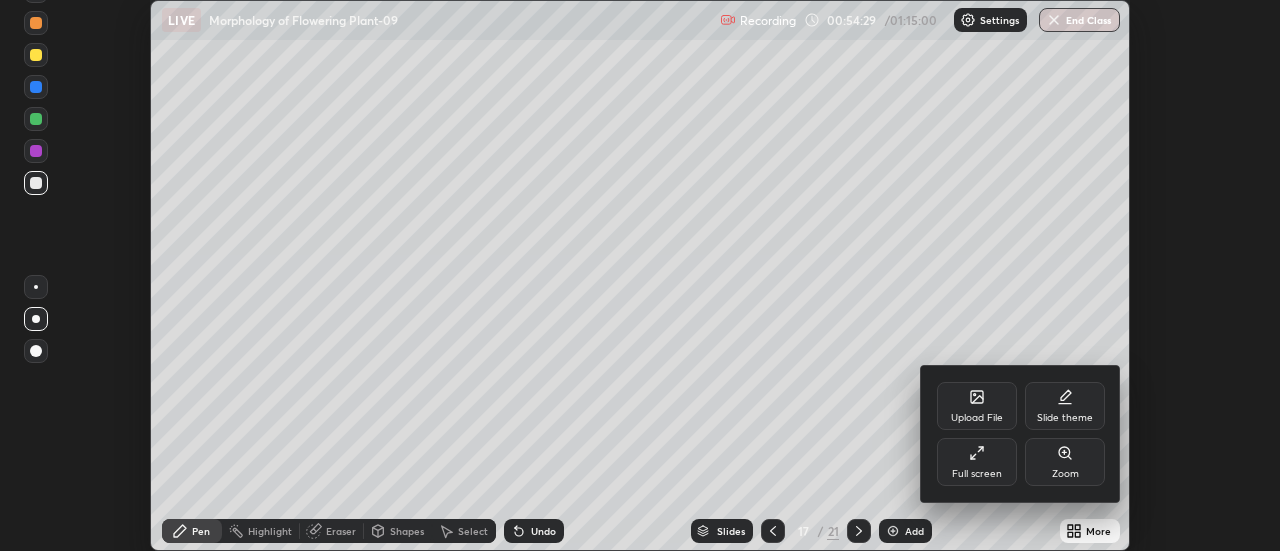 click on "Full screen" at bounding box center [977, 474] 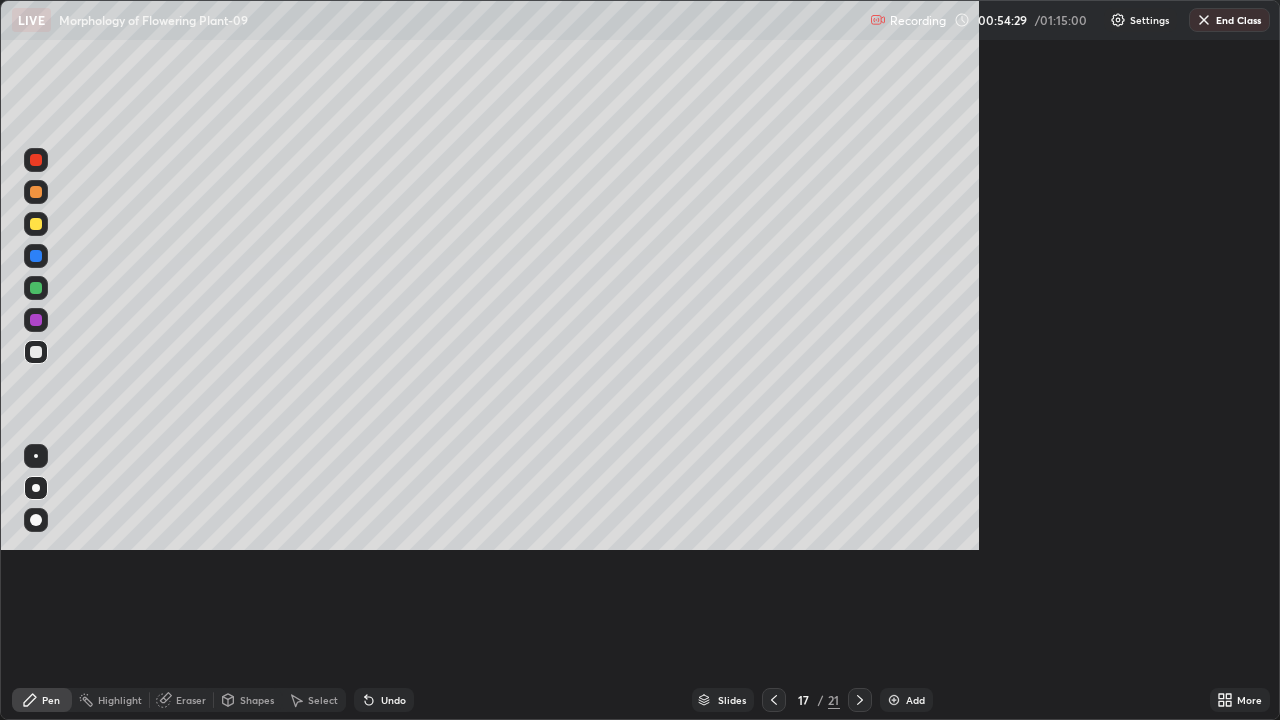 scroll, scrollTop: 99280, scrollLeft: 98720, axis: both 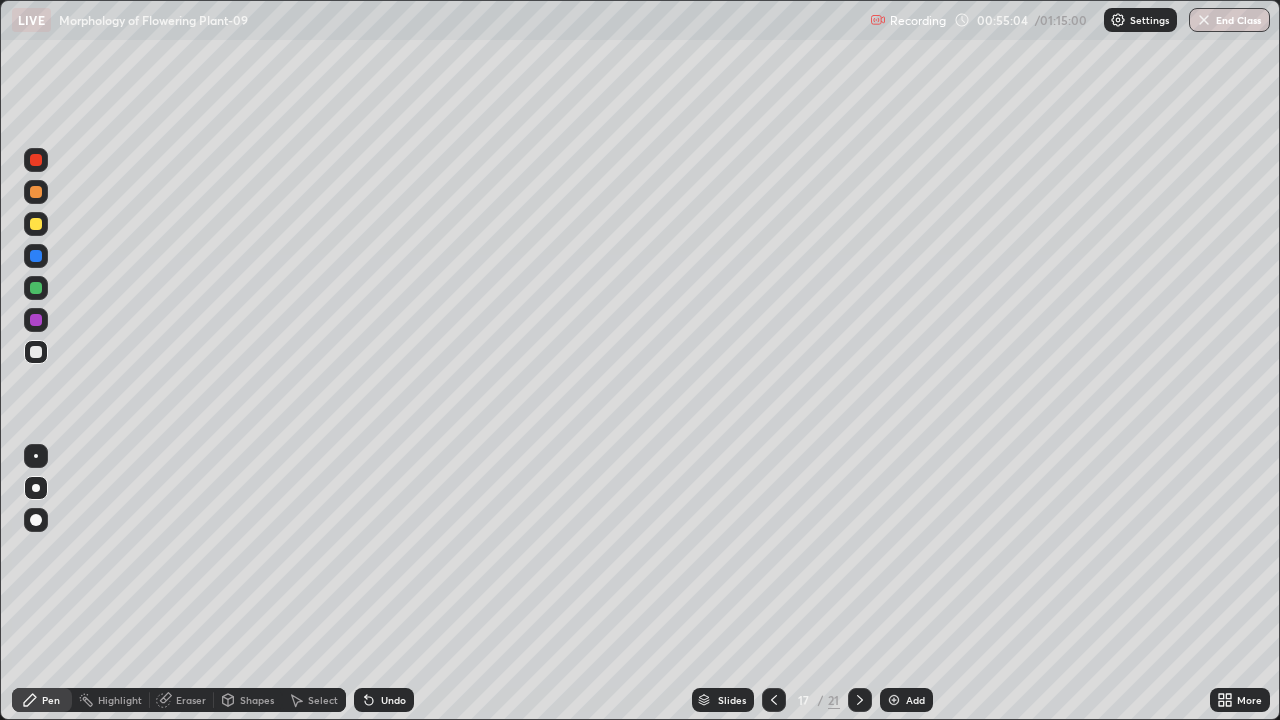 click at bounding box center [36, 224] 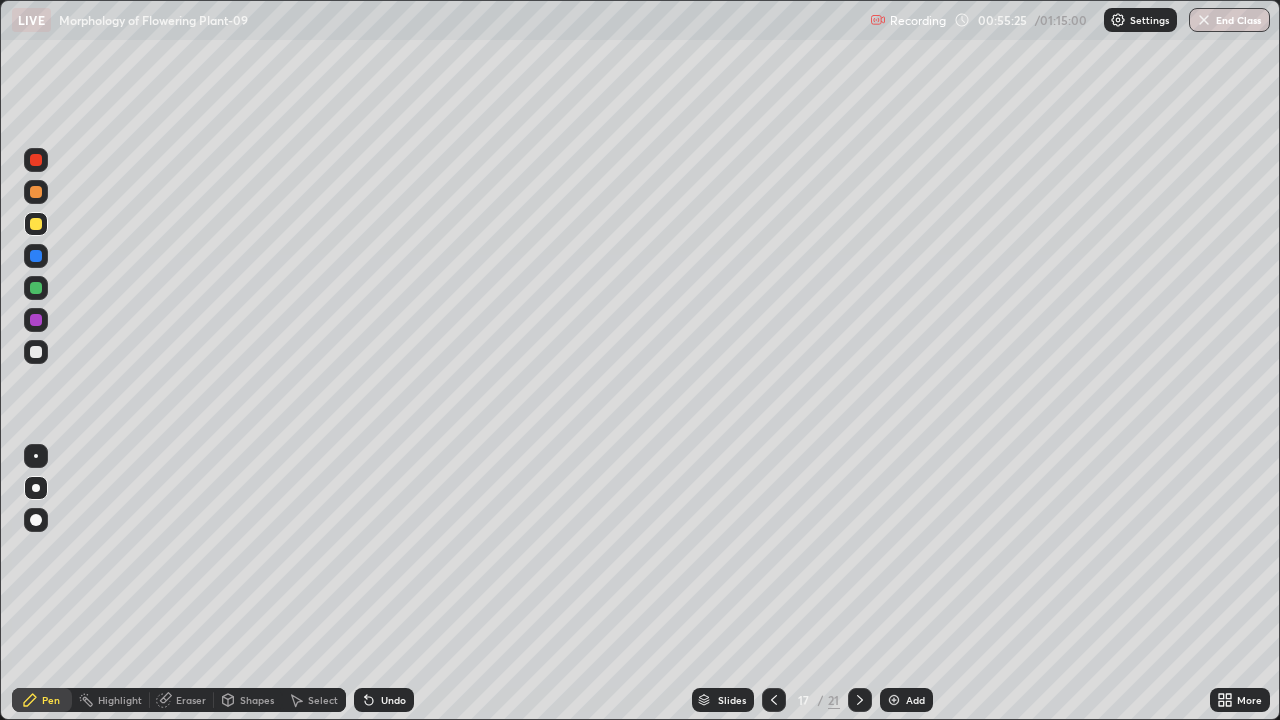click at bounding box center (36, 256) 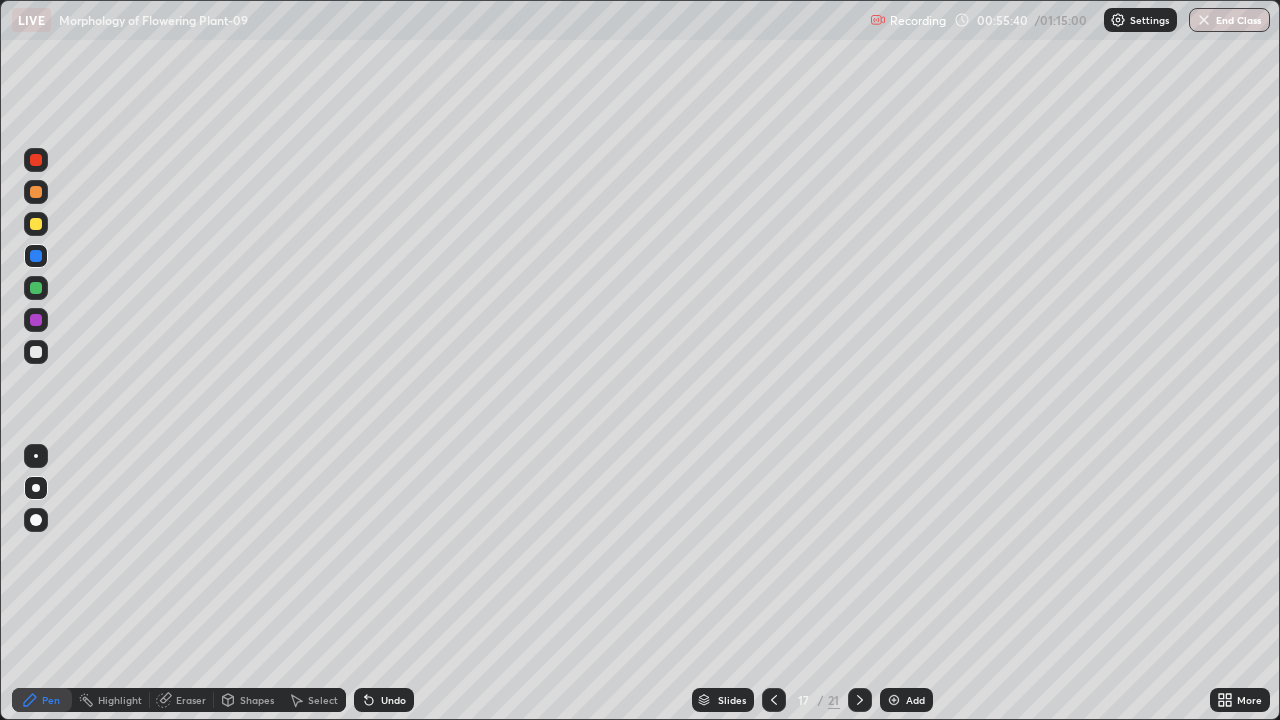 click at bounding box center (36, 224) 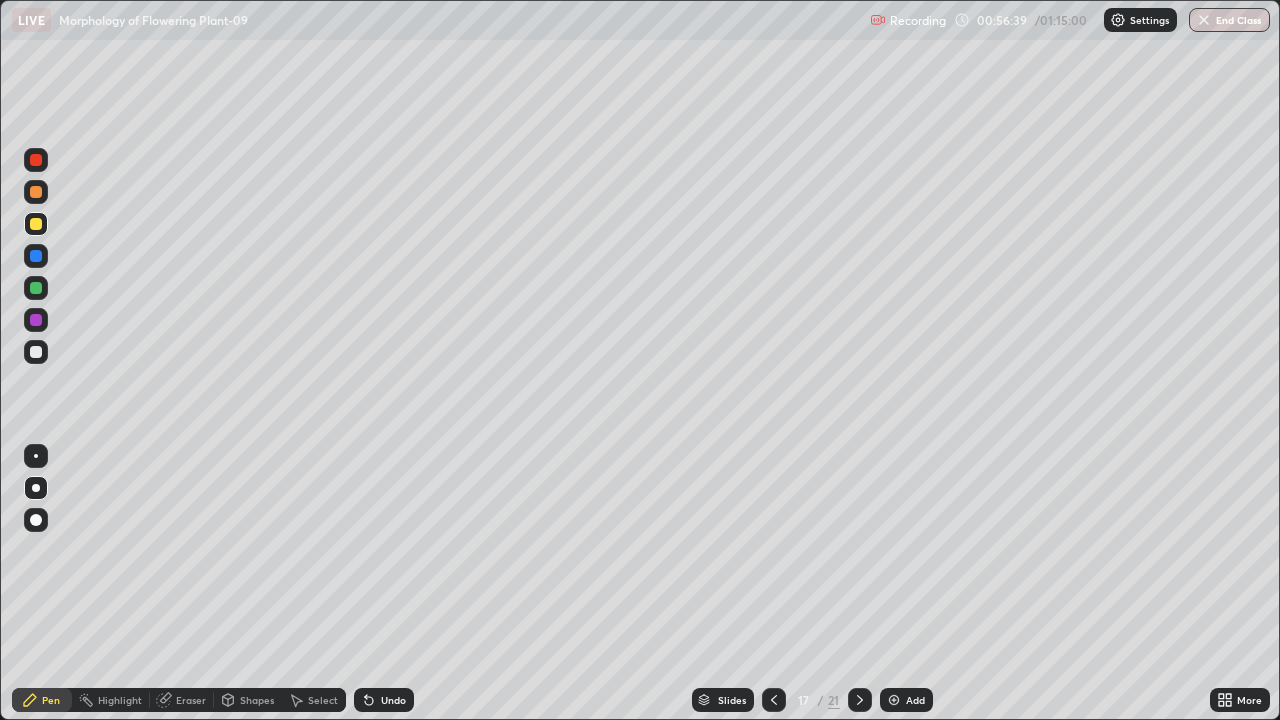 click on "Highlight" at bounding box center [120, 700] 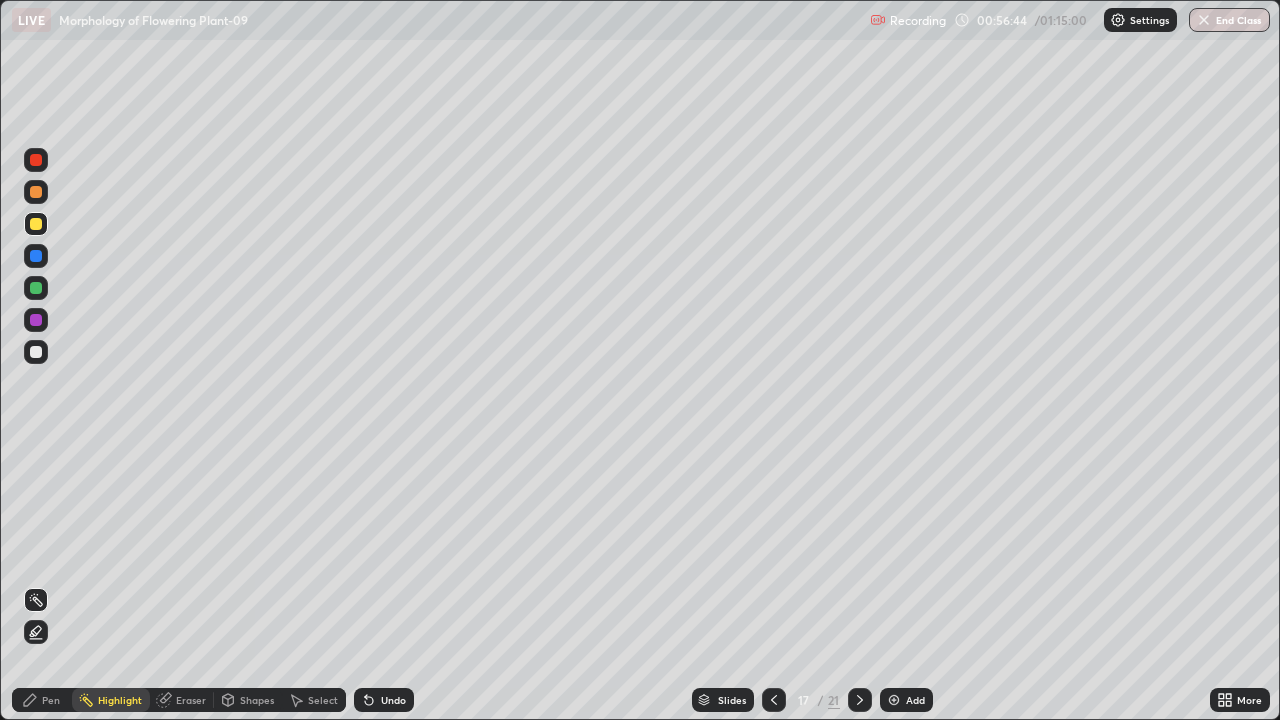 click at bounding box center (36, 352) 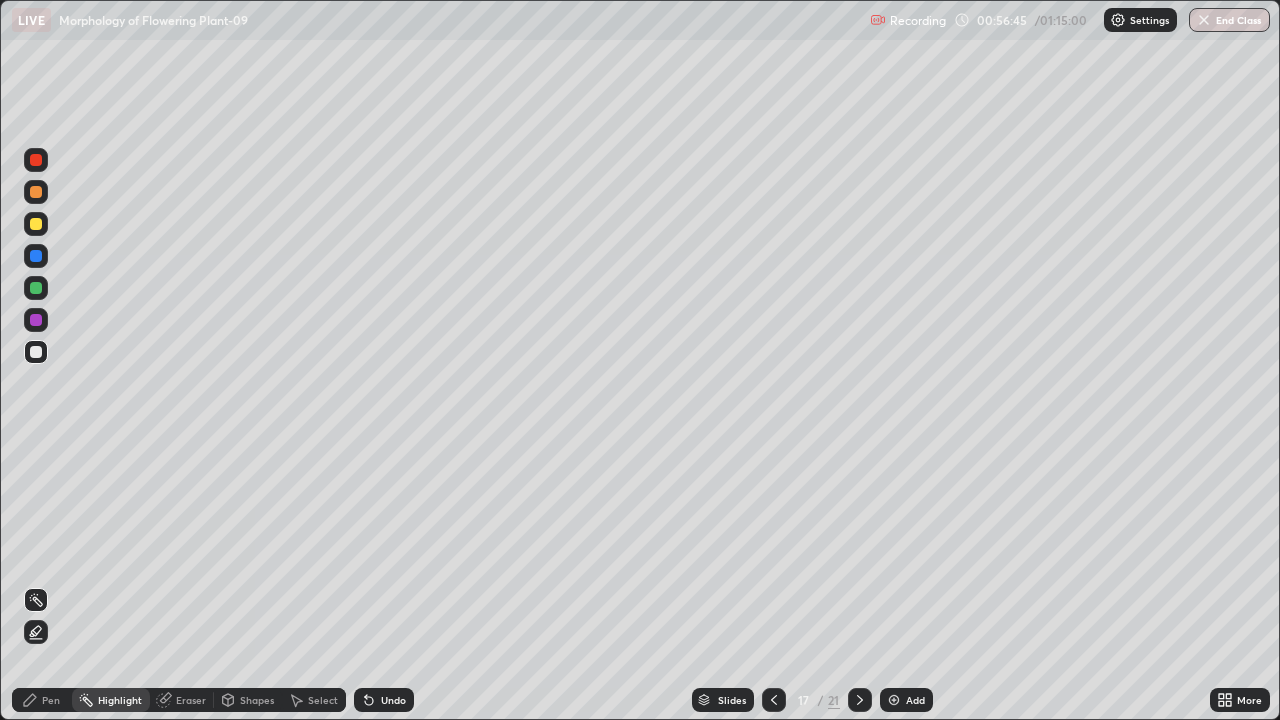 click at bounding box center (36, 224) 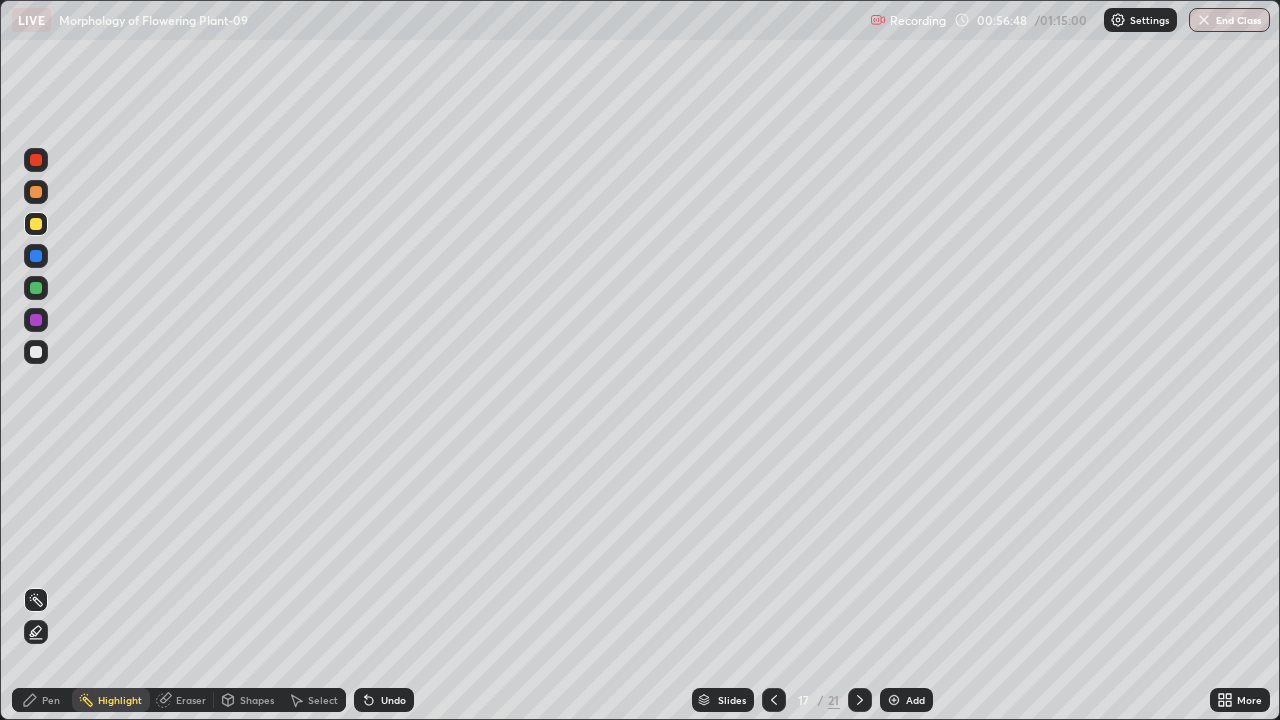 click on "Pen" at bounding box center (51, 700) 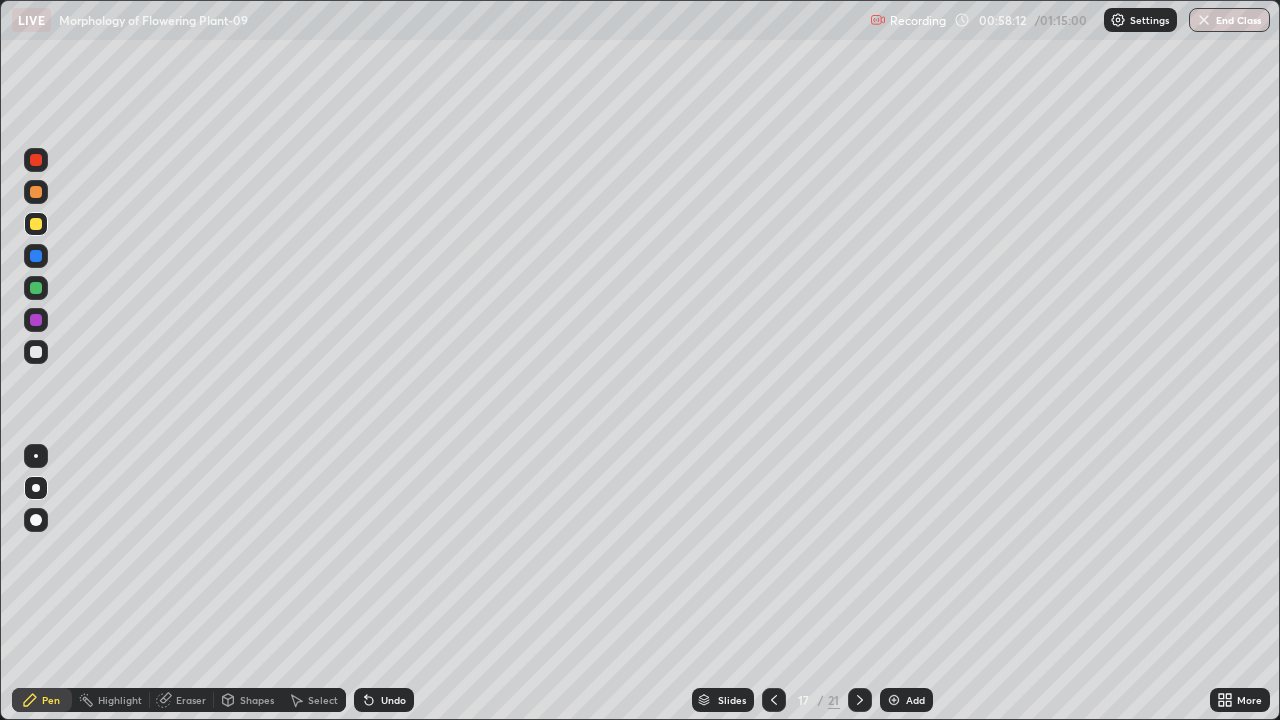 click 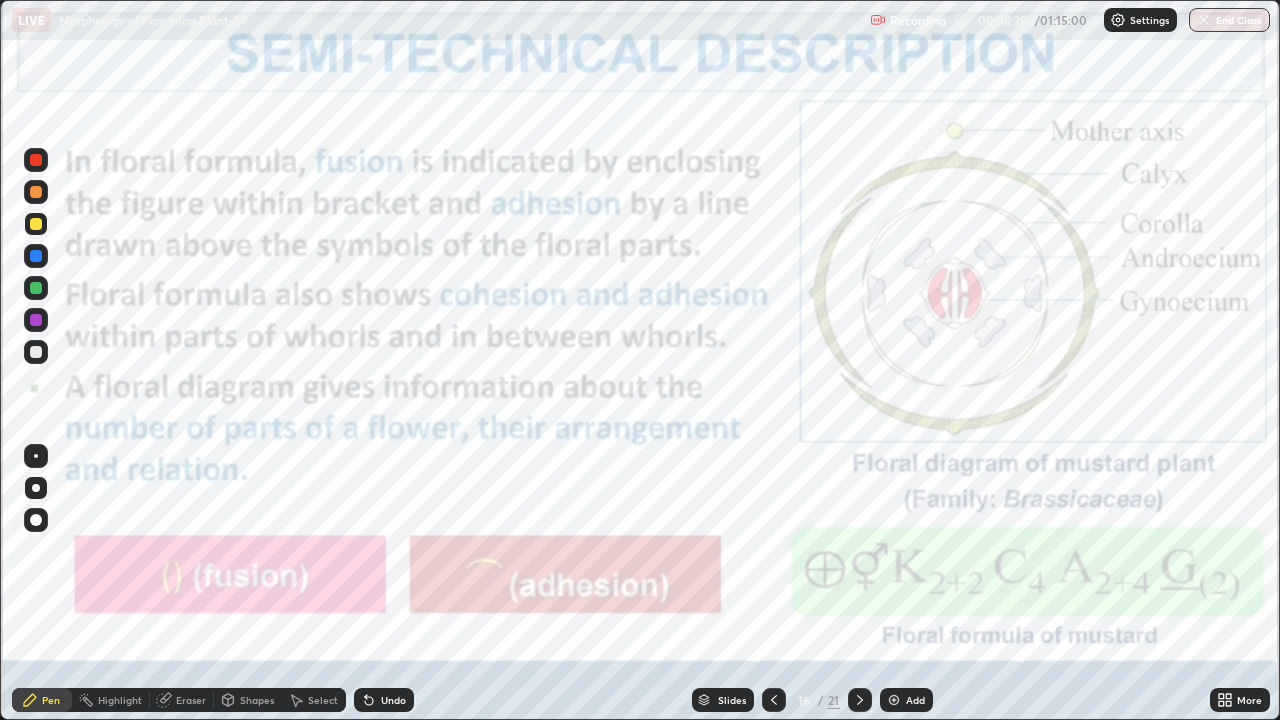 click 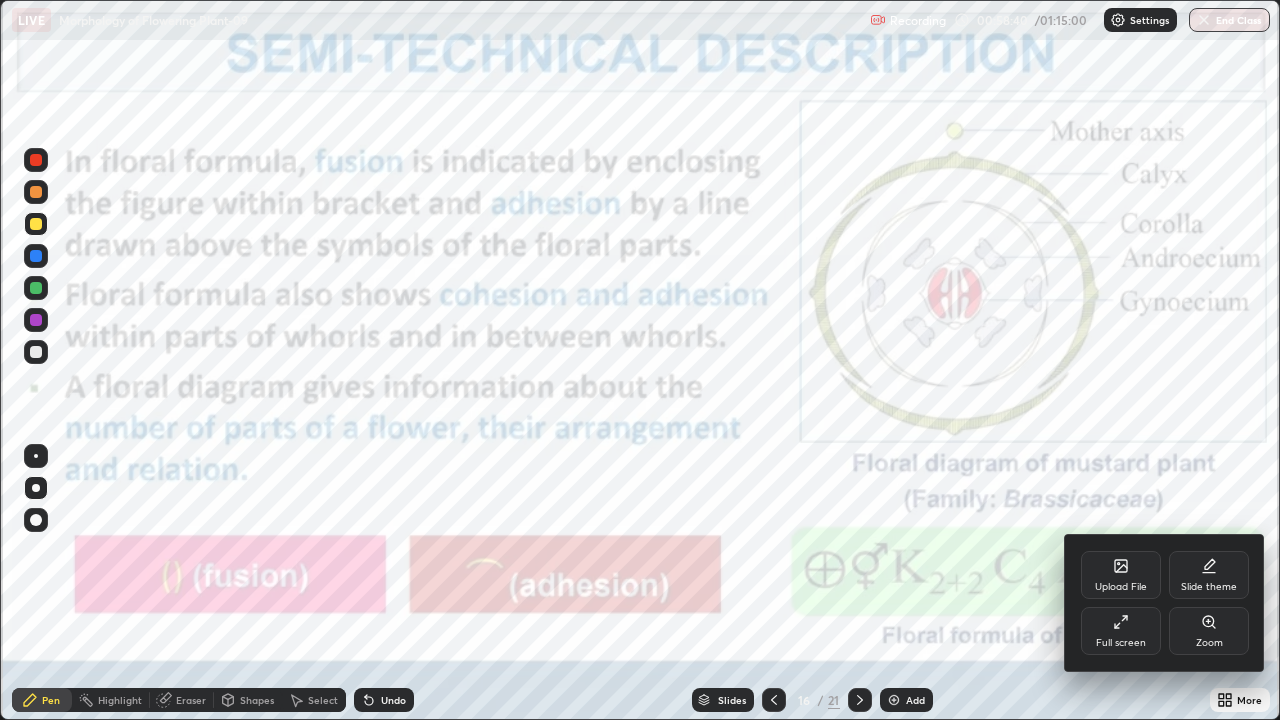 click on "Full screen" at bounding box center [1121, 631] 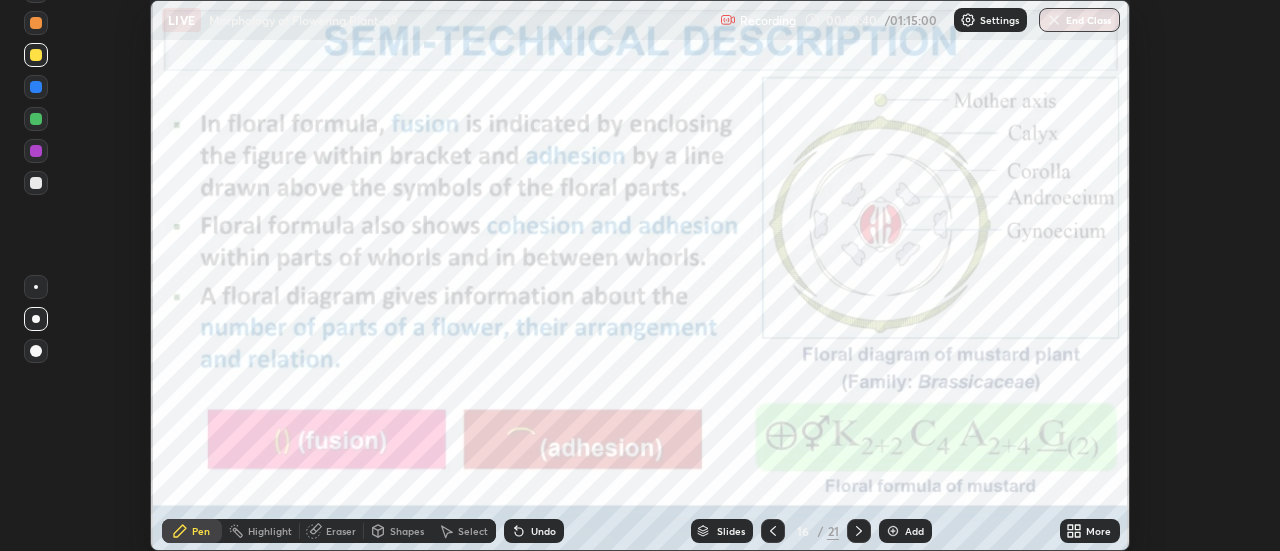scroll, scrollTop: 551, scrollLeft: 1280, axis: both 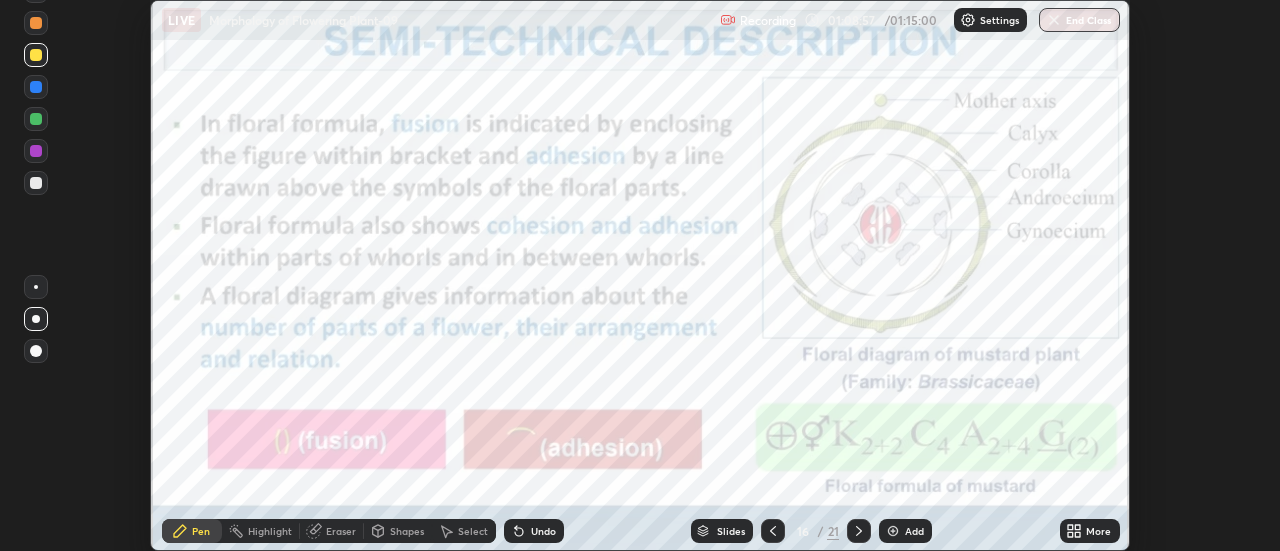 click 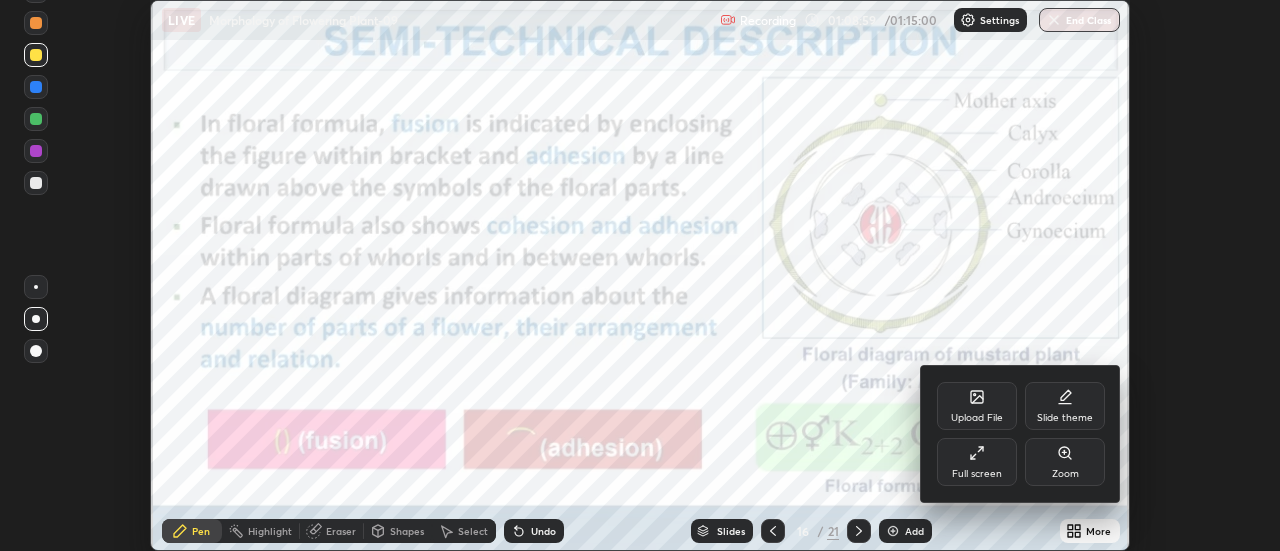 click at bounding box center (640, 275) 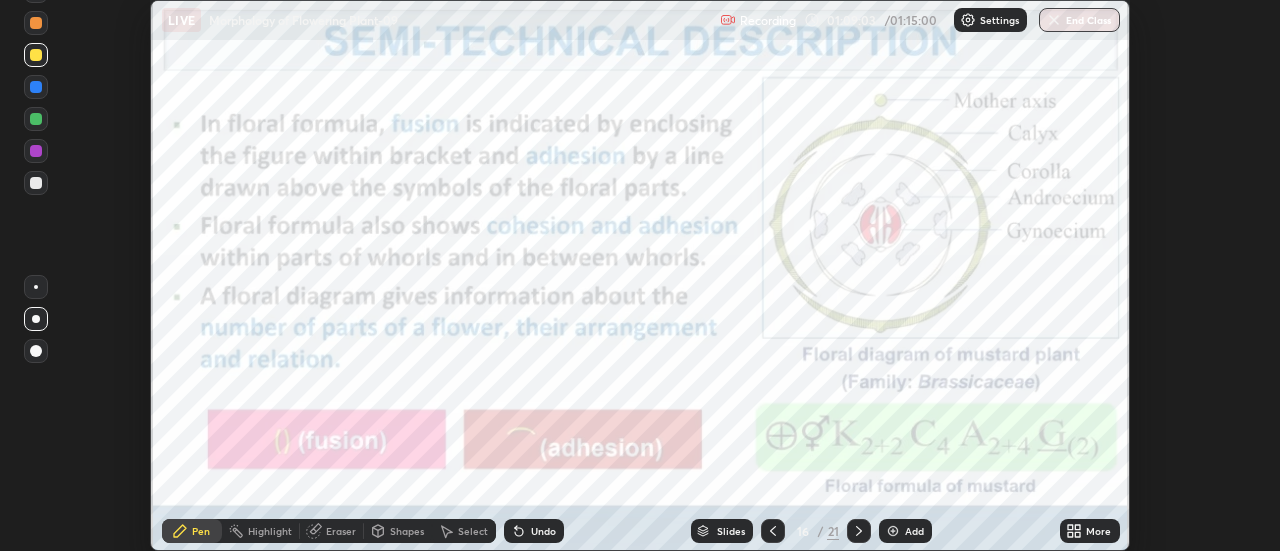 click on "End Class" at bounding box center (1079, 20) 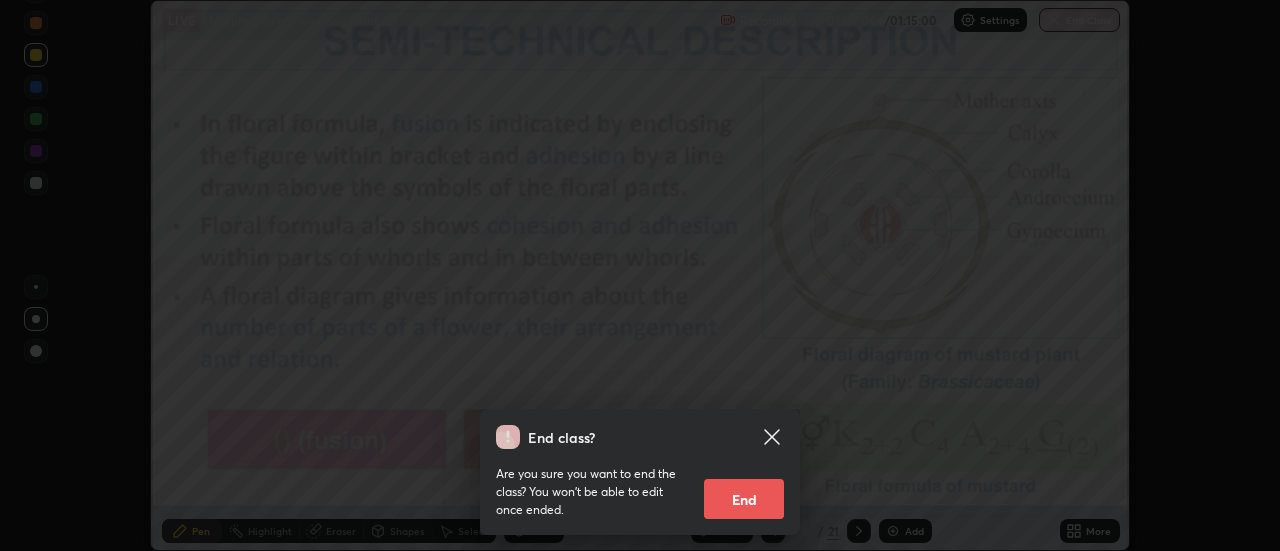 click on "End" at bounding box center [744, 499] 